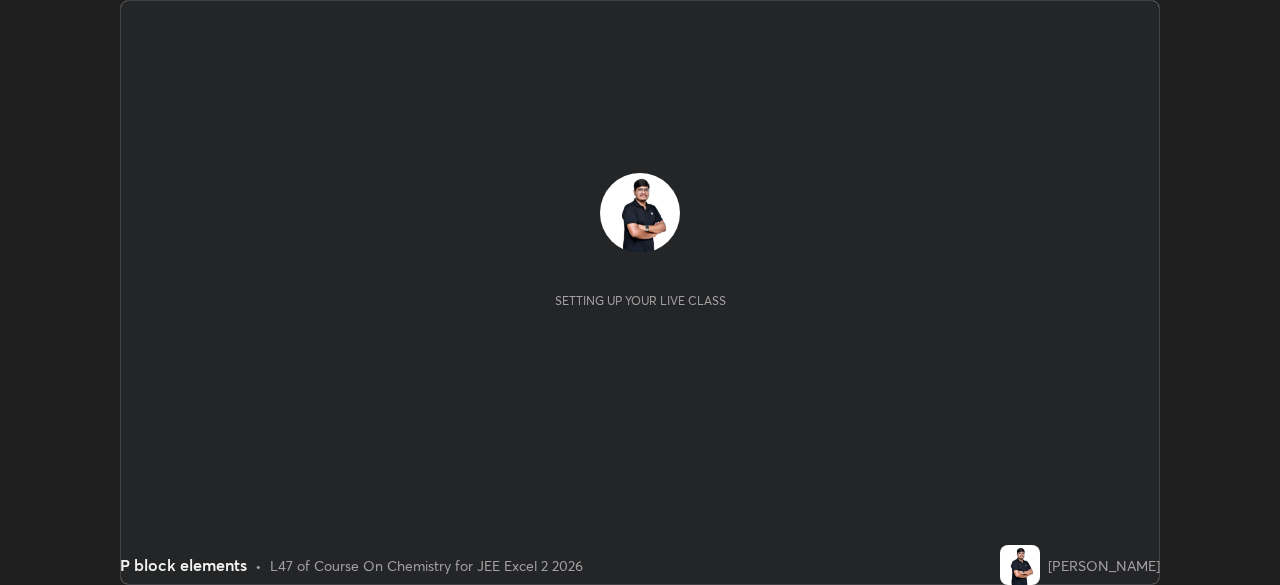 scroll, scrollTop: 0, scrollLeft: 0, axis: both 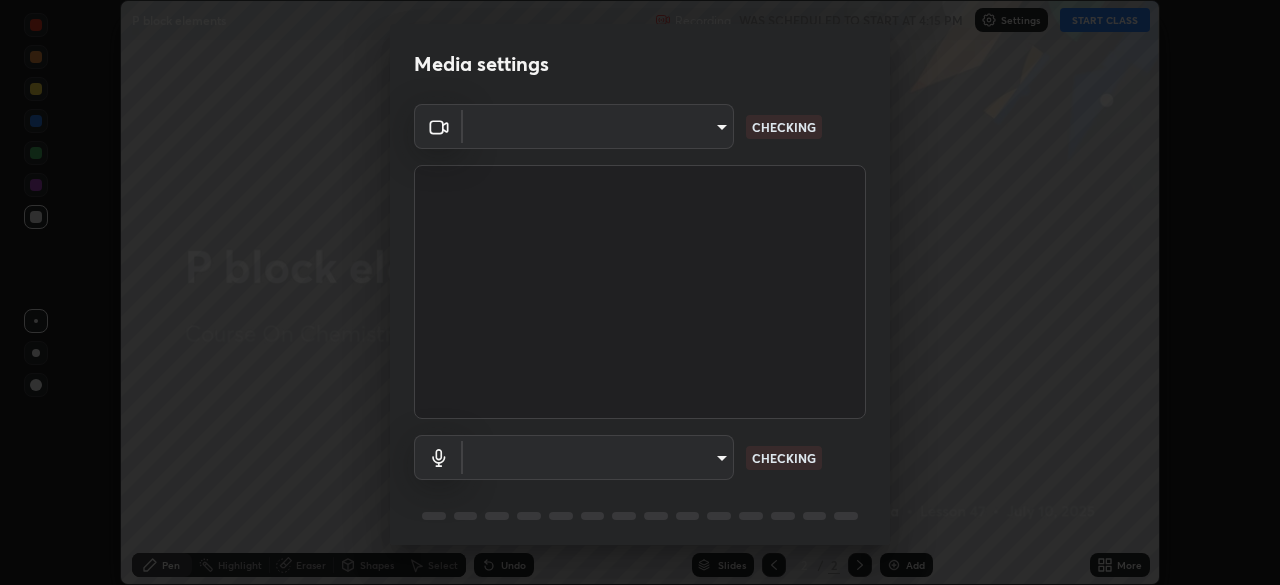 click on "Erase all P block elements Recording WAS SCHEDULED TO START AT  4:15 PM Settings START CLASS Setting up your live class P block elements • L47 of Course On Chemistry for JEE Excel 2 2026 [PERSON_NAME] Pen Highlight Eraser Shapes Select Undo Slides 2 / 2 Add More No doubts shared Encourage your learners to ask a doubt for better clarity Report an issue Reason for reporting Buffering Chat not working Audio - Video sync issue Educator video quality low ​ Attach an image Report Media settings ​ CHECKING ​ CHECKING 1 / 5 Next" at bounding box center (640, 292) 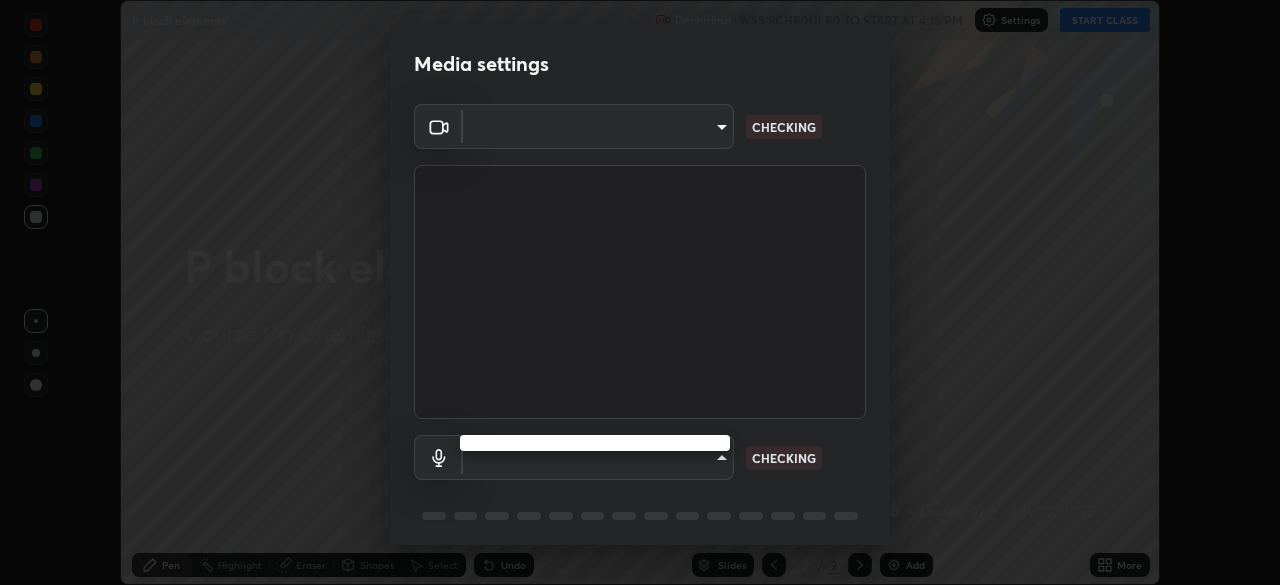 type on "0098613ca96d1cb365b3845fa694b9755ae94ec2d7c0f75973c998bbbf9ace16" 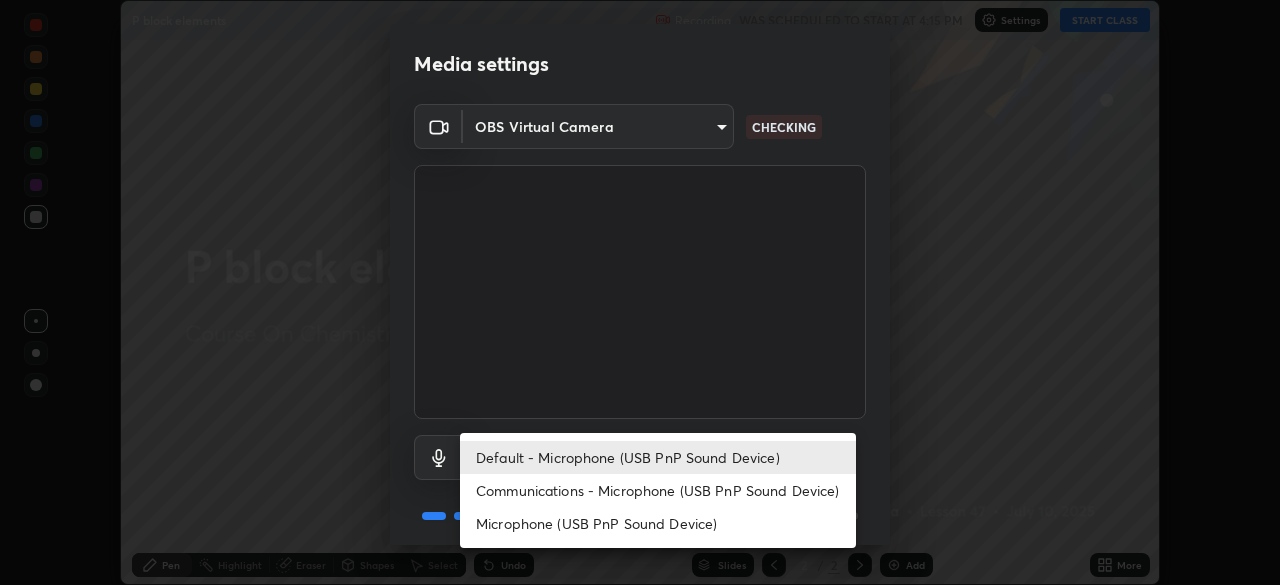click on "Communications - Microphone (USB PnP Sound Device)" at bounding box center [658, 490] 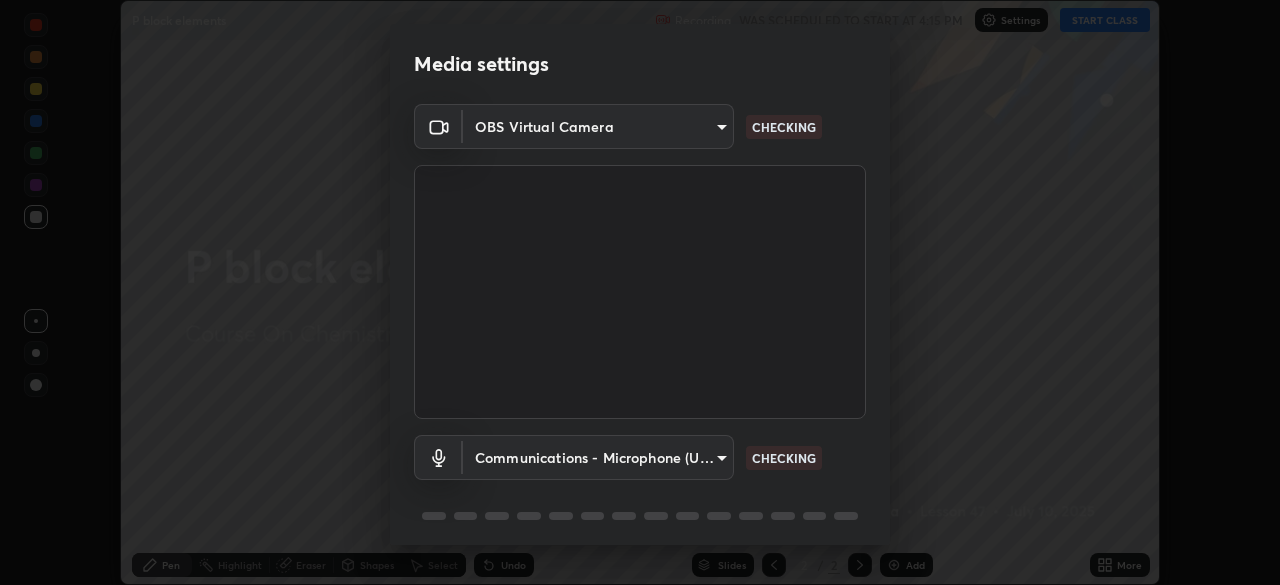 click on "Erase all P block elements Recording WAS SCHEDULED TO START AT  4:15 PM Settings START CLASS Setting up your live class P block elements • L47 of Course On Chemistry for JEE Excel 2 2026 [PERSON_NAME] Pen Highlight Eraser Shapes Select Undo Slides 2 / 2 Add More No doubts shared Encourage your learners to ask a doubt for better clarity Report an issue Reason for reporting Buffering Chat not working Audio - Video sync issue Educator video quality low ​ Attach an image Report Media settings OBS Virtual Camera 0098613ca96d1cb365b3845fa694b9755ae94ec2d7c0f75973c998bbbf9ace16 CHECKING Communications - Microphone (USB PnP Sound Device) communications CHECKING 1 / 5 Next Default - Microphone (USB PnP Sound Device) Communications - Microphone (USB PnP Sound Device) Microphone (USB PnP Sound Device)" at bounding box center [640, 292] 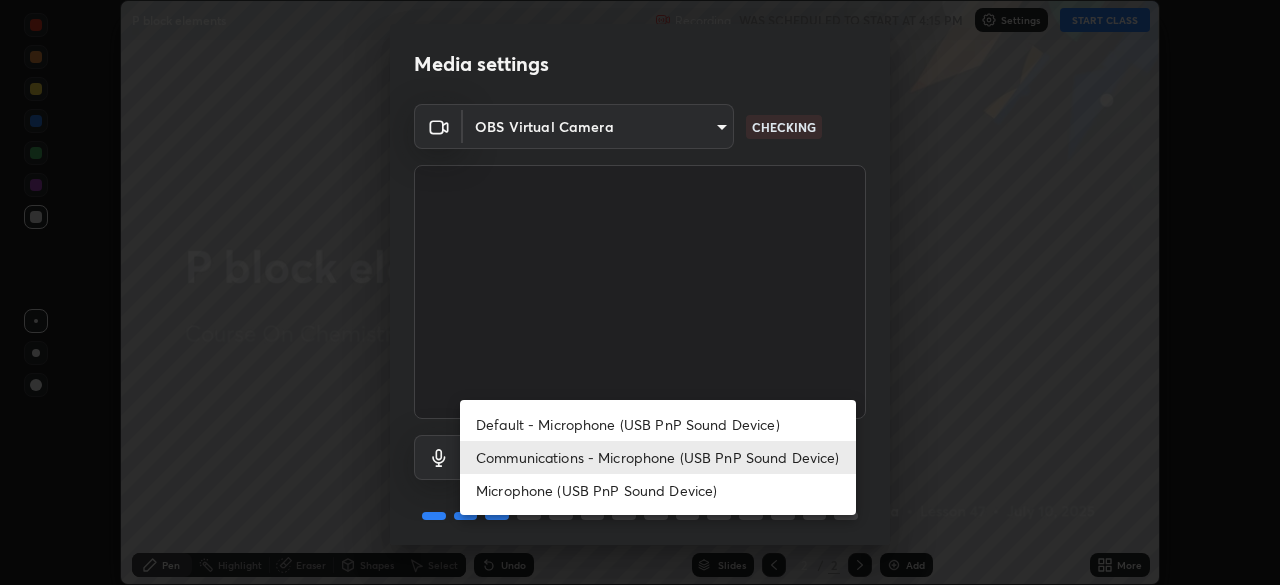 click on "Default - Microphone (USB PnP Sound Device)" at bounding box center (658, 424) 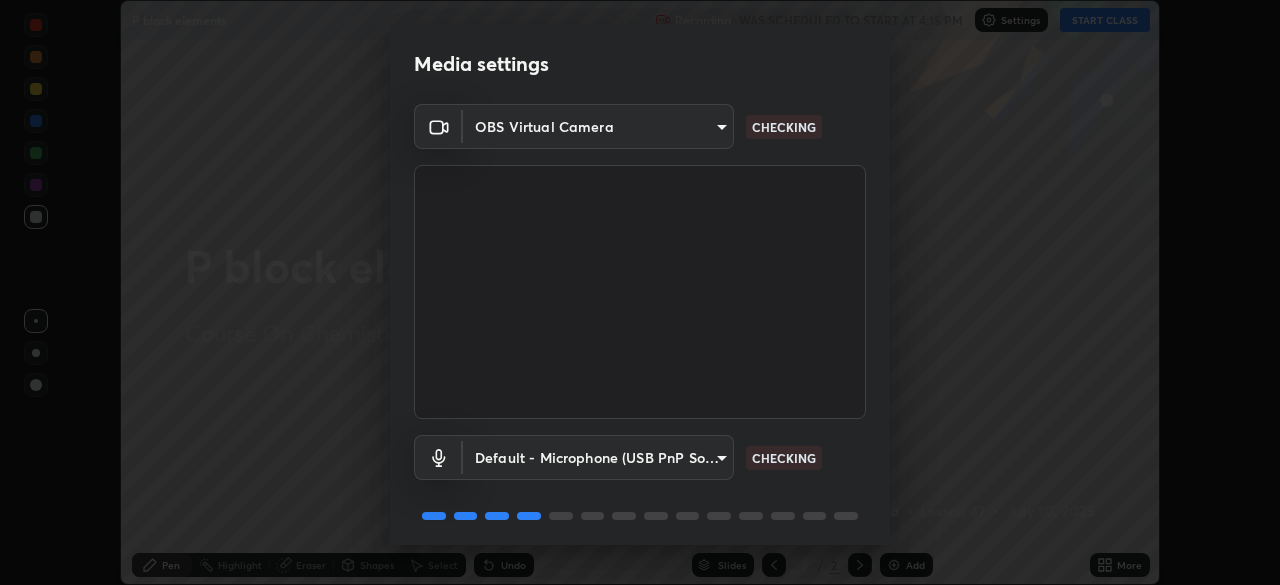 scroll, scrollTop: 71, scrollLeft: 0, axis: vertical 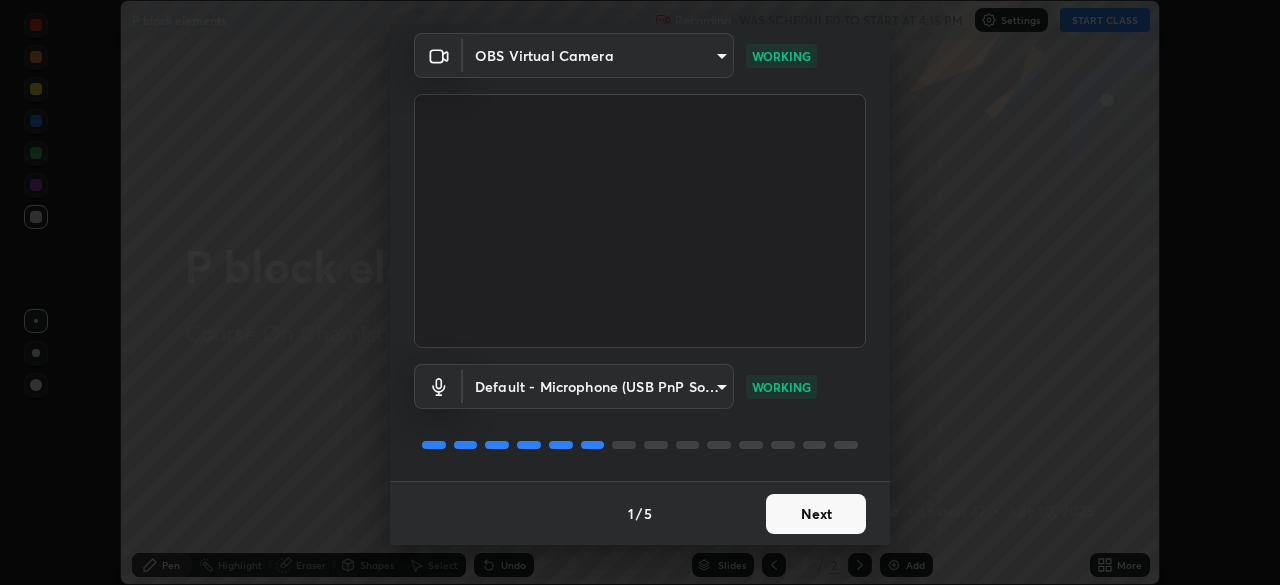 click on "Next" at bounding box center [816, 514] 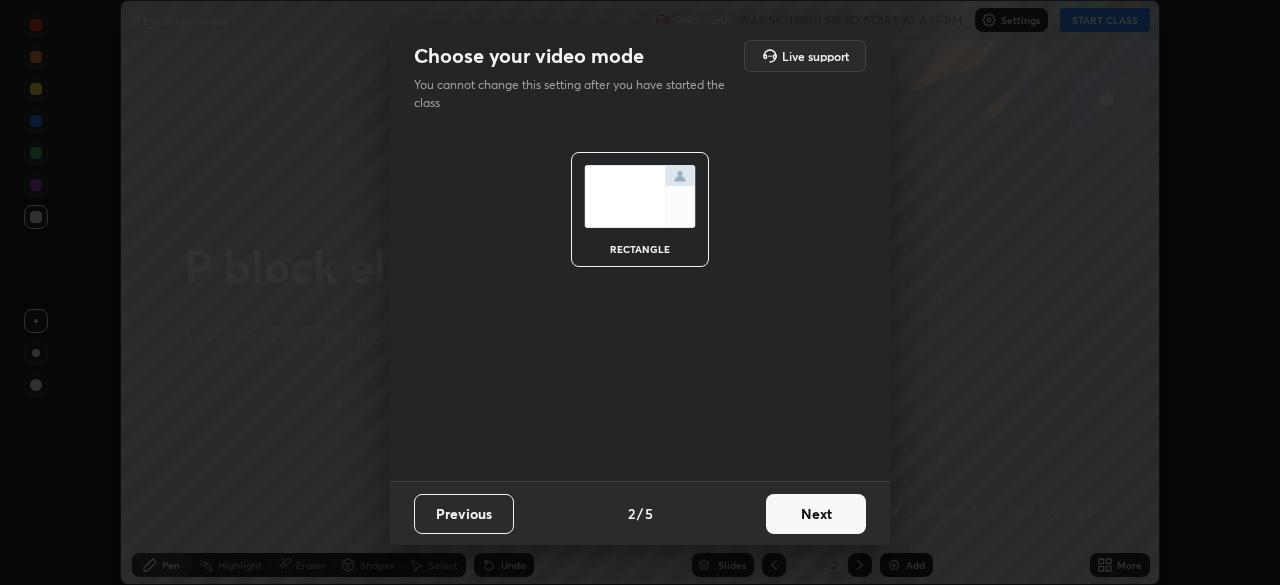 scroll, scrollTop: 0, scrollLeft: 0, axis: both 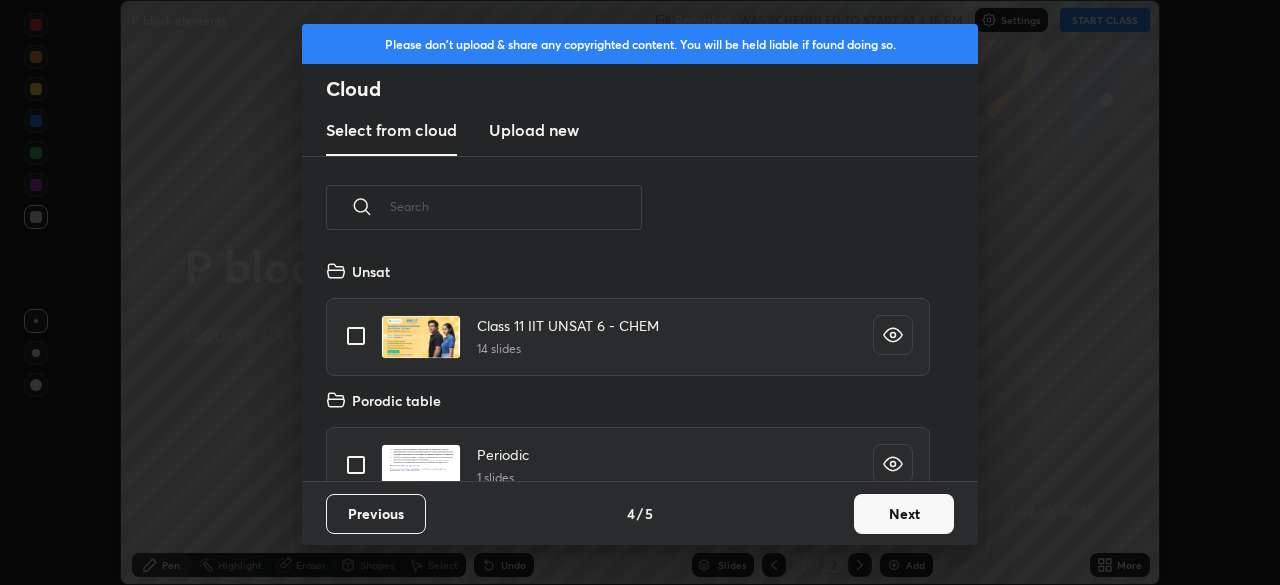 click on "Next" at bounding box center [904, 514] 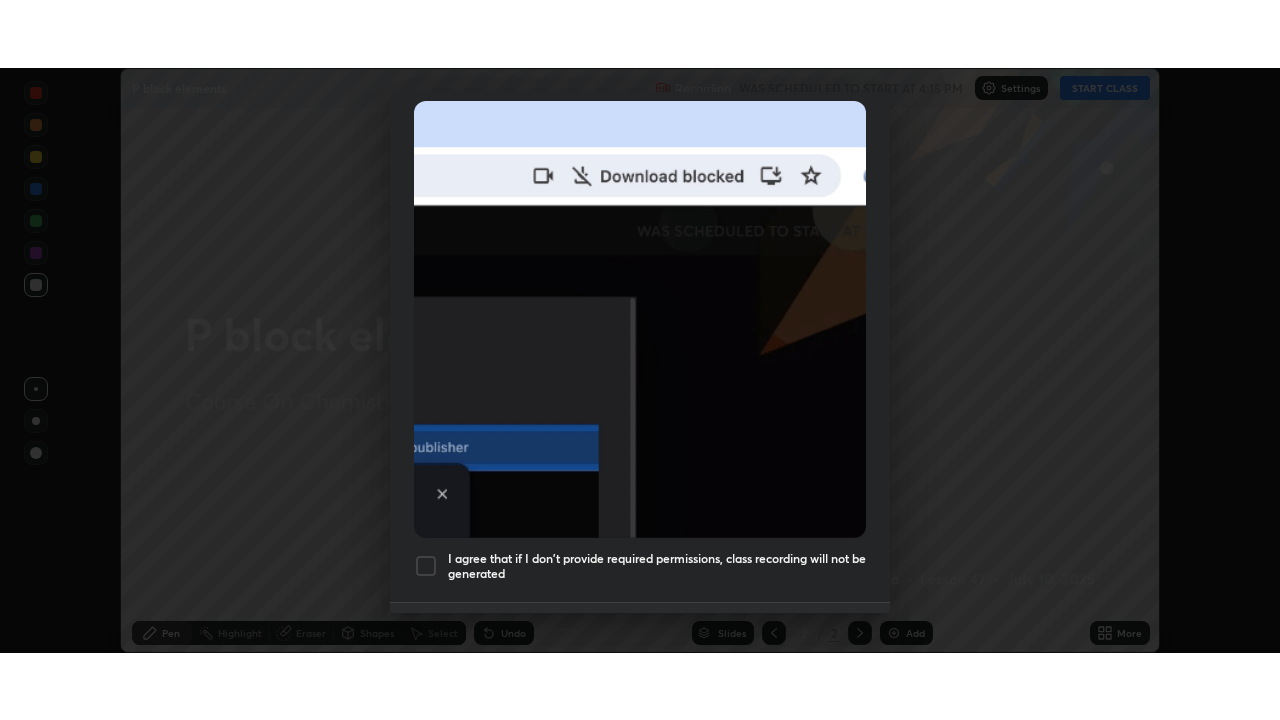 scroll, scrollTop: 479, scrollLeft: 0, axis: vertical 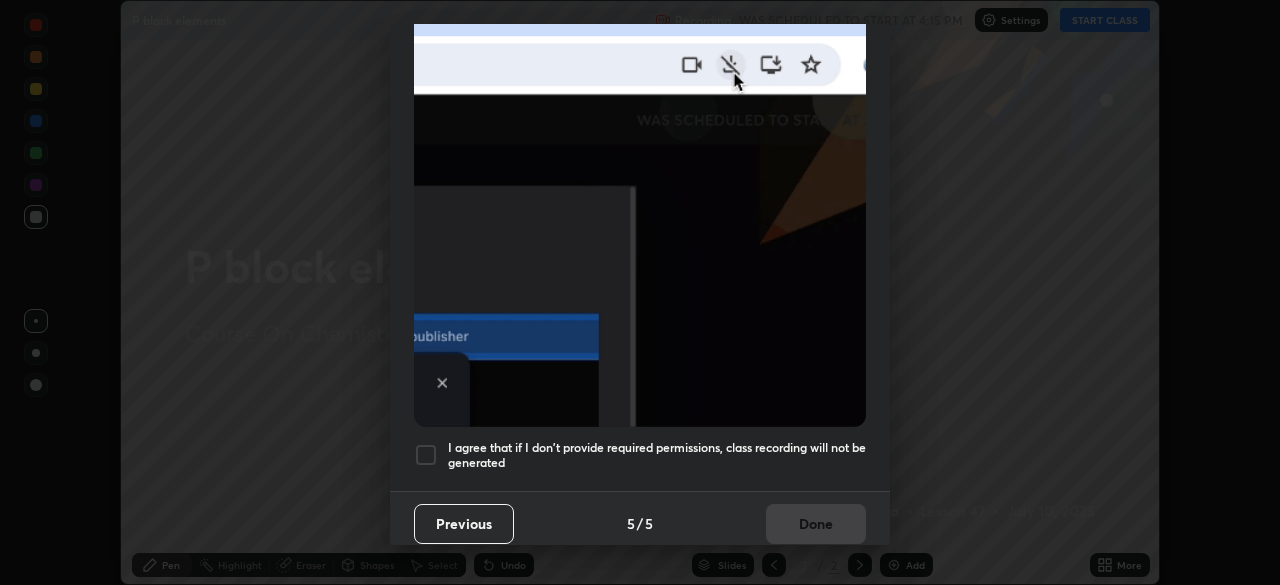 click at bounding box center (426, 455) 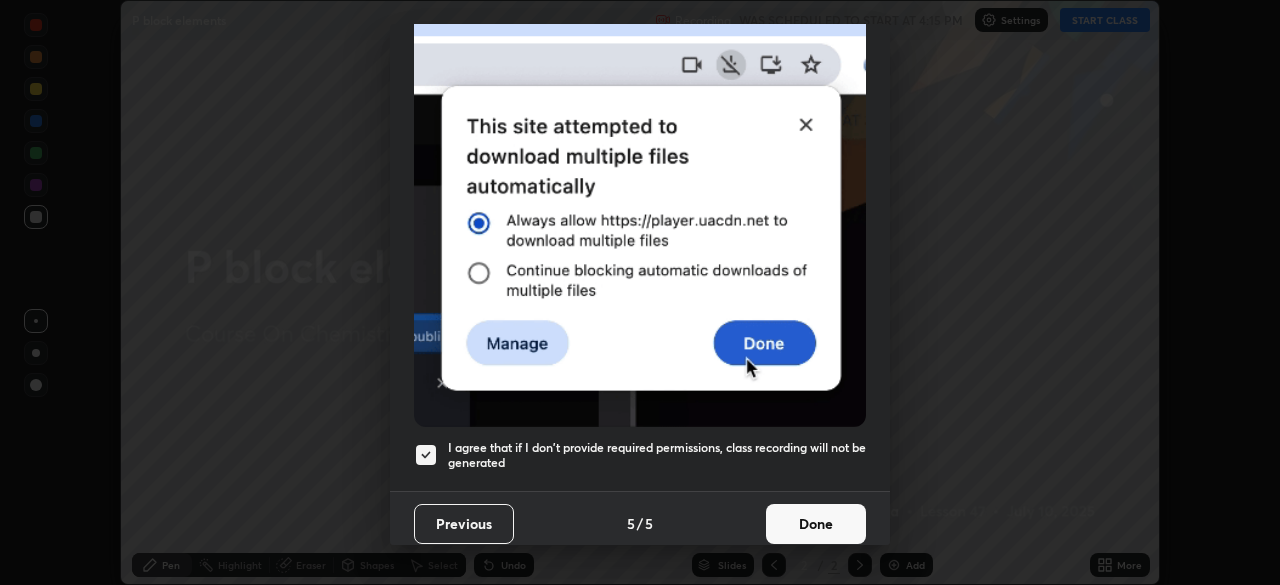 click on "Done" at bounding box center (816, 524) 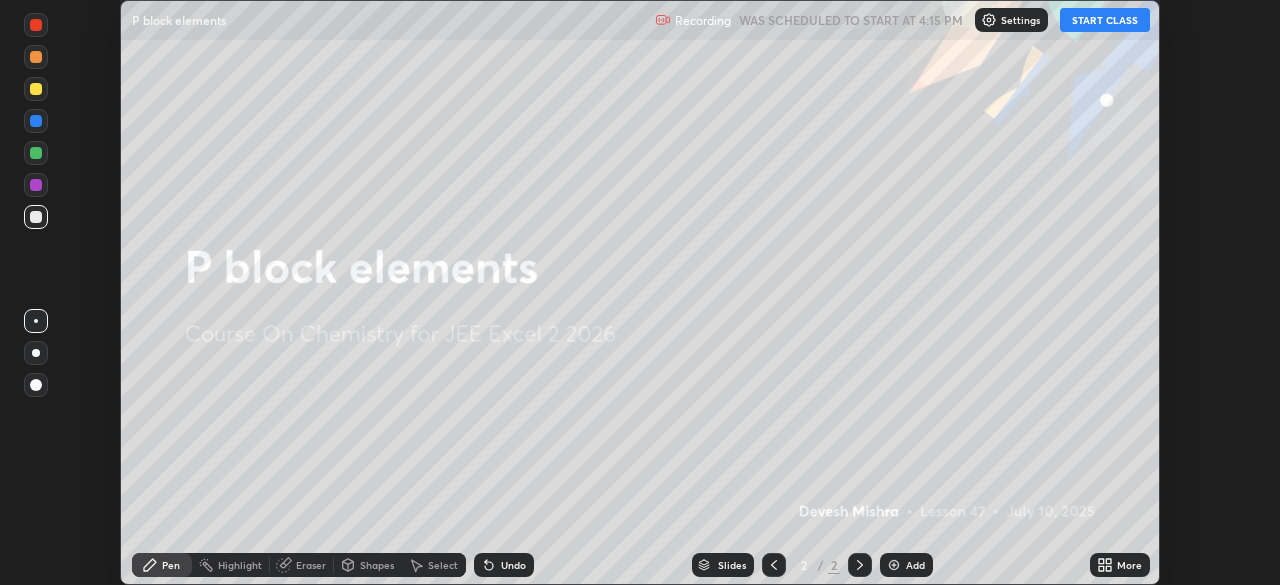 click on "START CLASS" at bounding box center [1105, 20] 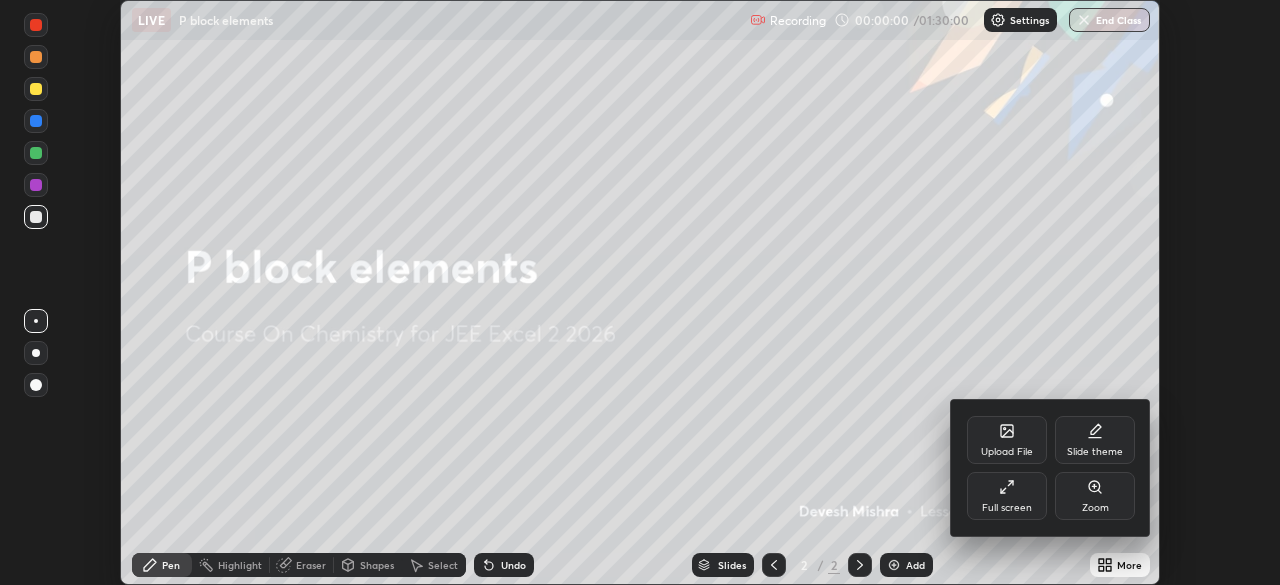 click on "Full screen" at bounding box center [1007, 508] 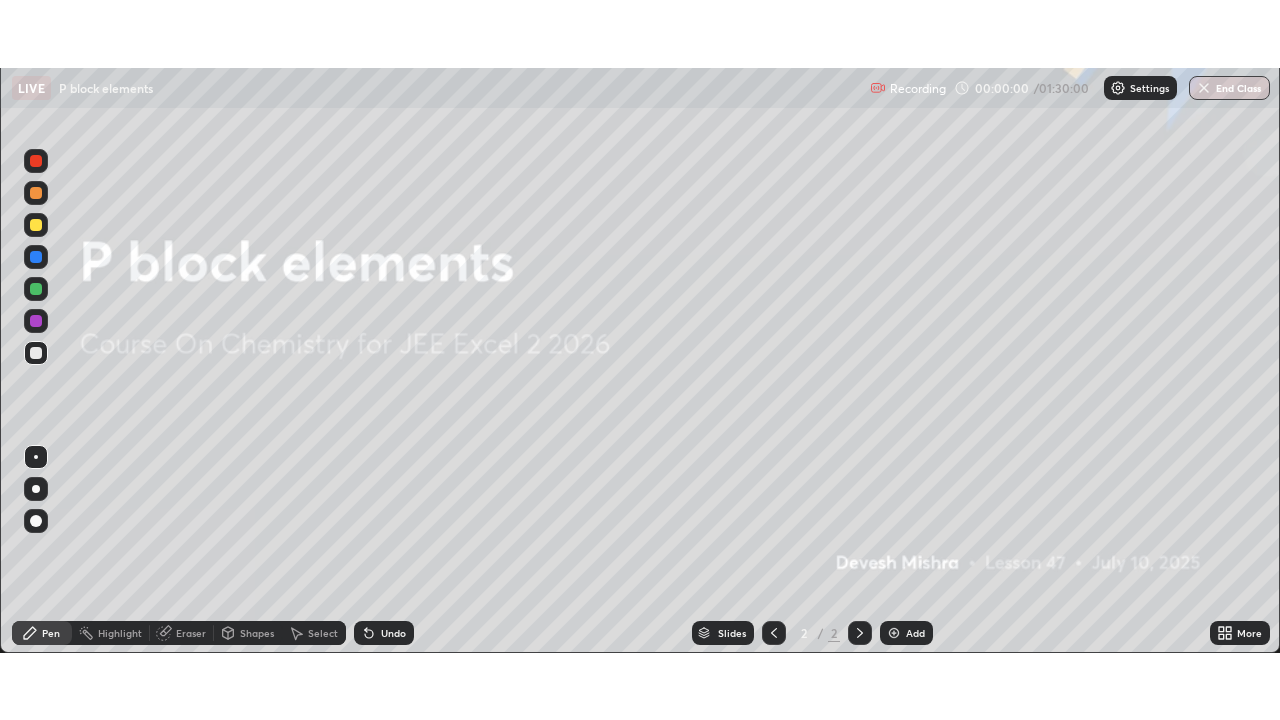 scroll, scrollTop: 99280, scrollLeft: 98720, axis: both 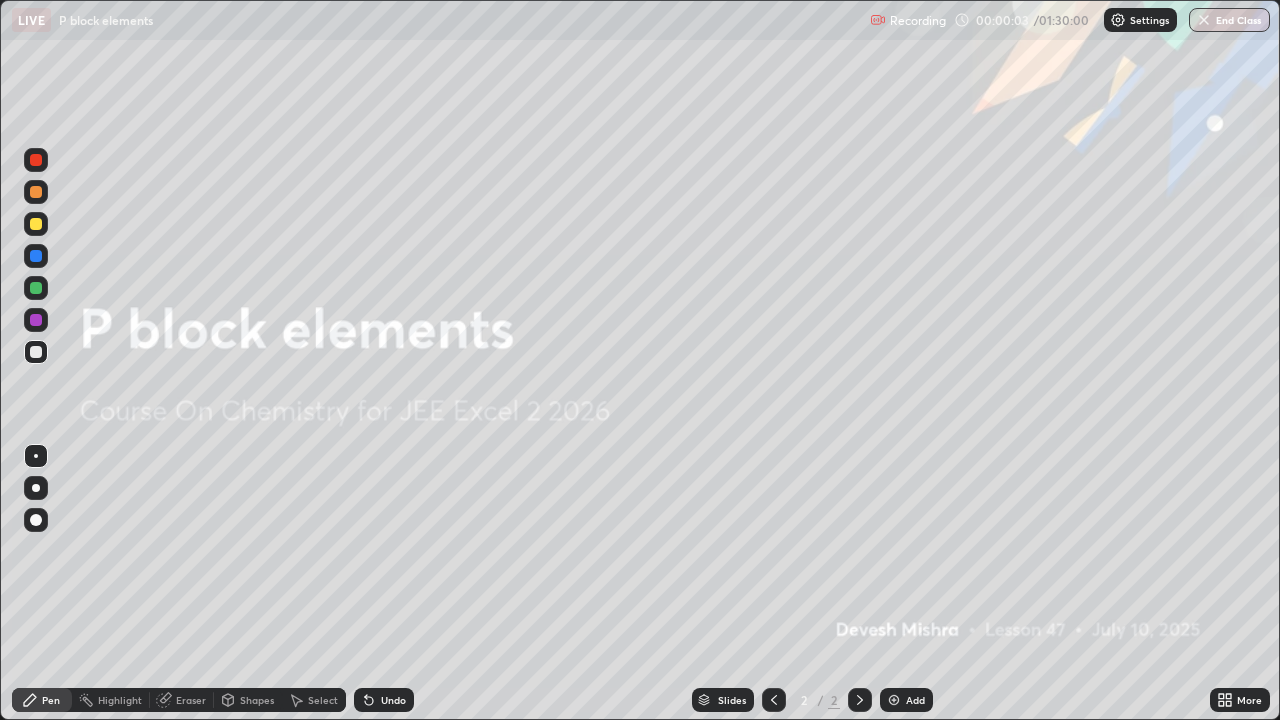 click at bounding box center [894, 700] 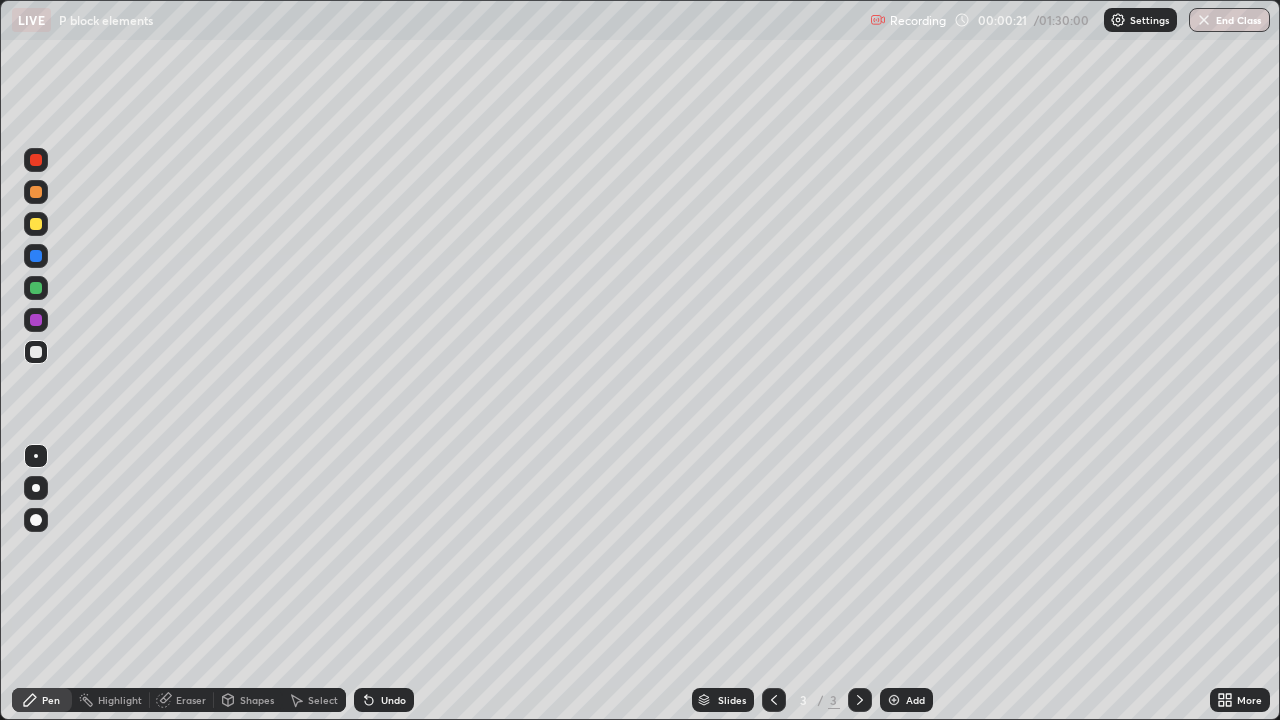 click 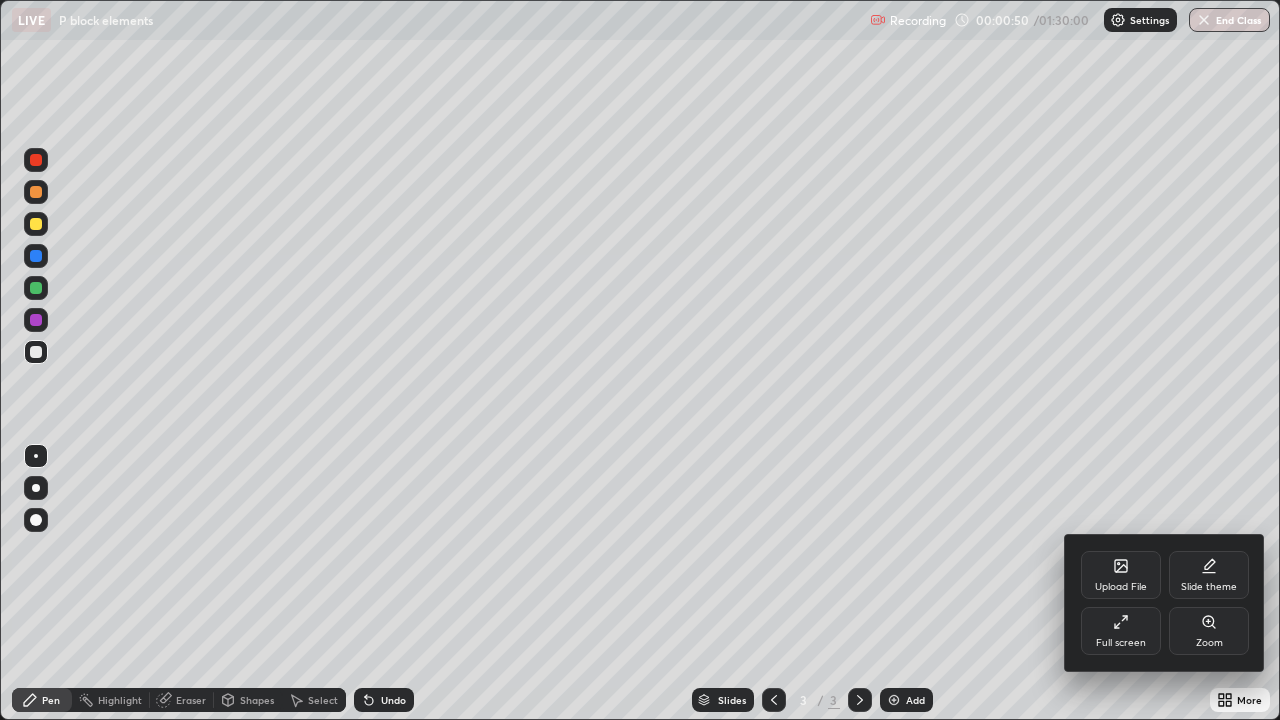 click on "Upload File" at bounding box center (1121, 575) 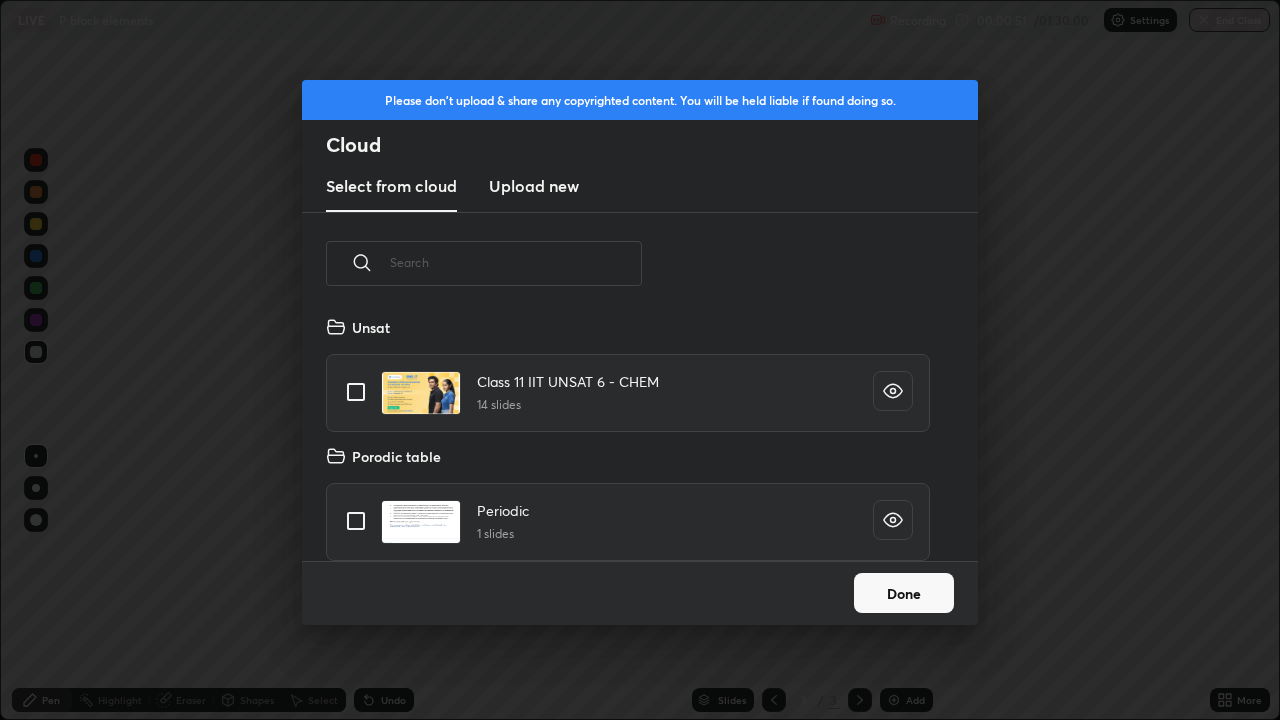 scroll, scrollTop: 7, scrollLeft: 11, axis: both 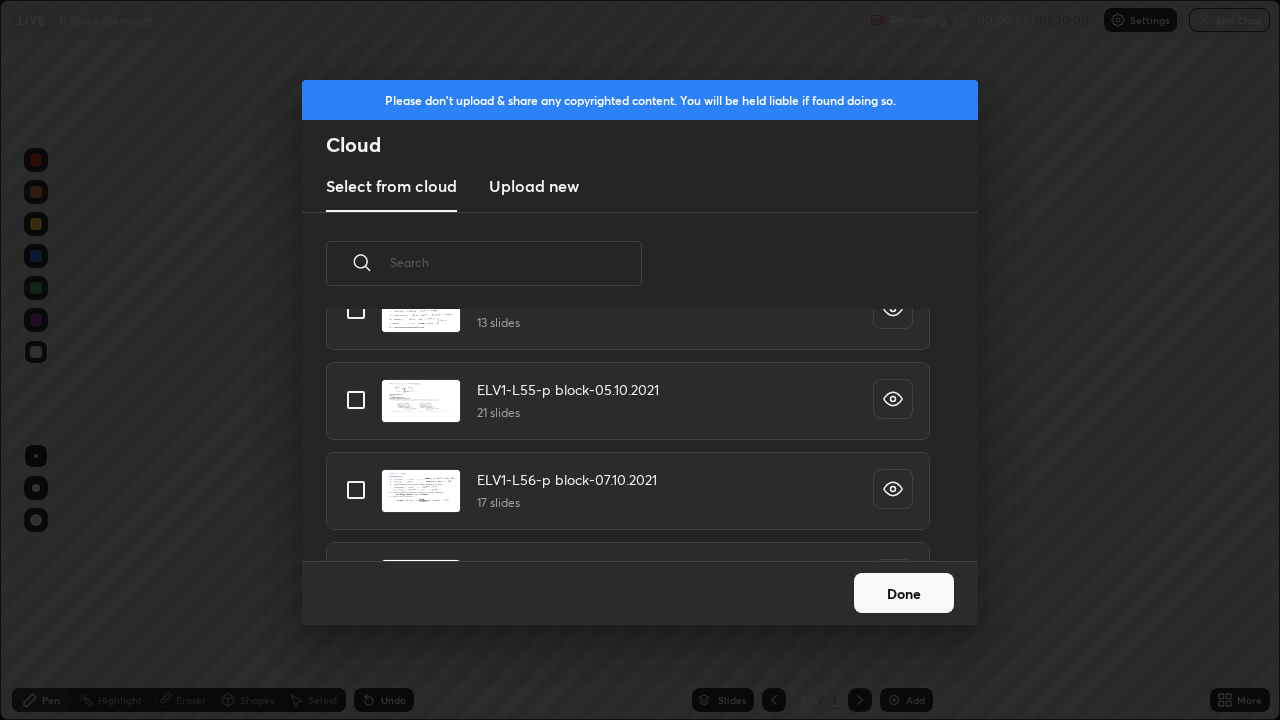 click at bounding box center (356, 490) 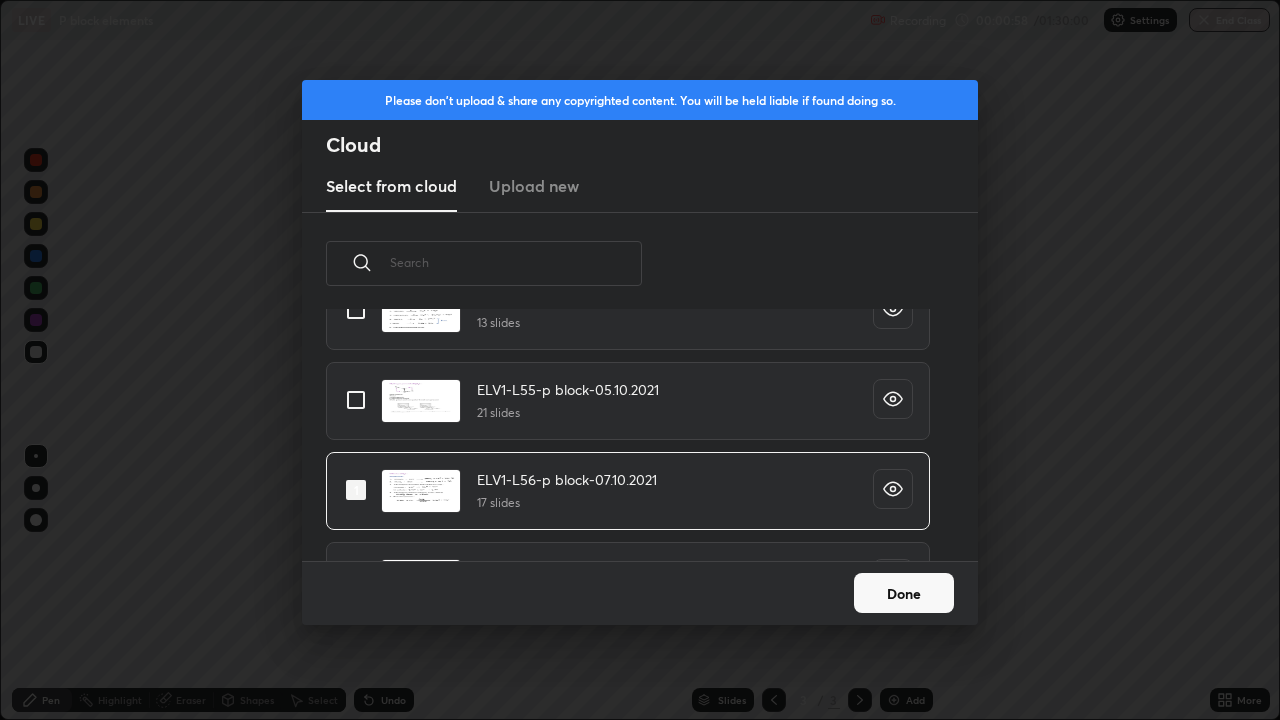 click at bounding box center [356, 490] 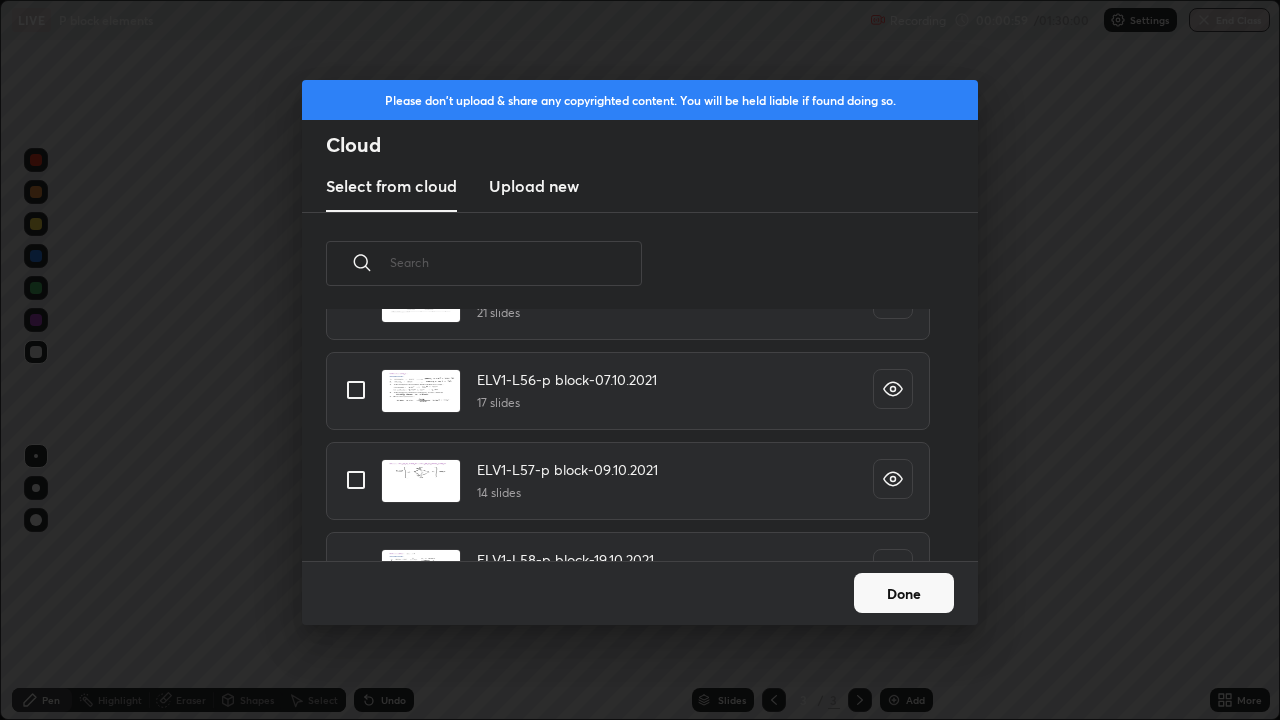 scroll, scrollTop: 2102, scrollLeft: 0, axis: vertical 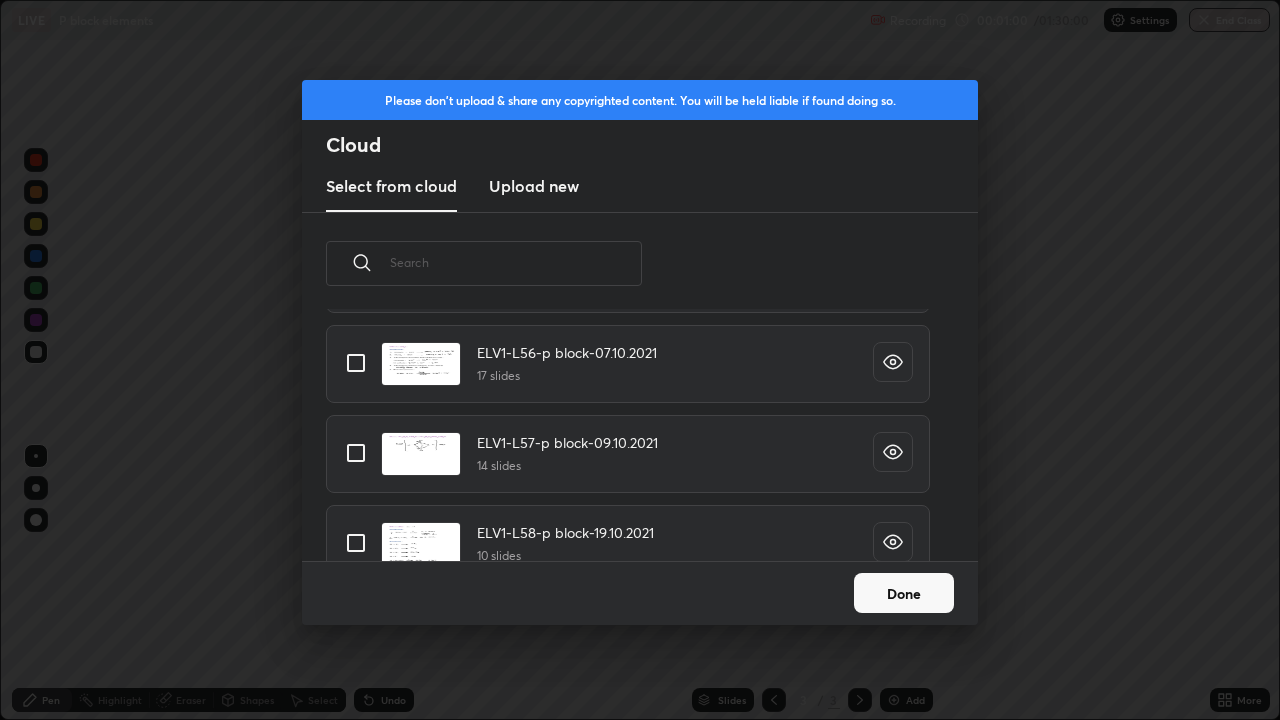 click at bounding box center [356, 453] 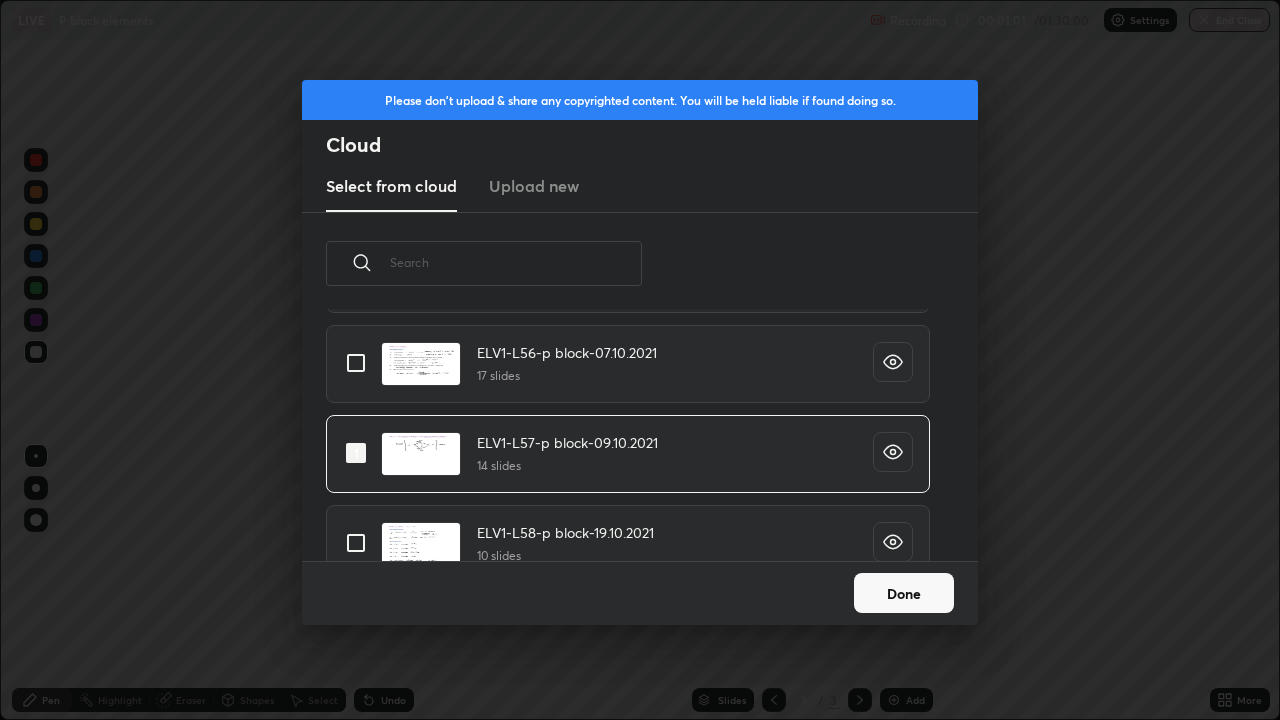 click at bounding box center (356, 453) 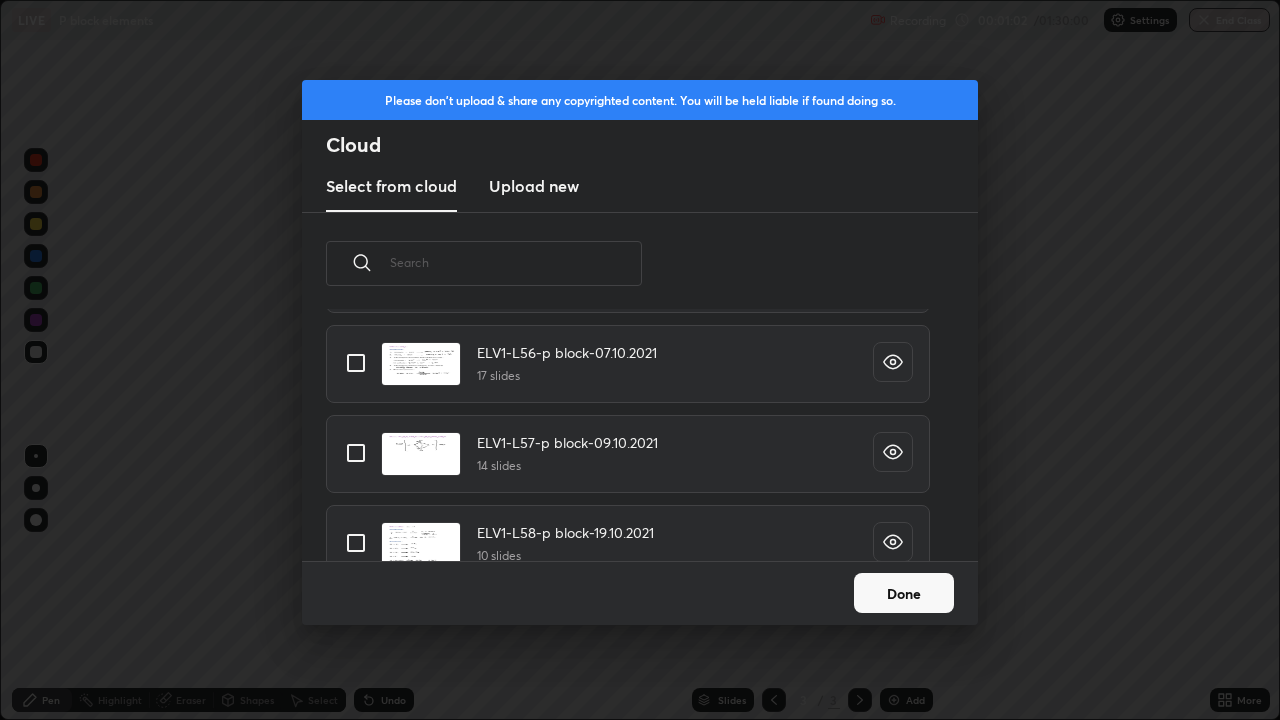 click at bounding box center [356, 453] 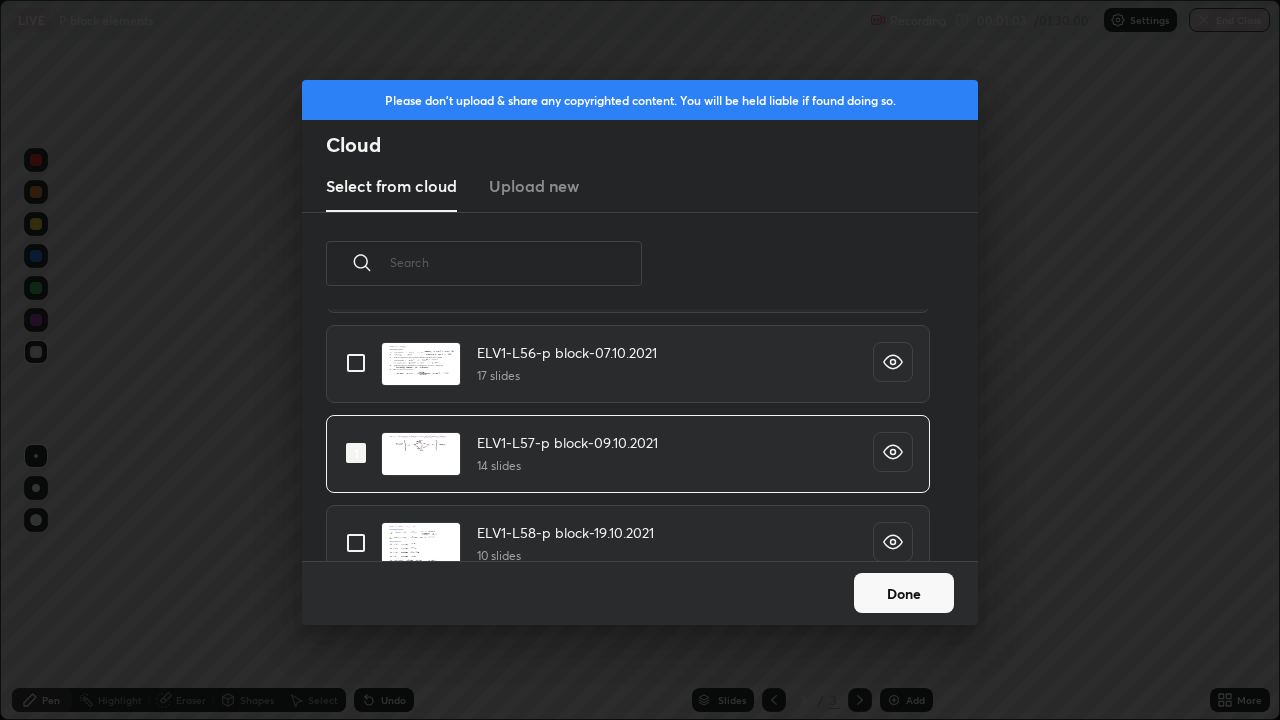 click on "Done" at bounding box center [904, 593] 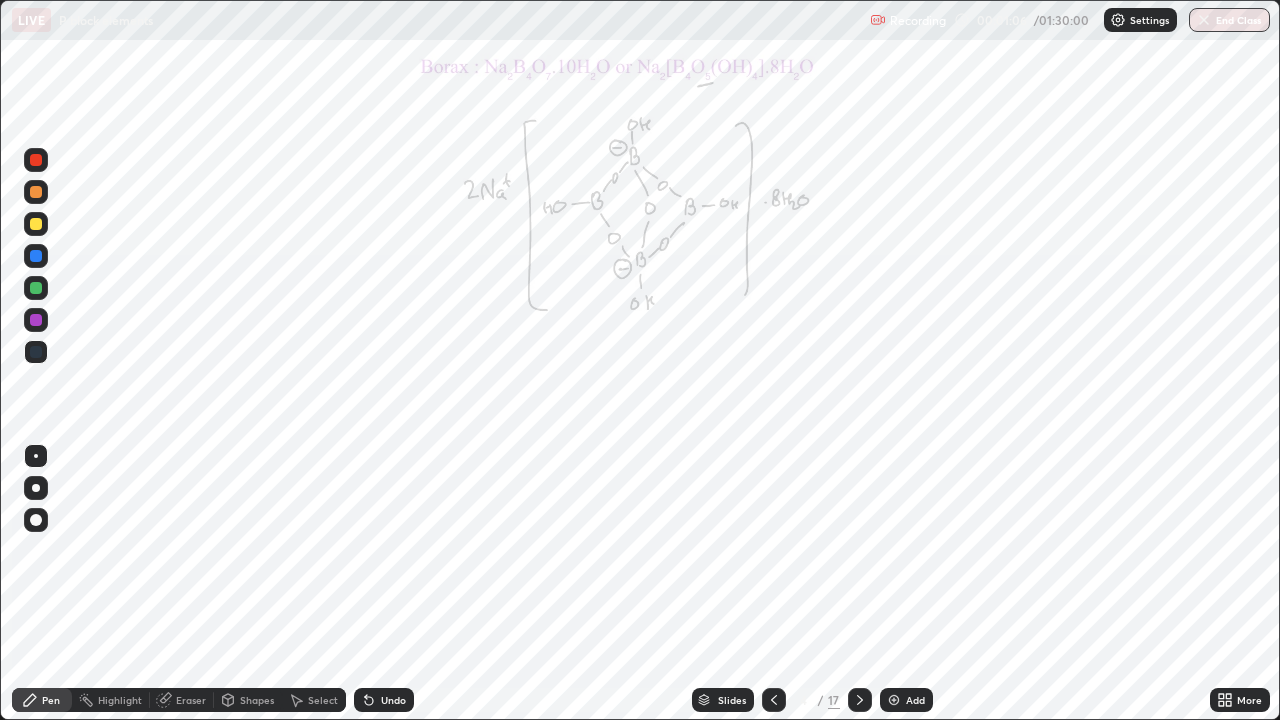 click 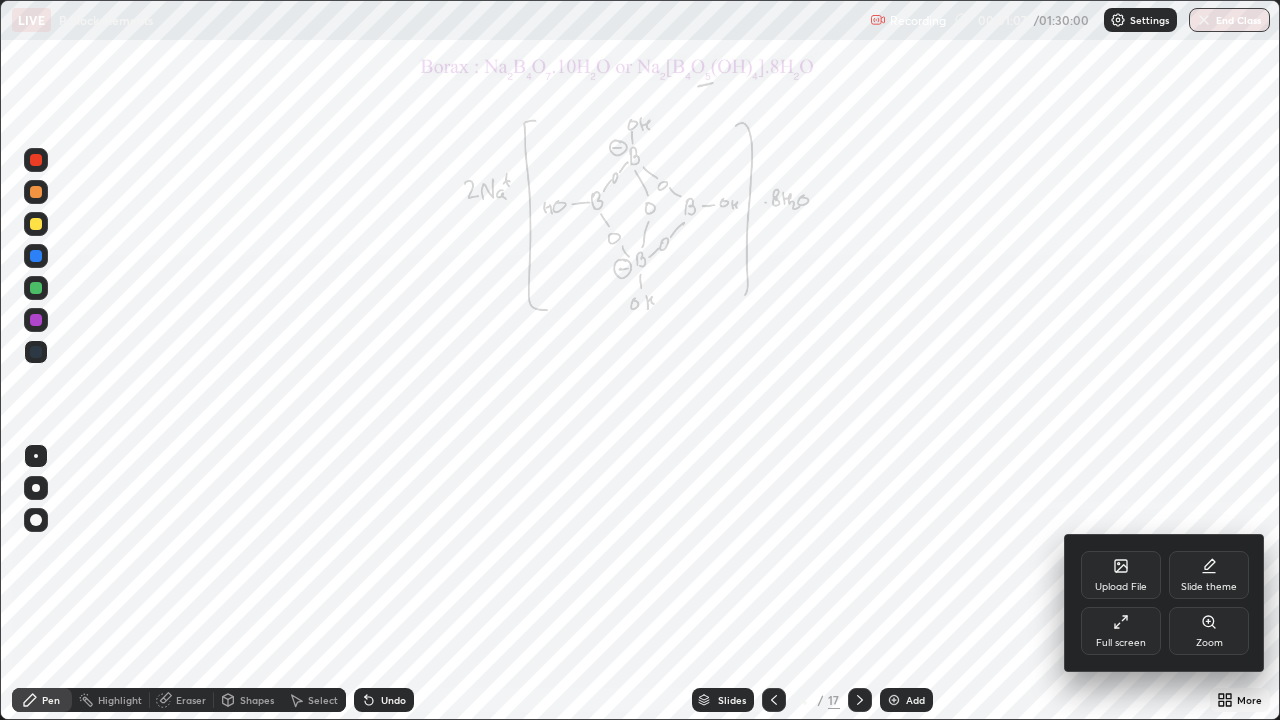 click on "Zoom" at bounding box center (1209, 631) 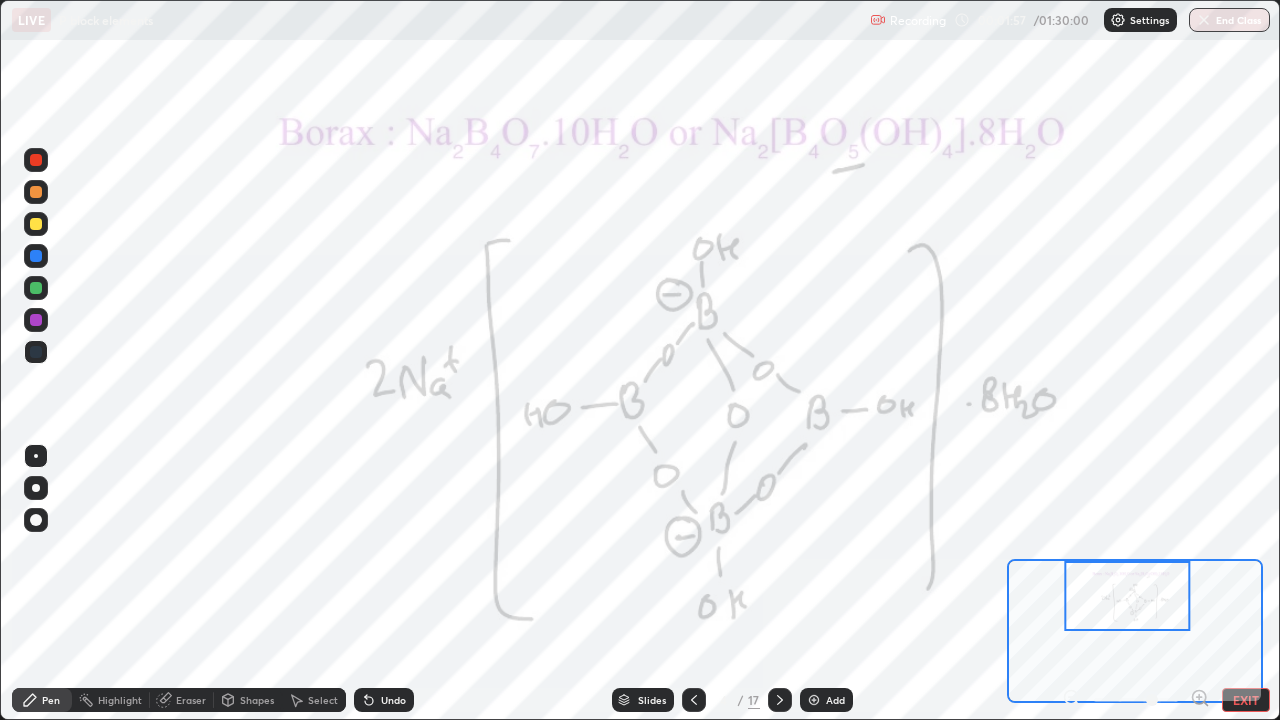 click at bounding box center [36, 192] 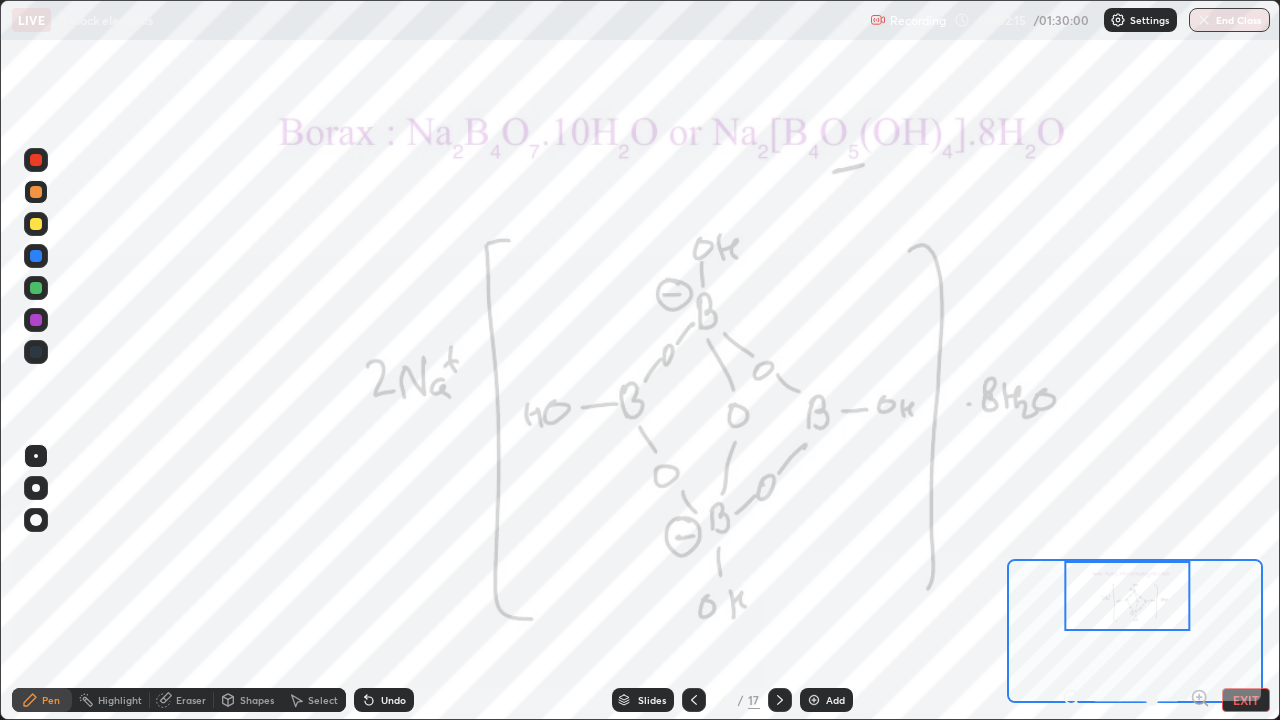 click at bounding box center (36, 288) 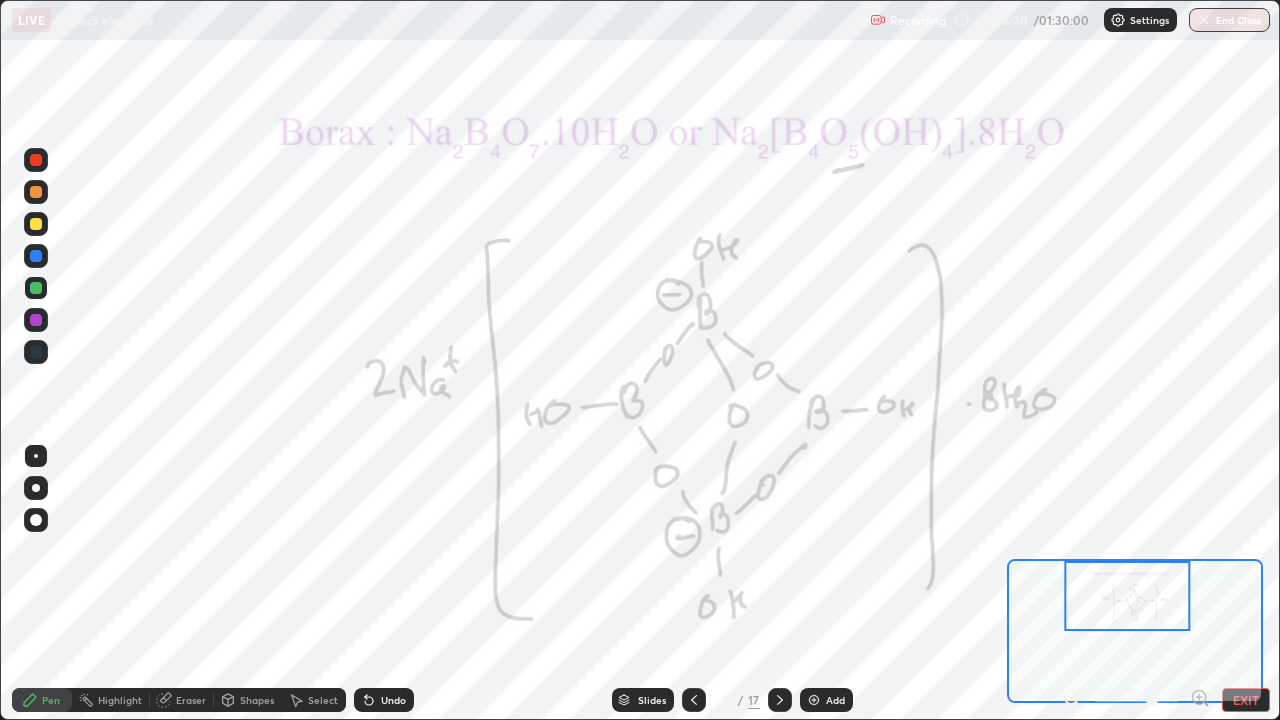 click at bounding box center [36, 160] 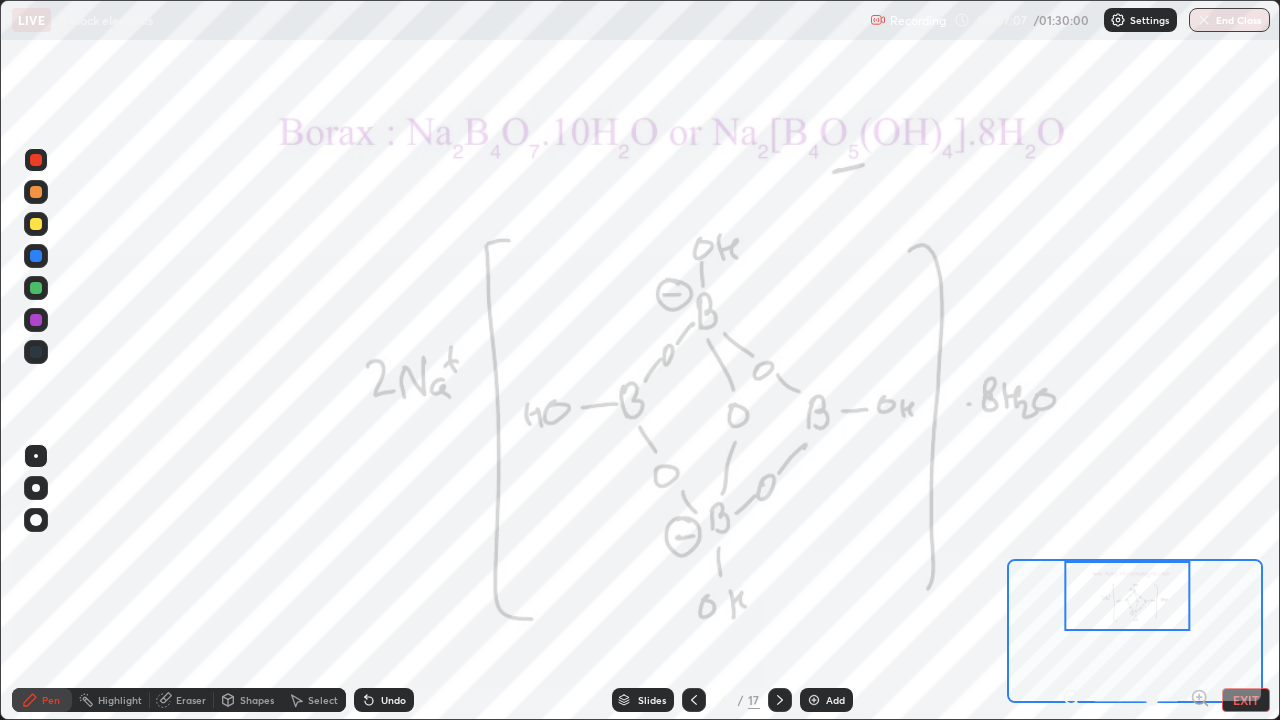 click 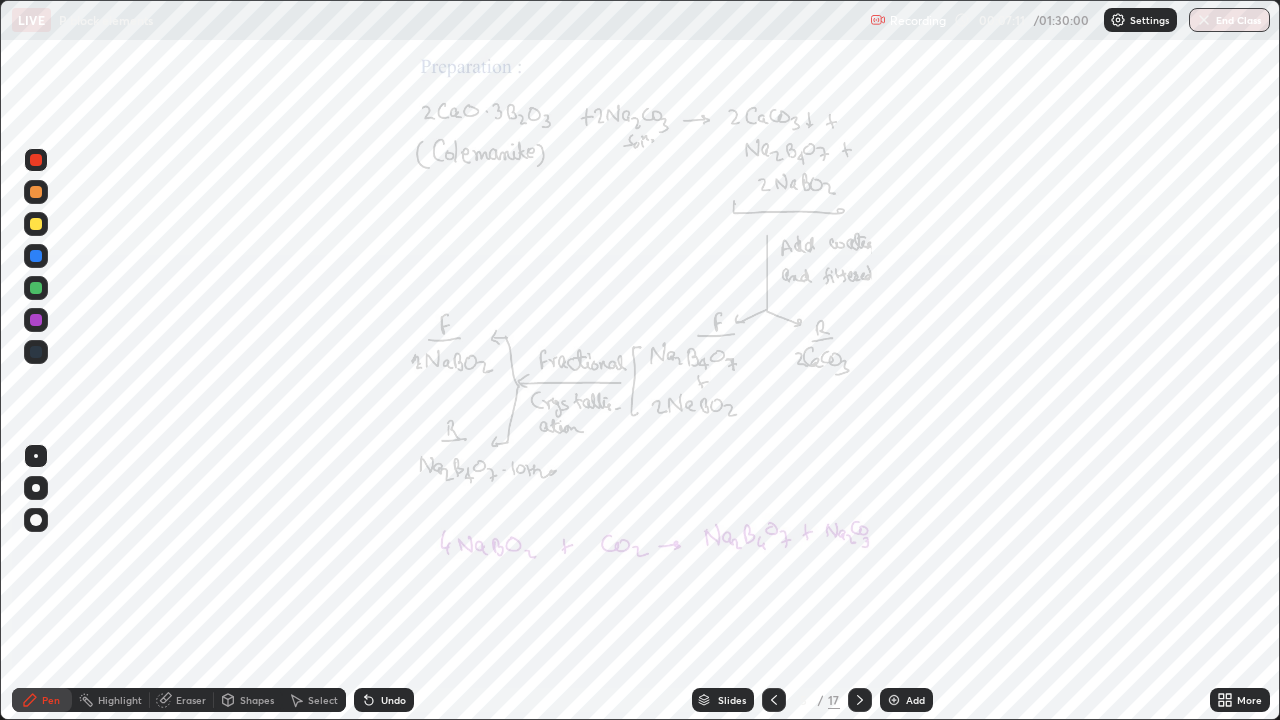 click 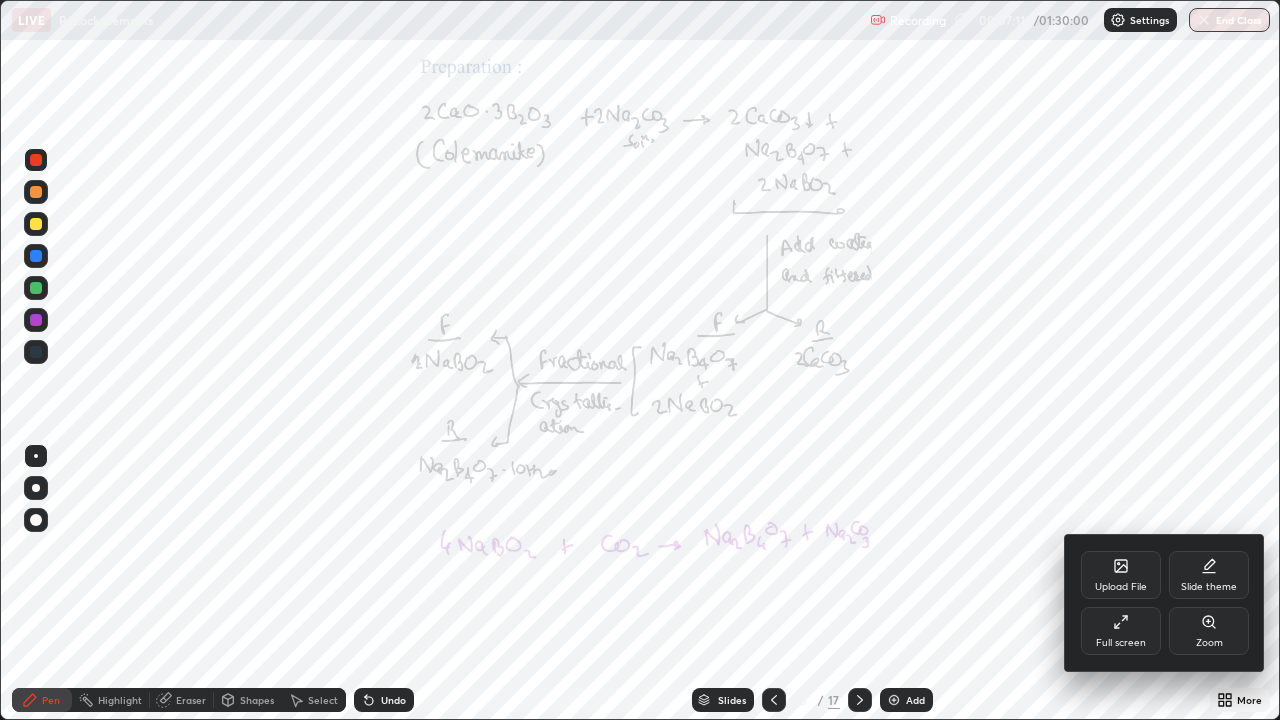 click on "Zoom" at bounding box center [1209, 643] 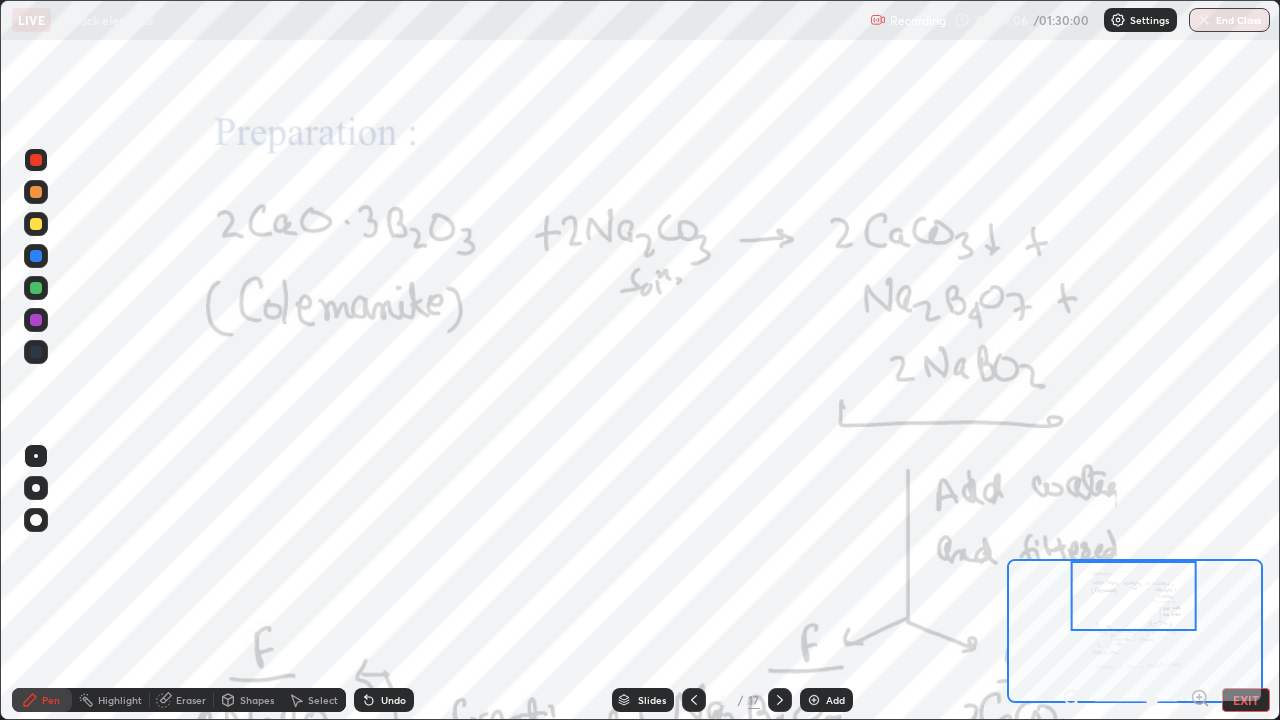 click 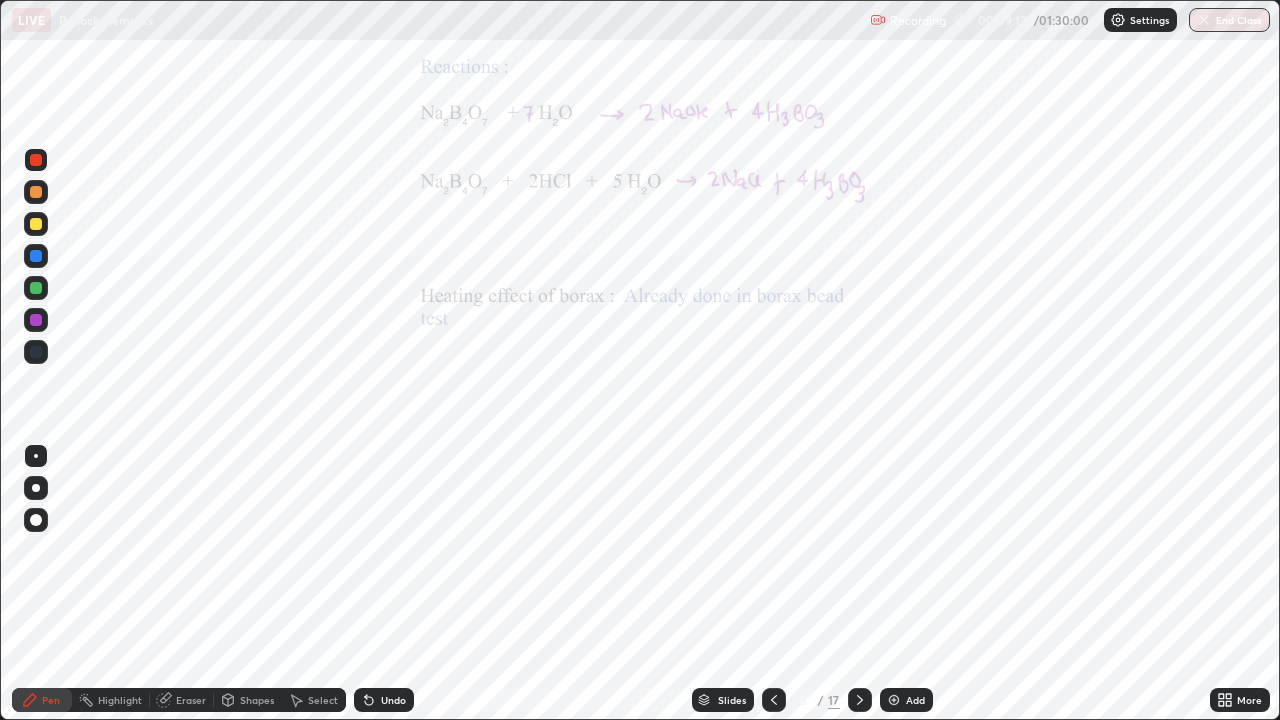 click on "More" at bounding box center (1240, 700) 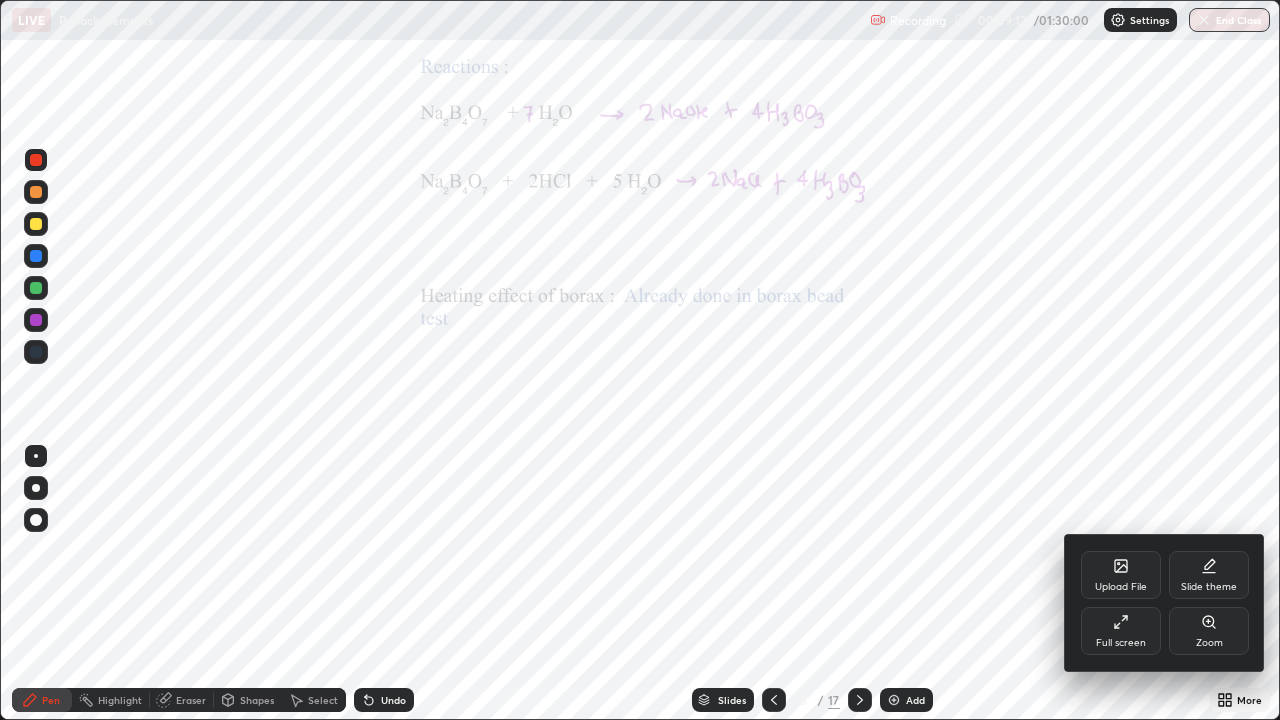 click on "Zoom" at bounding box center (1209, 631) 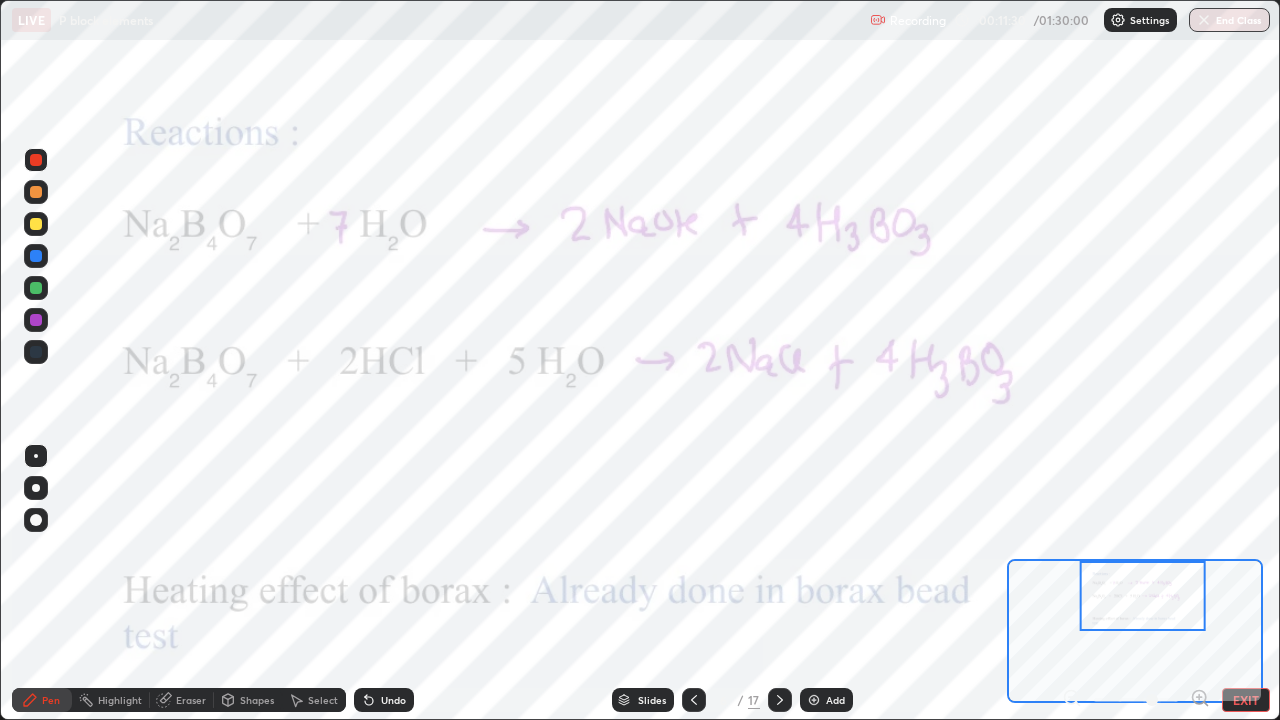 click 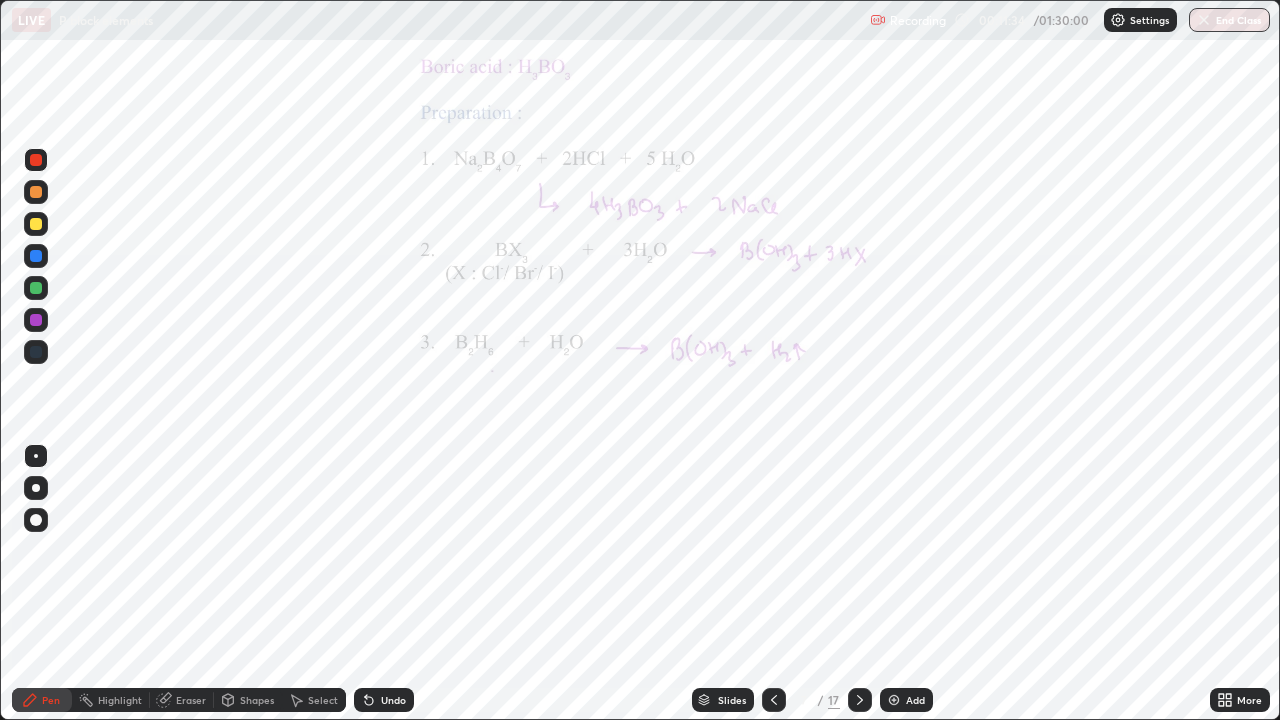 click 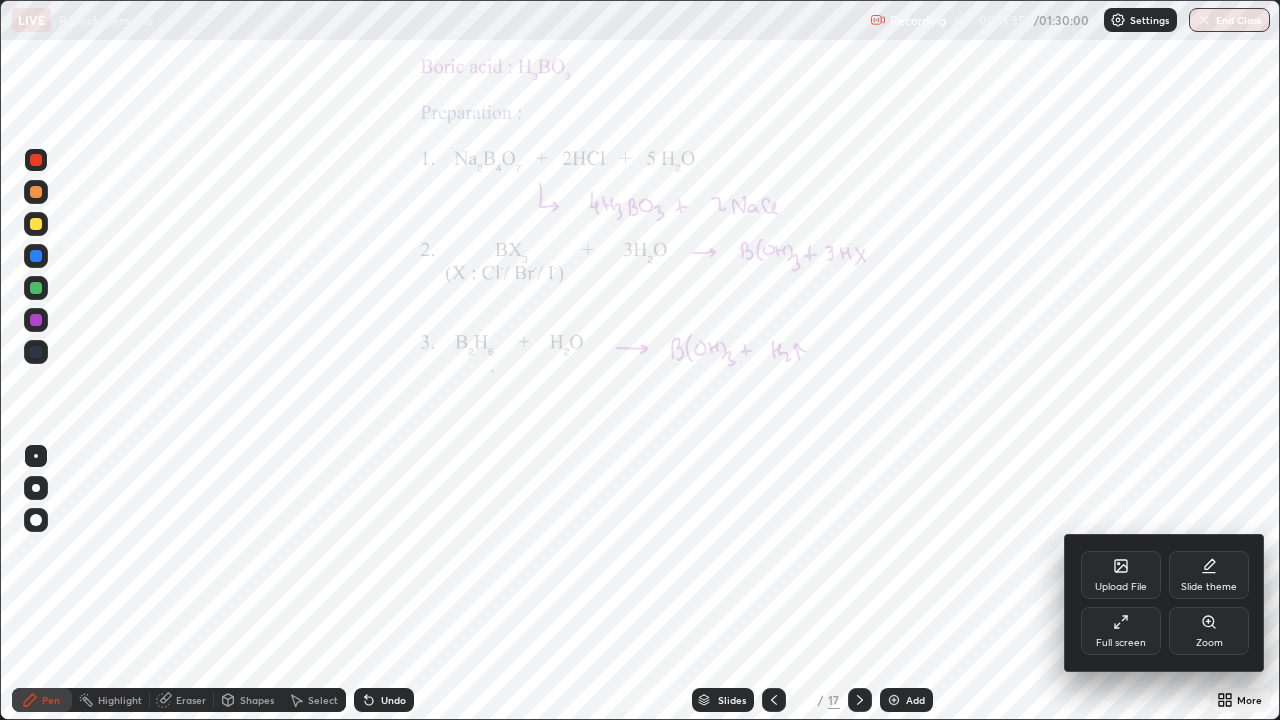 click on "Zoom" at bounding box center [1209, 631] 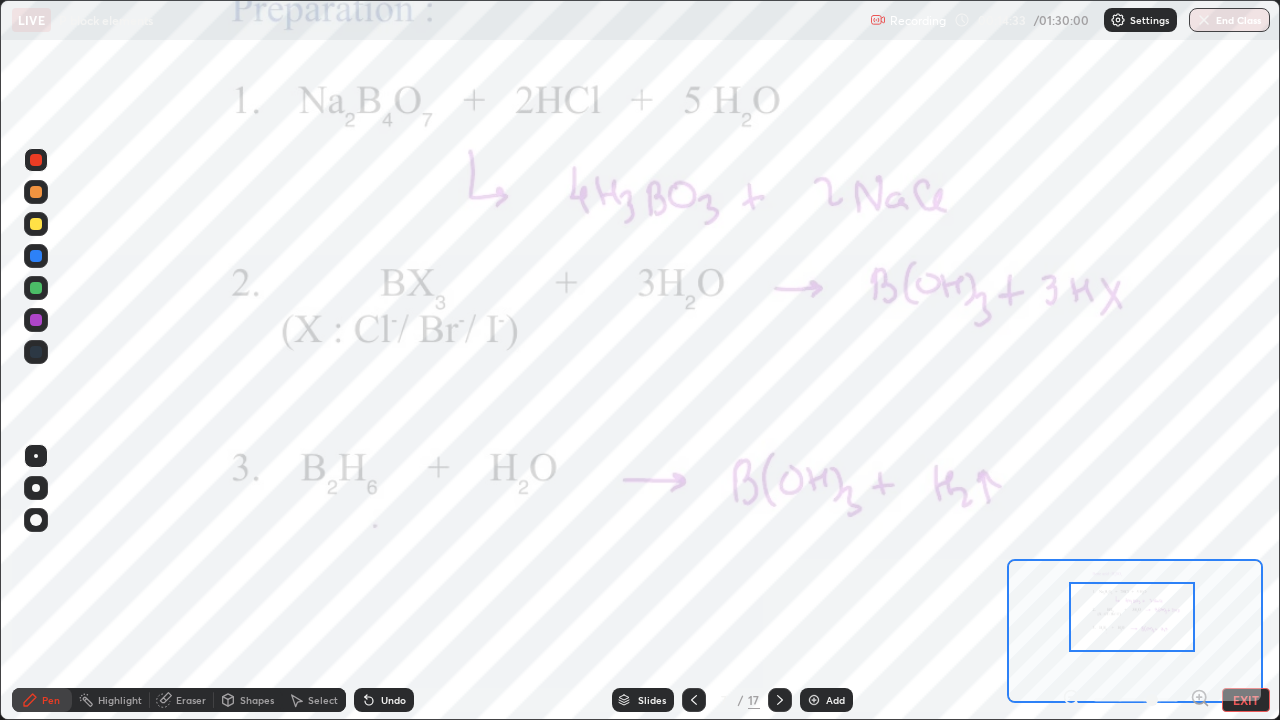 click at bounding box center (780, 700) 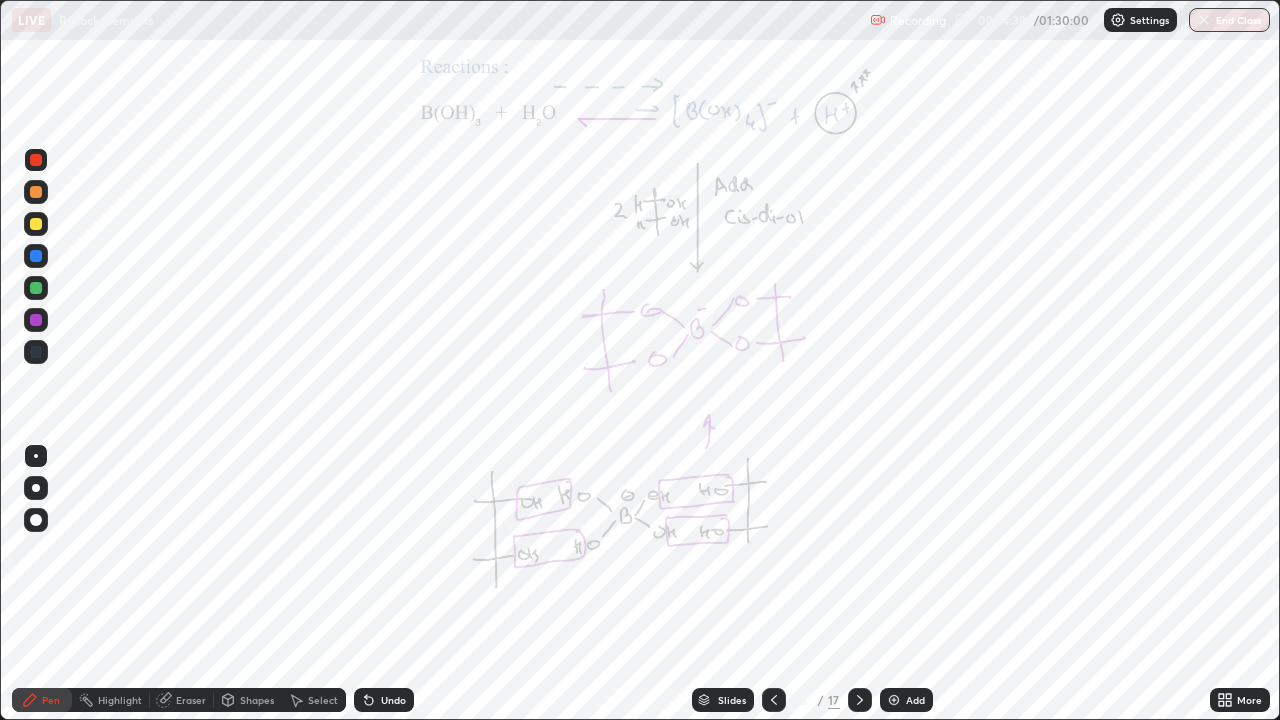 click at bounding box center (36, 224) 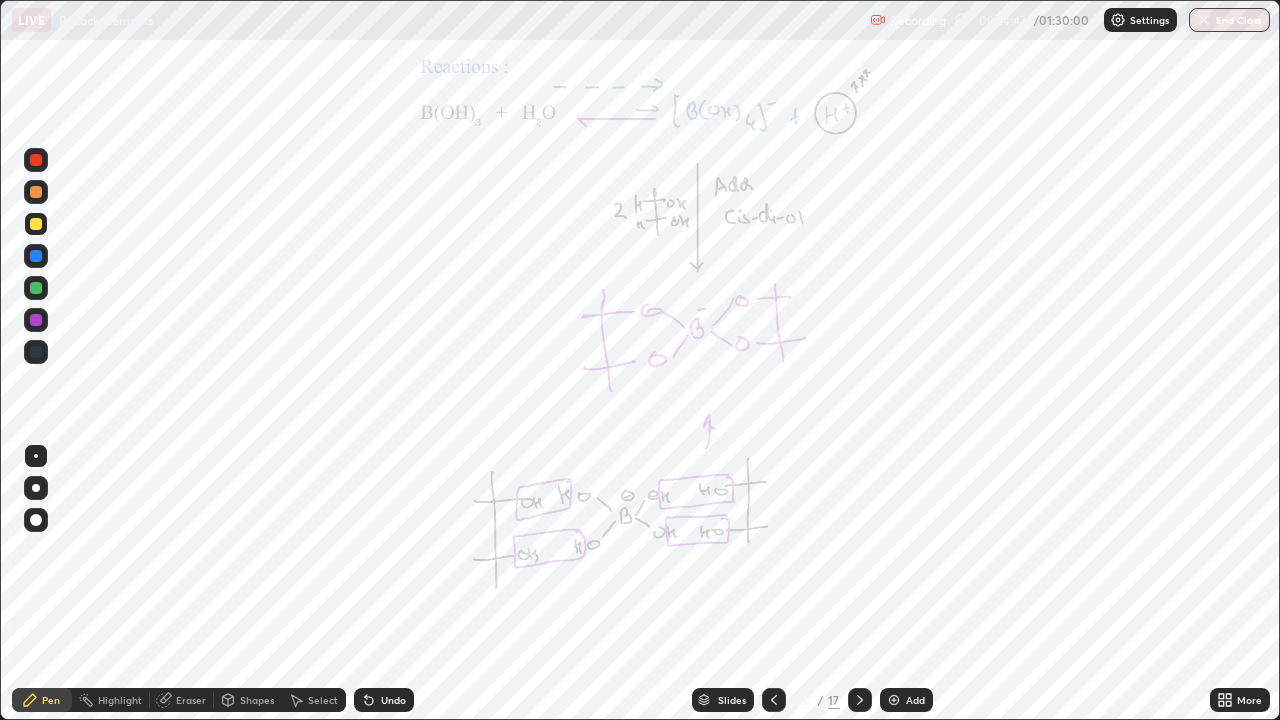 click at bounding box center [36, 160] 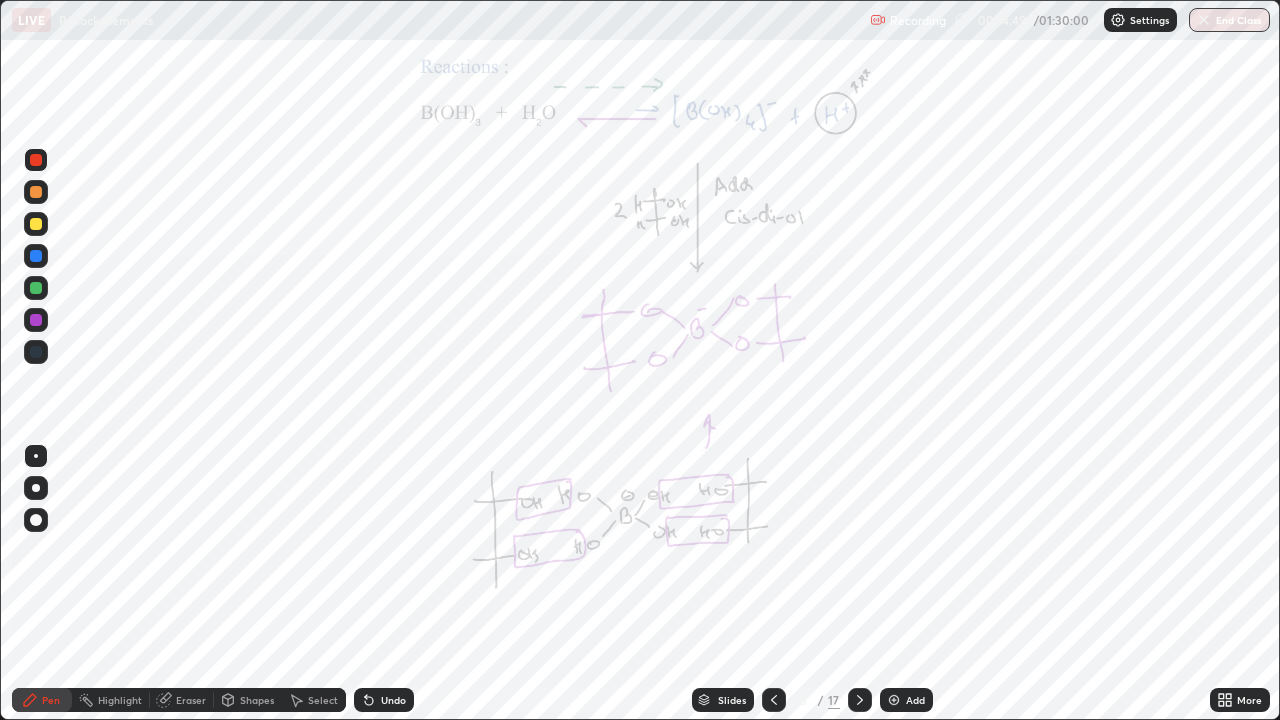 click 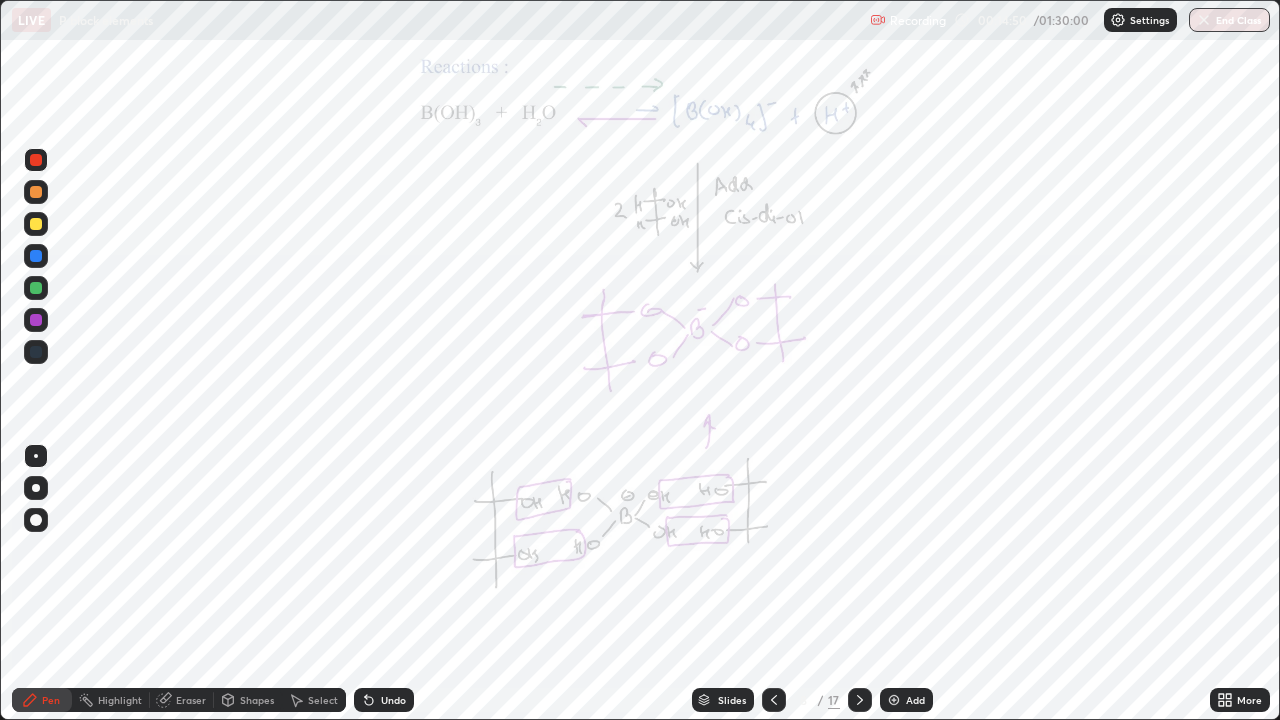 click at bounding box center (36, 160) 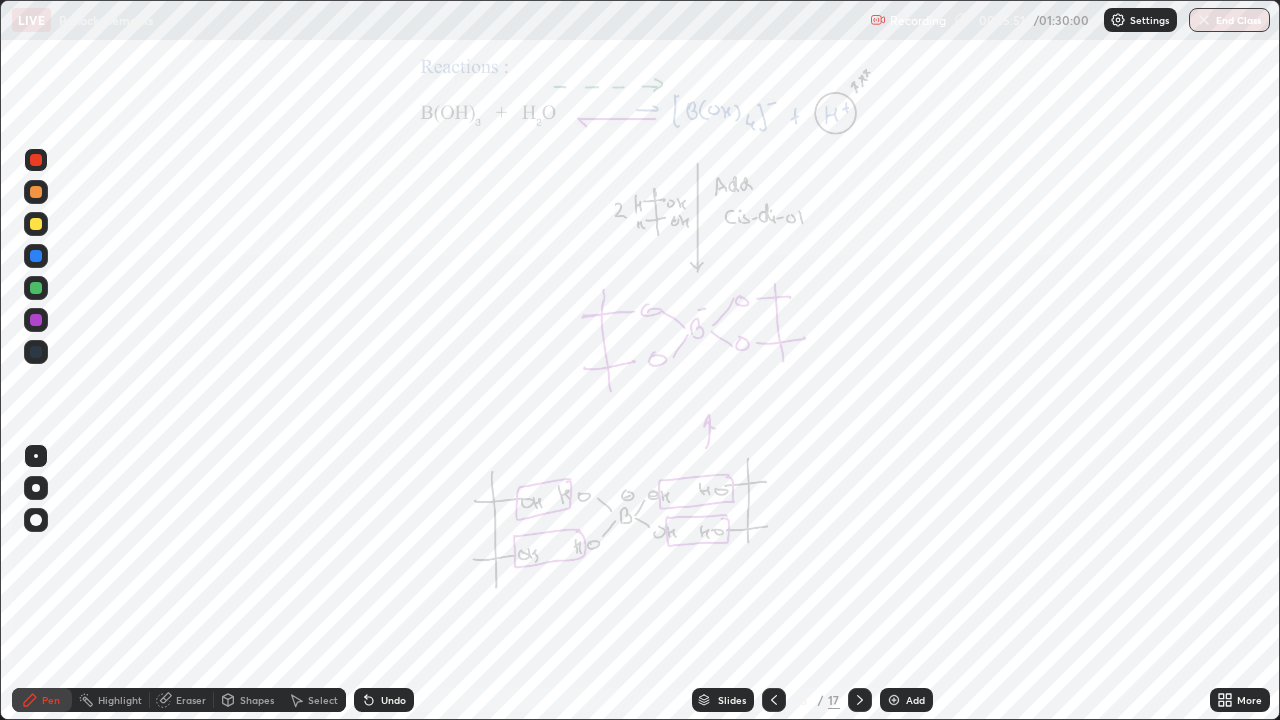 click at bounding box center [36, 224] 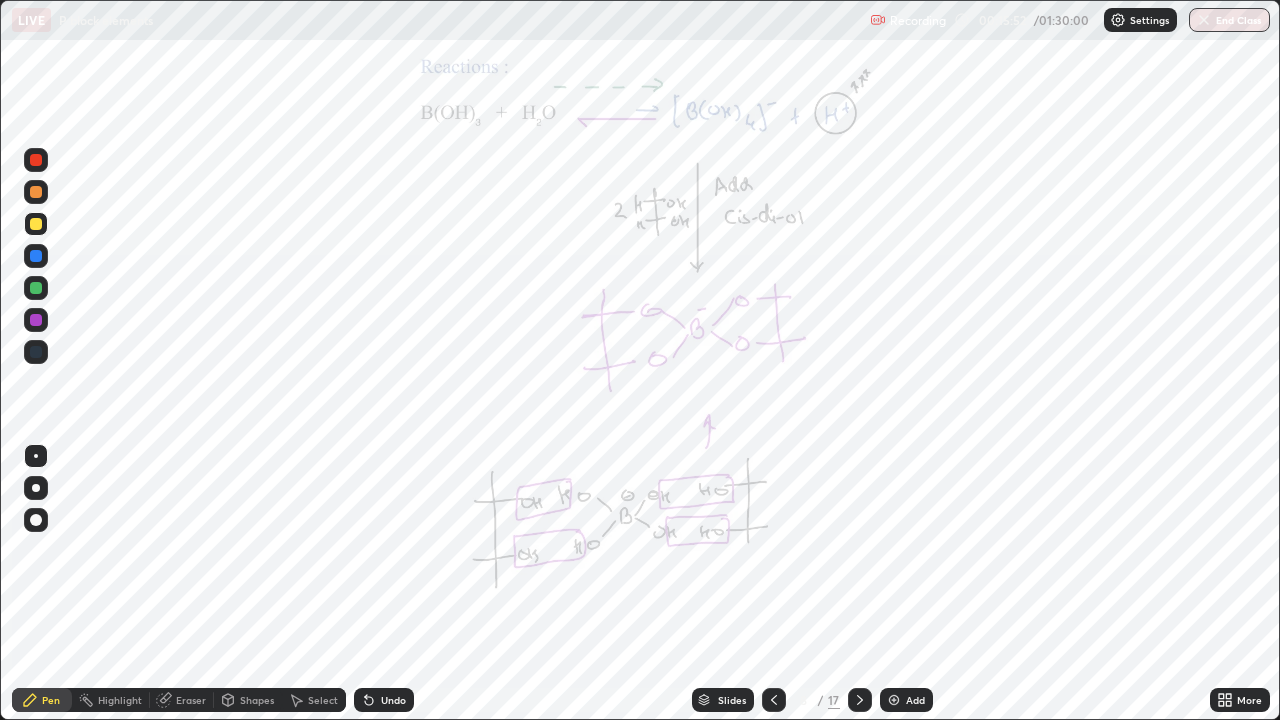 click at bounding box center [36, 192] 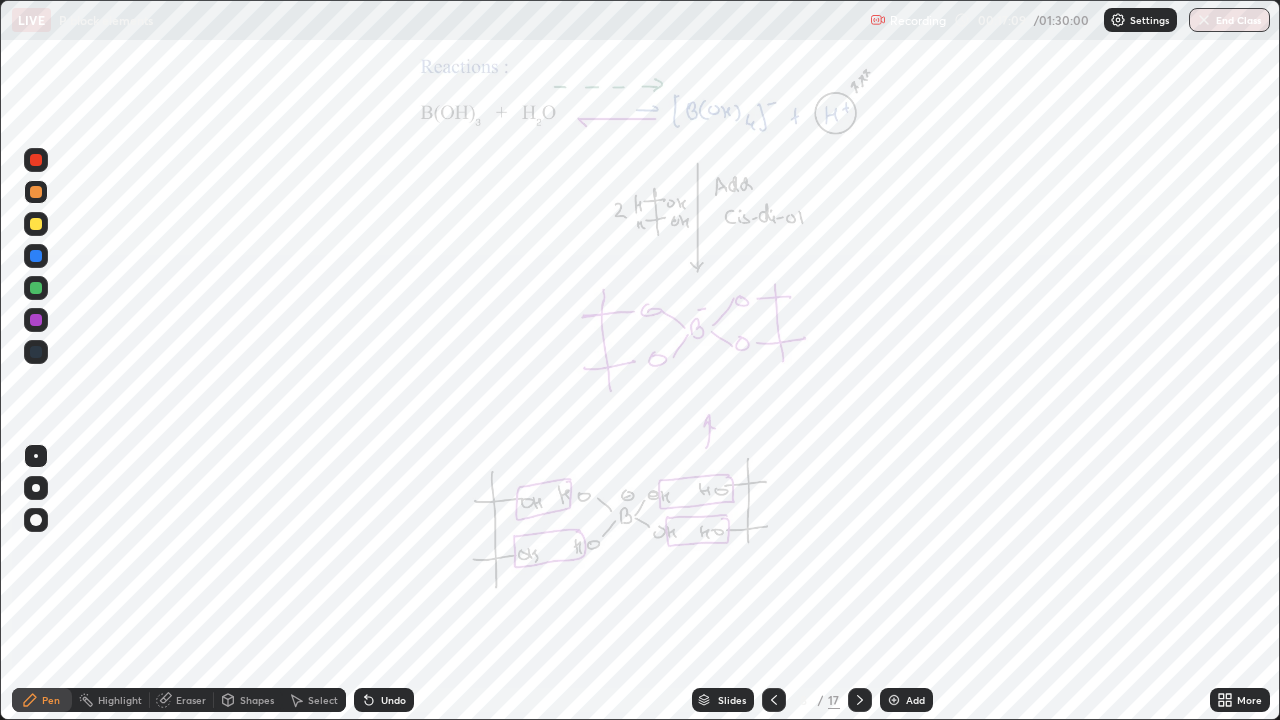 click at bounding box center (894, 700) 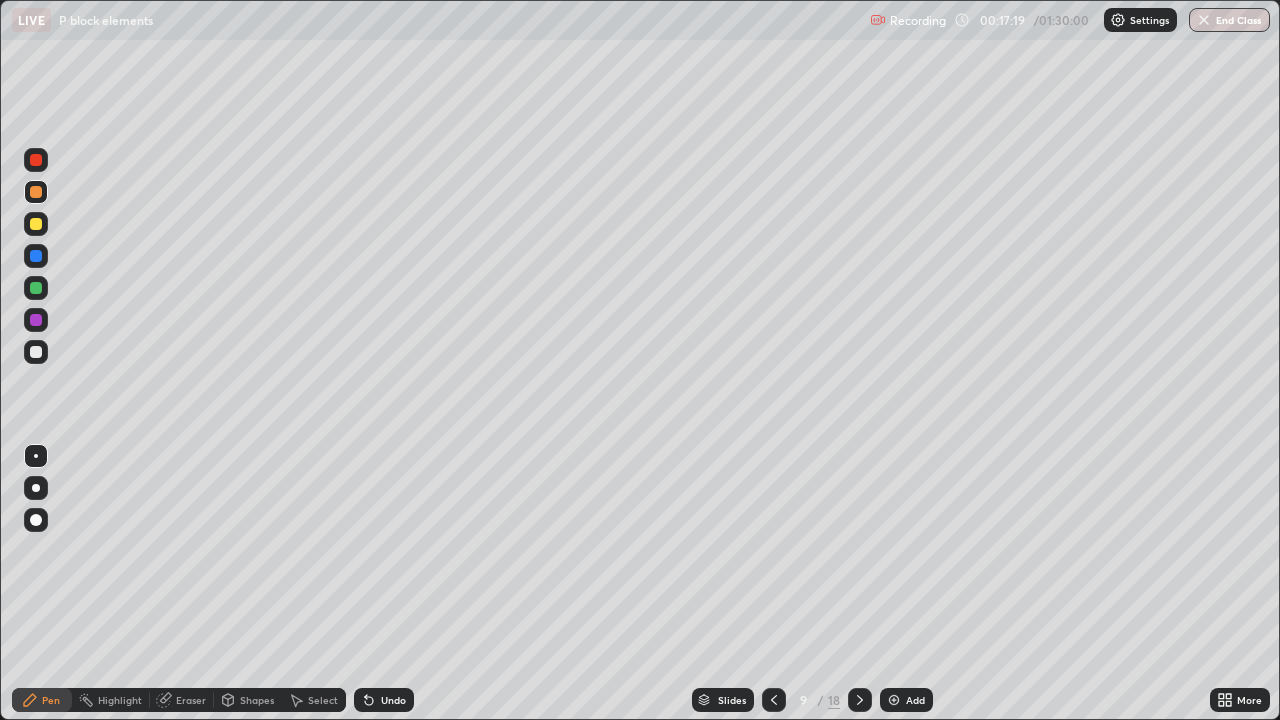 click at bounding box center (36, 256) 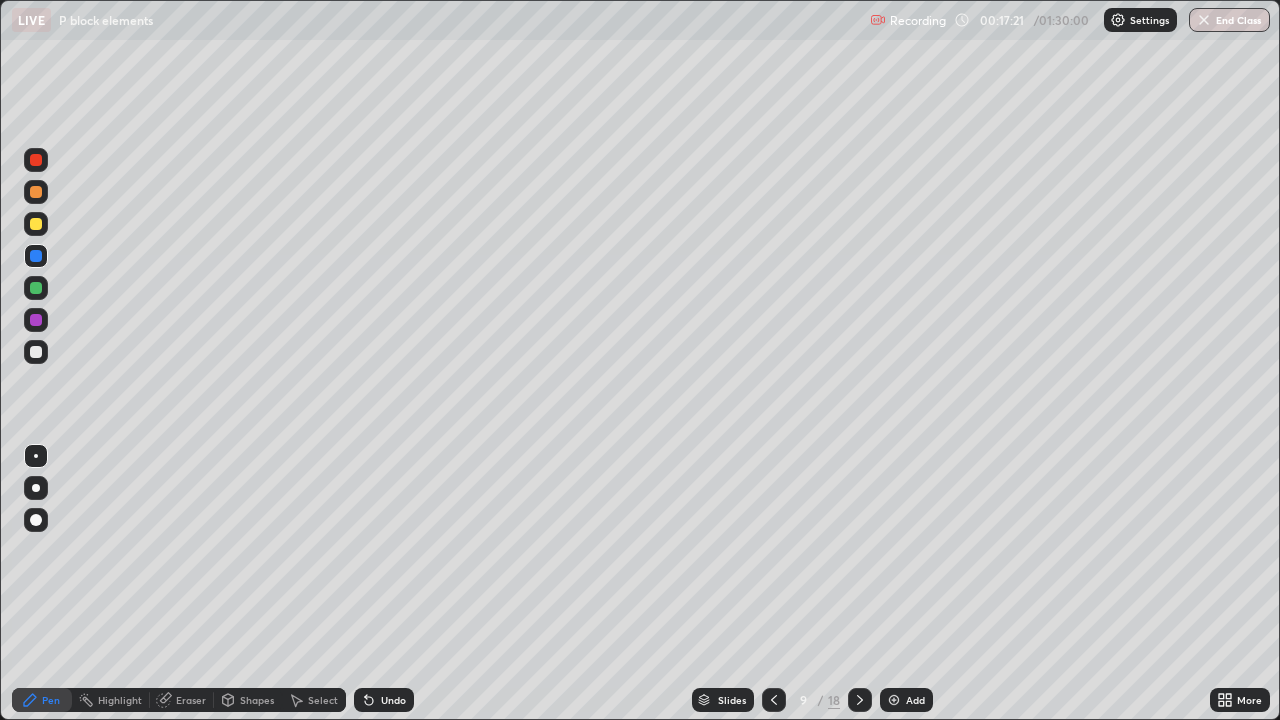 click at bounding box center [36, 224] 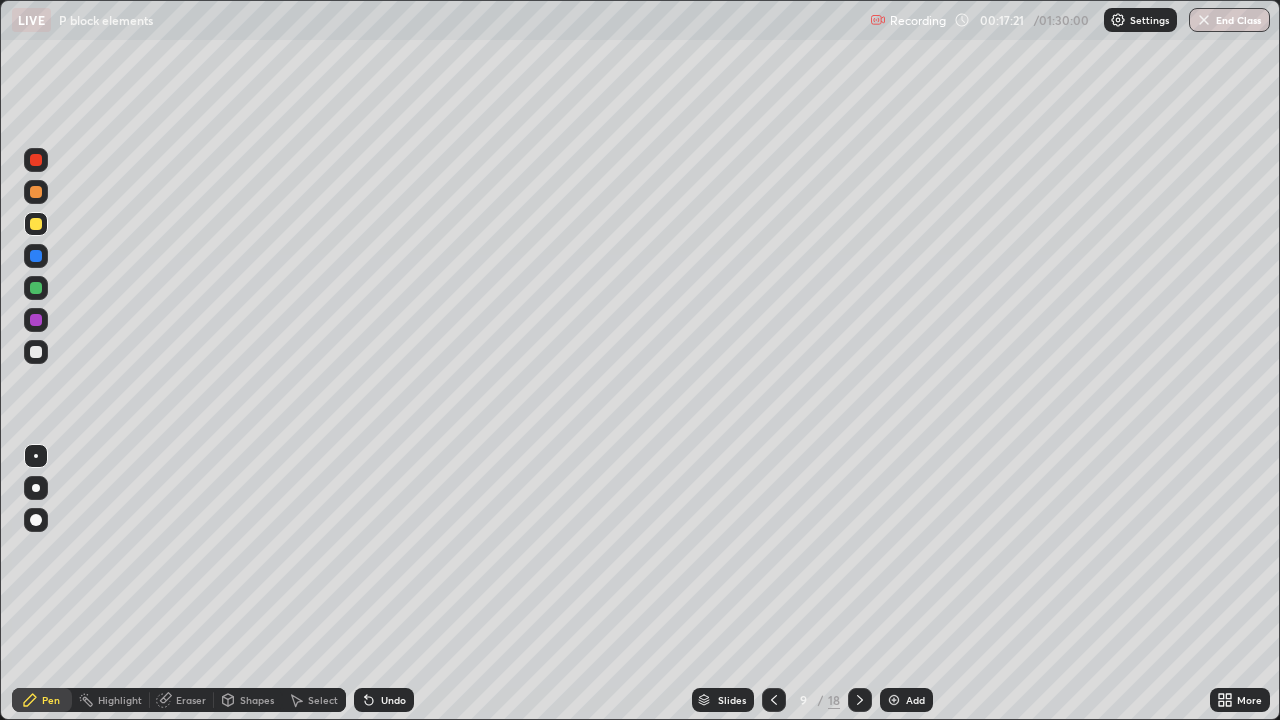 click at bounding box center (36, 192) 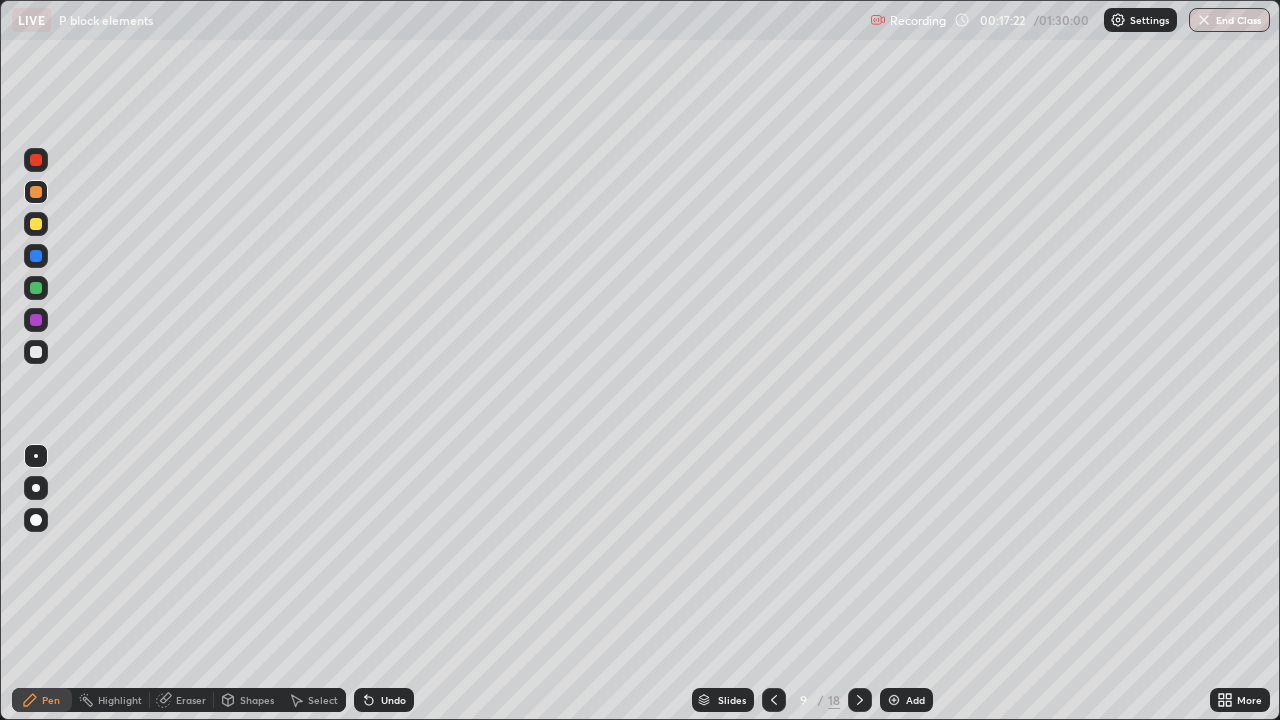 click at bounding box center (36, 160) 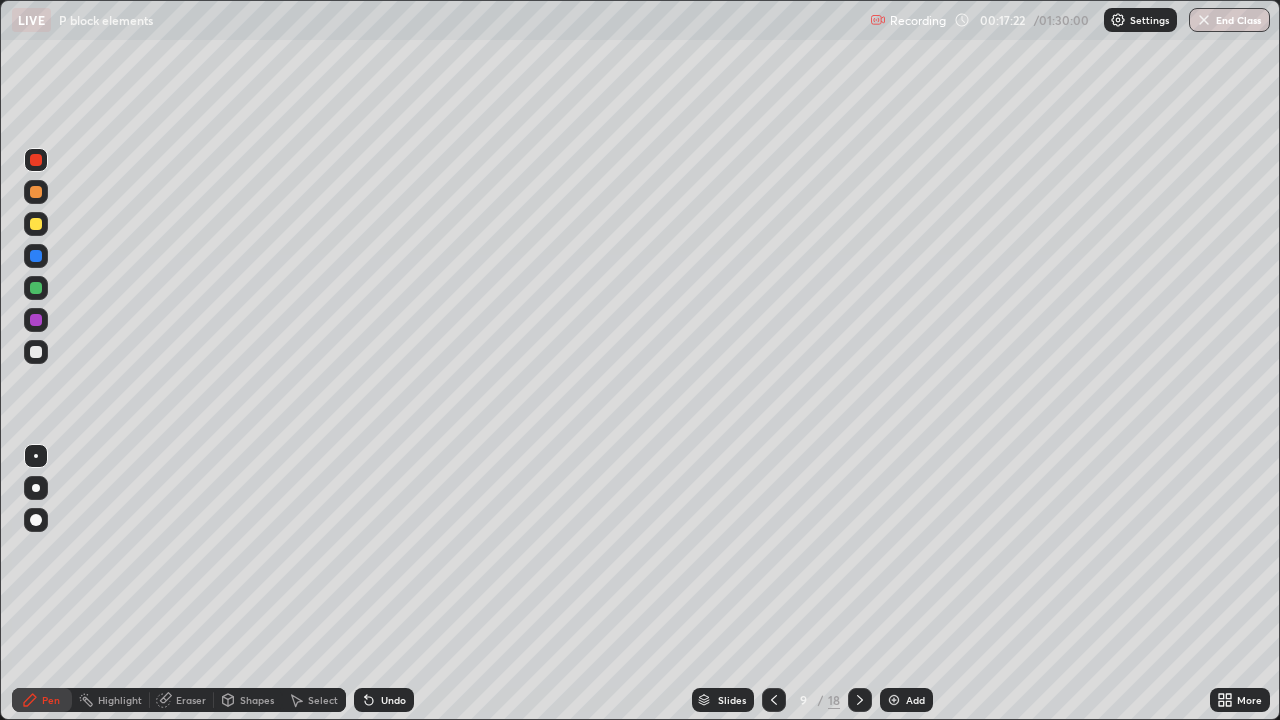 click at bounding box center [36, 352] 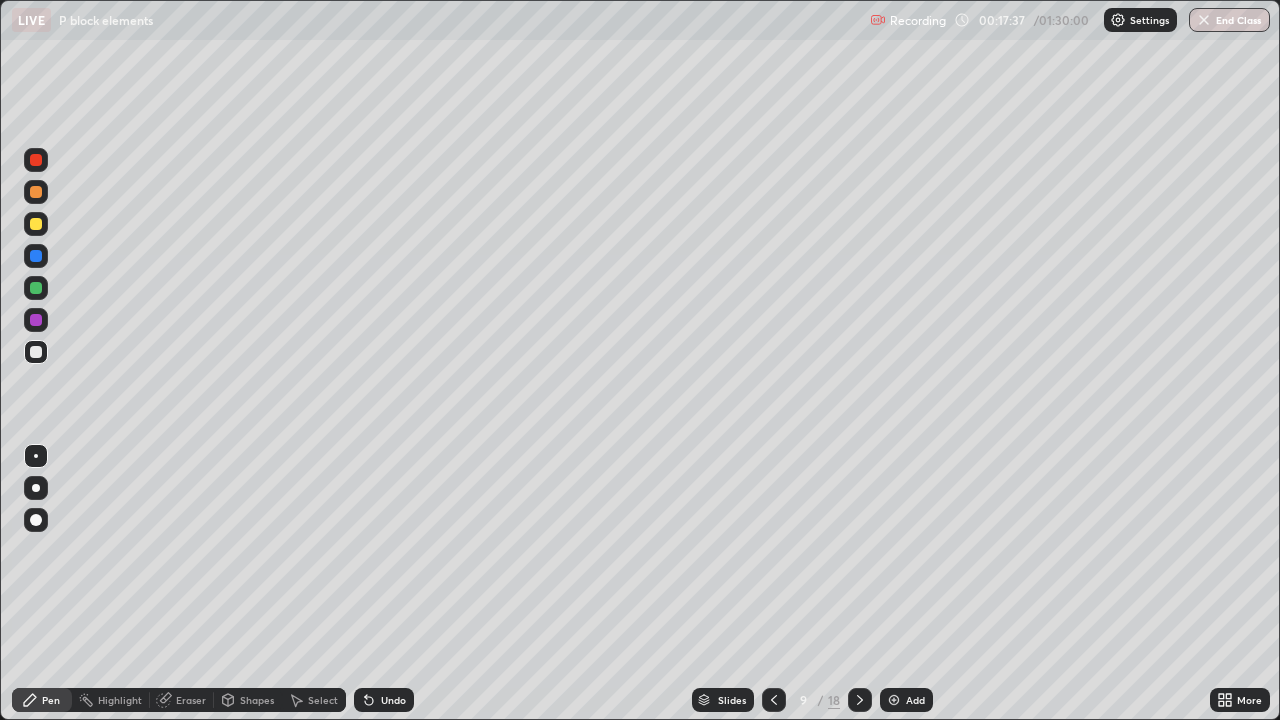 click at bounding box center (36, 160) 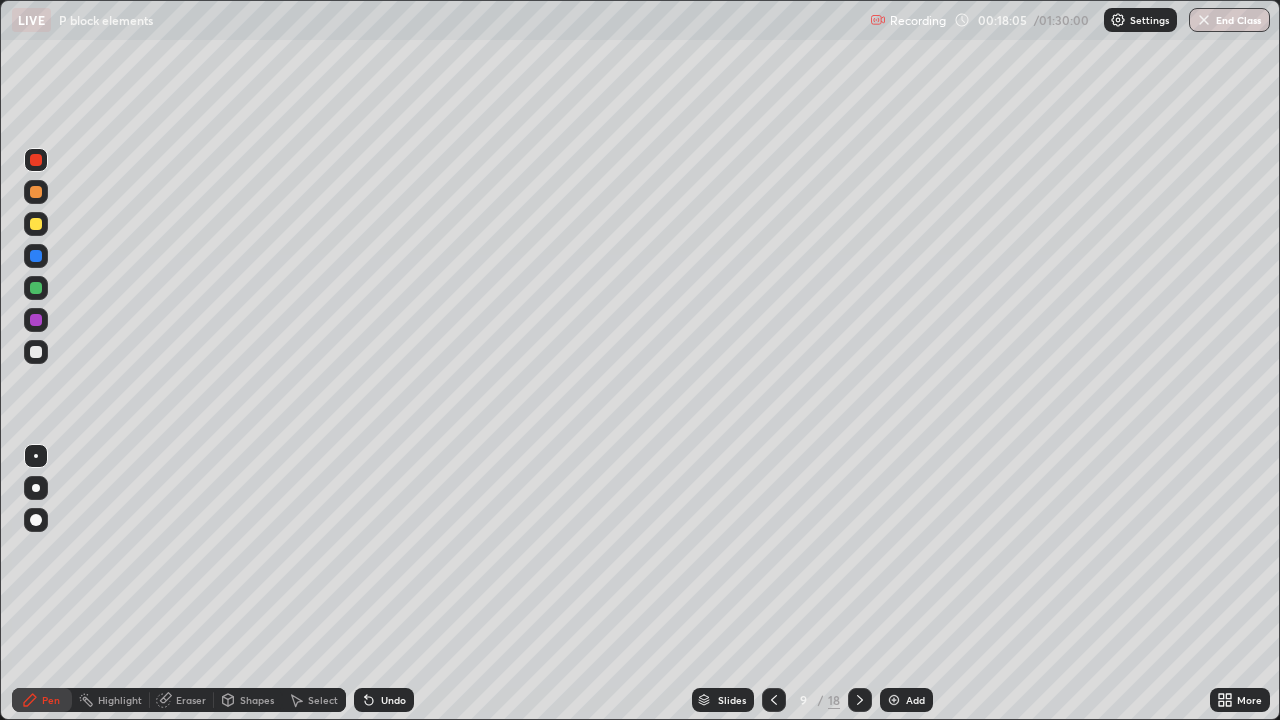 click 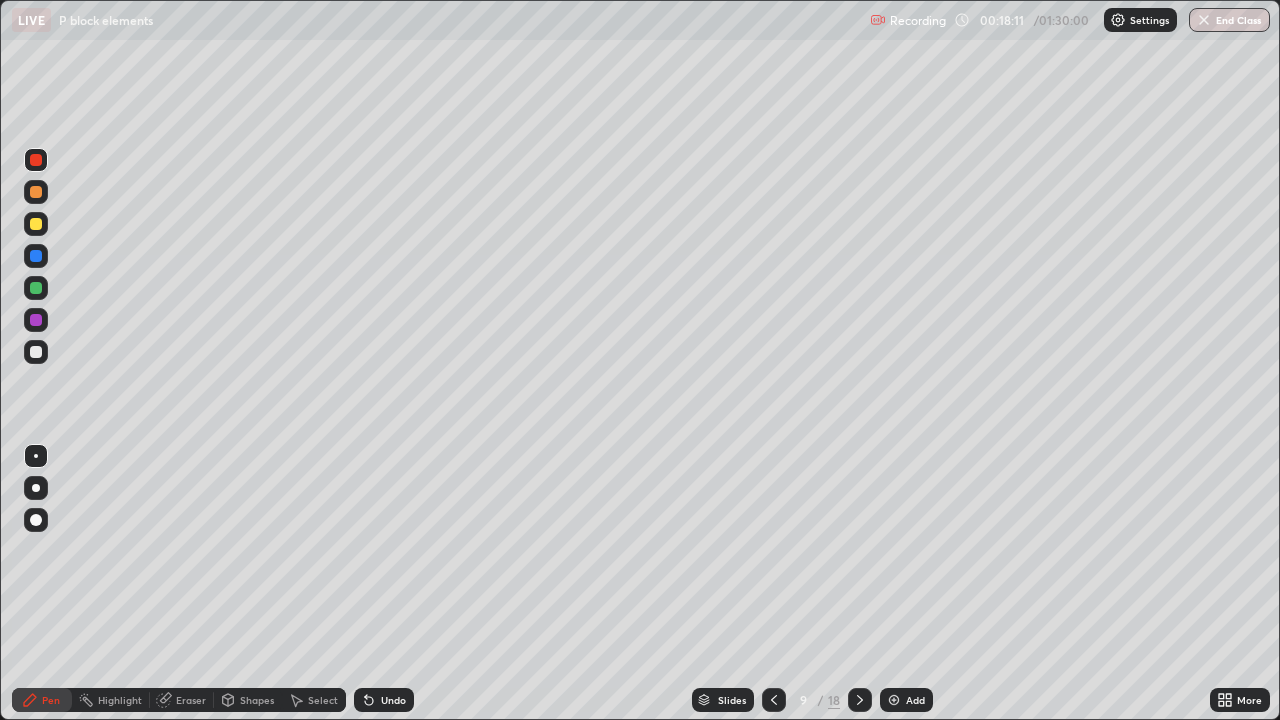click 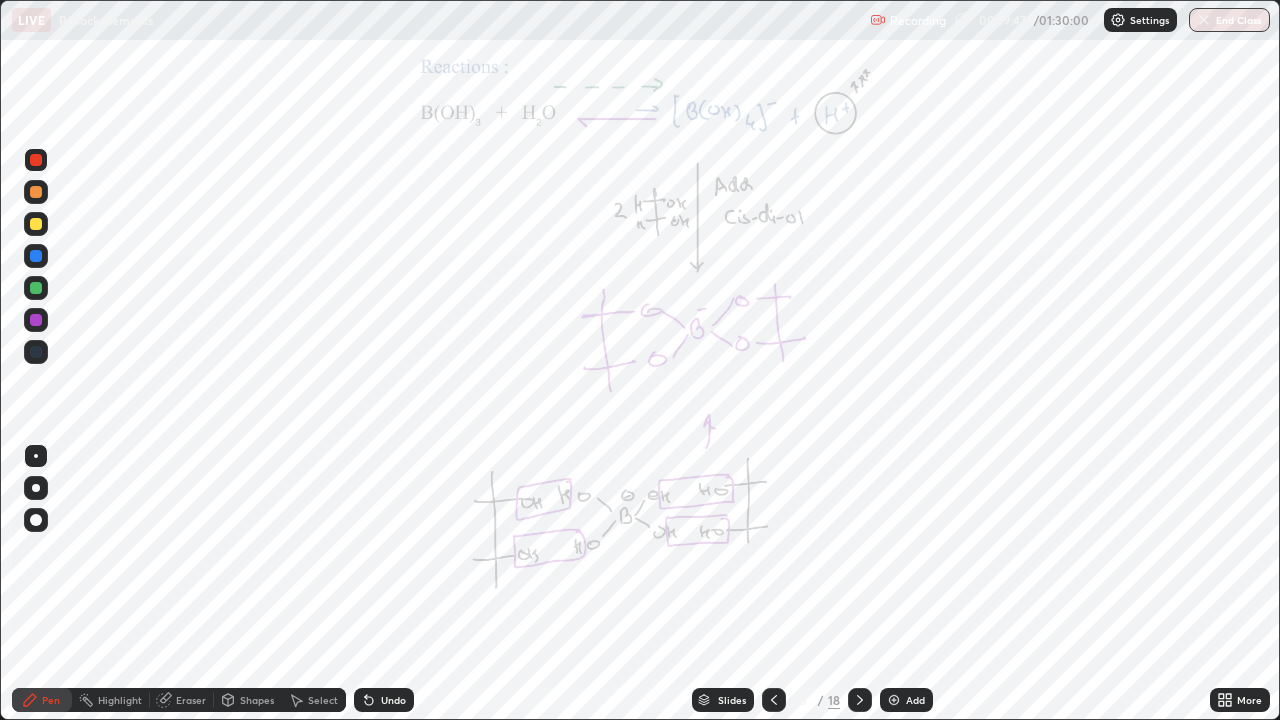 click 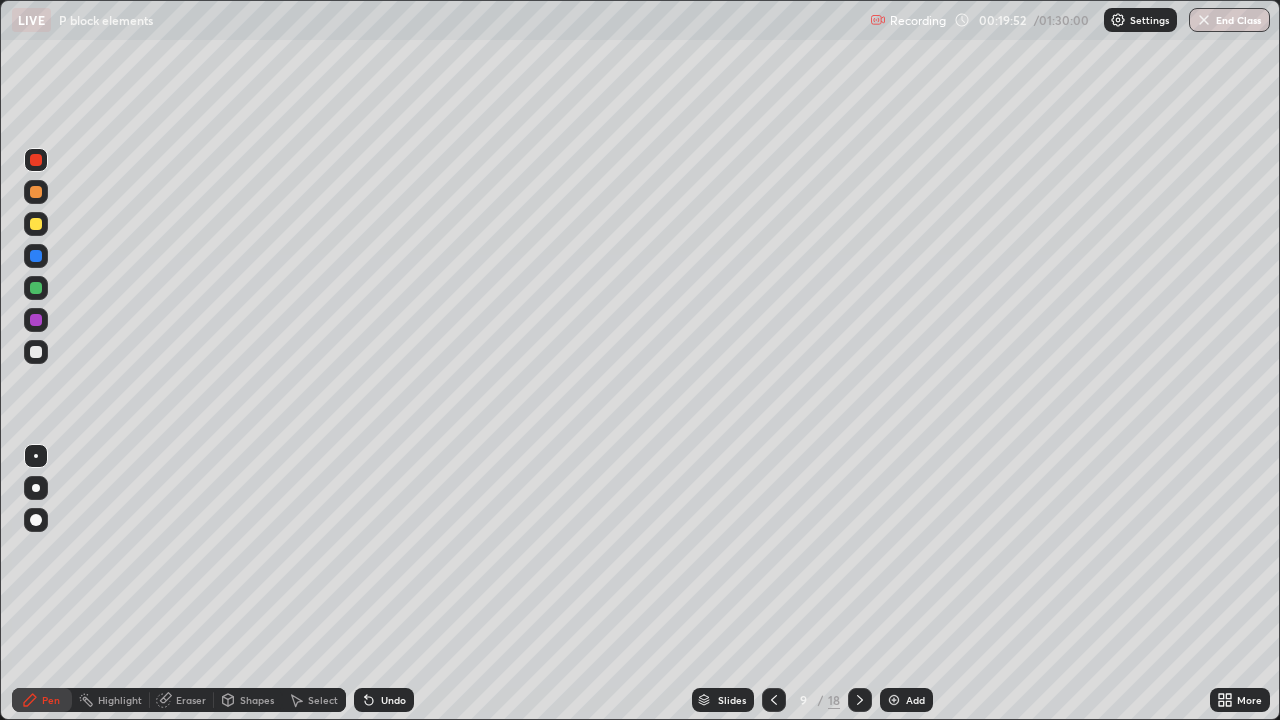 click 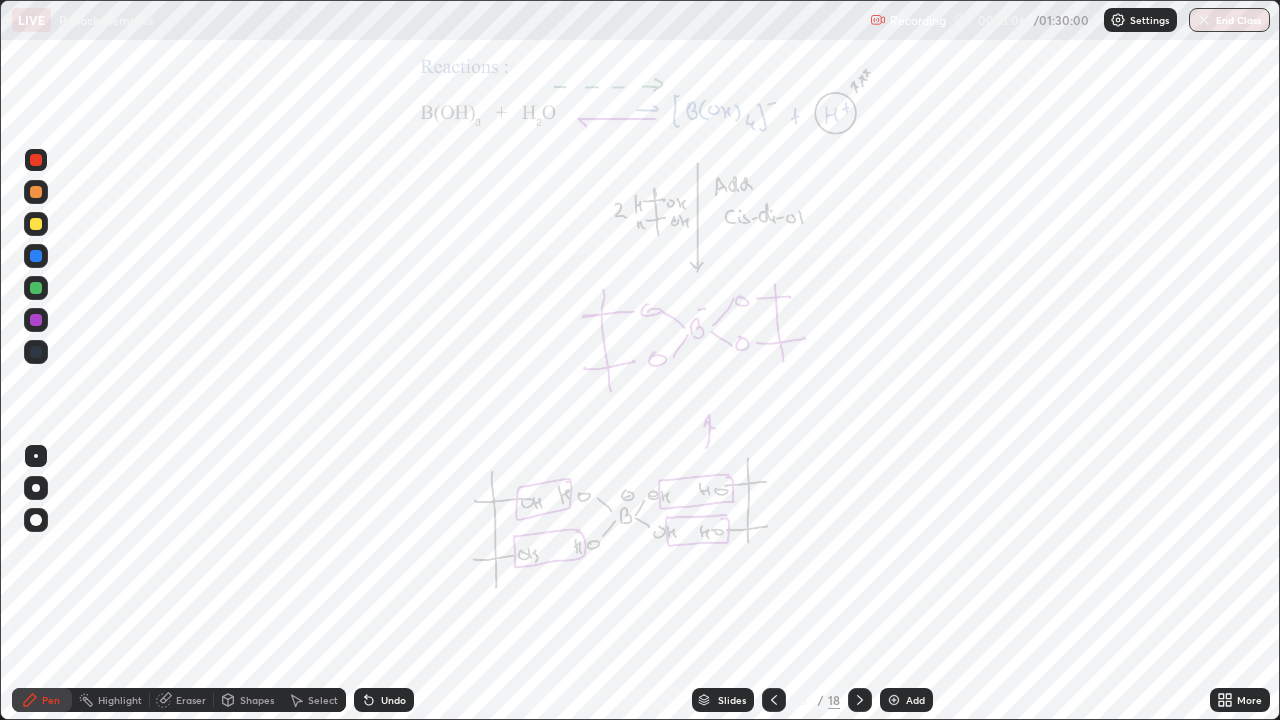 click 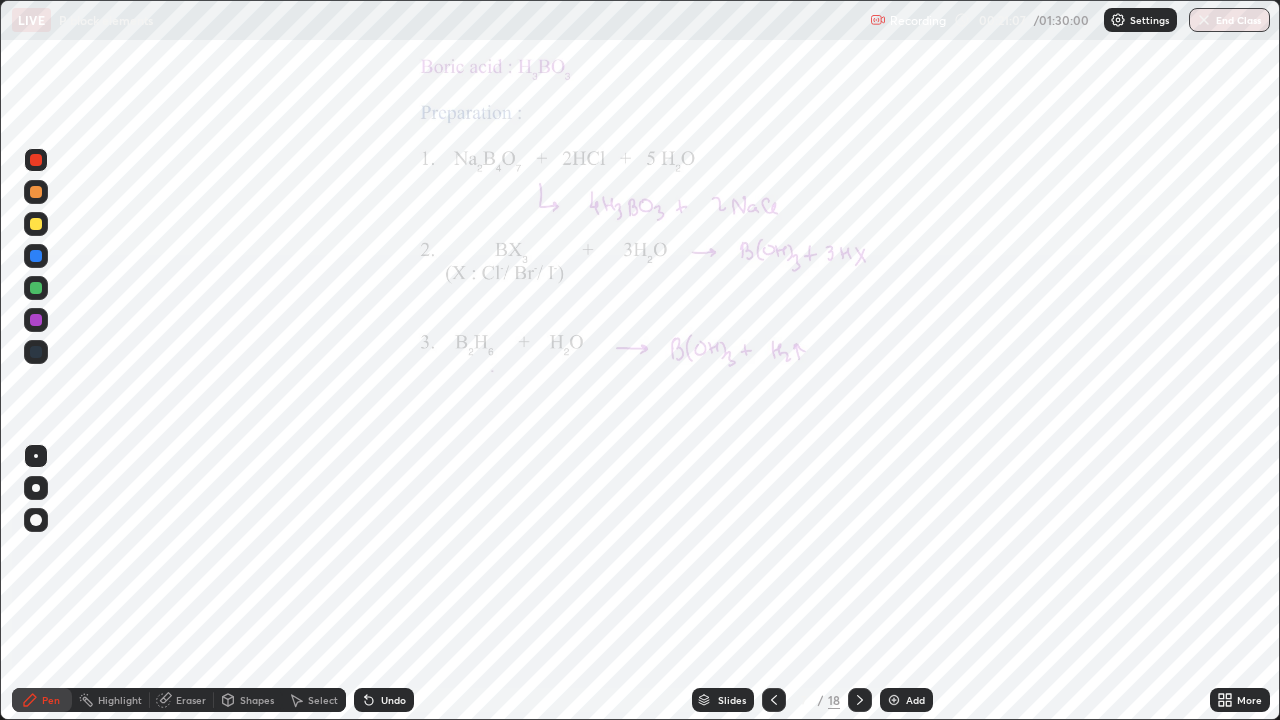 click 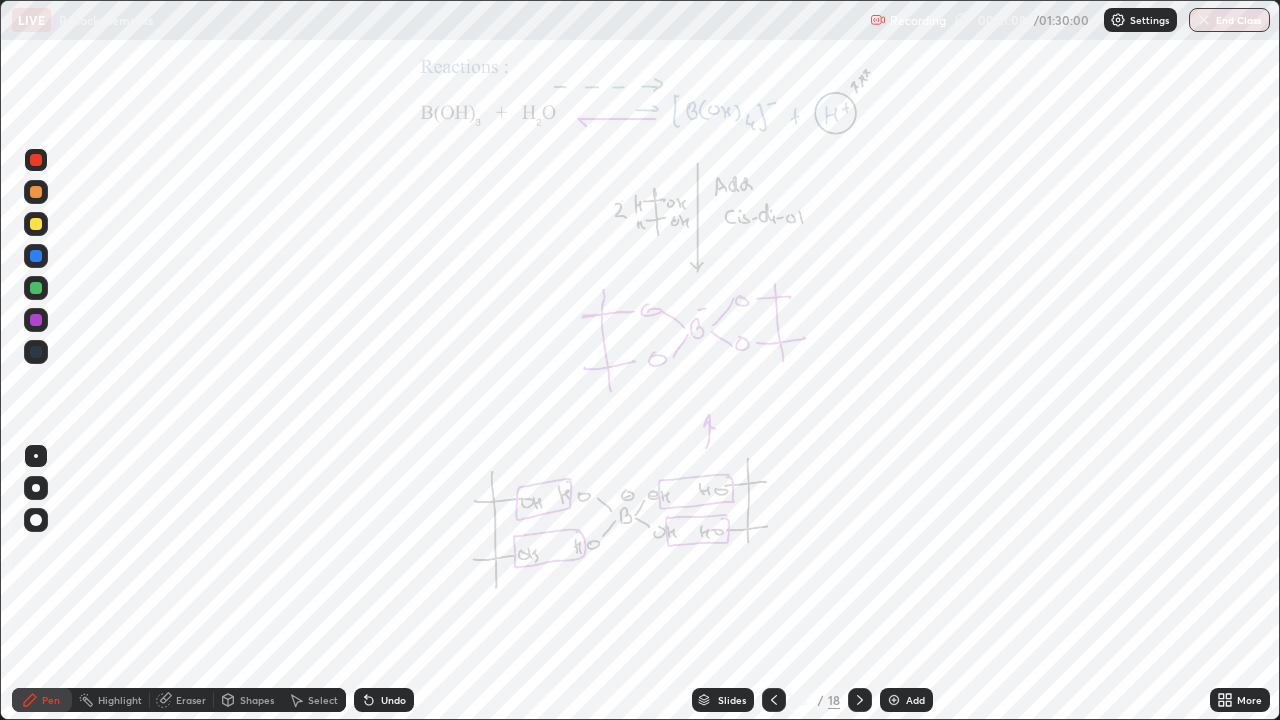 click at bounding box center [860, 700] 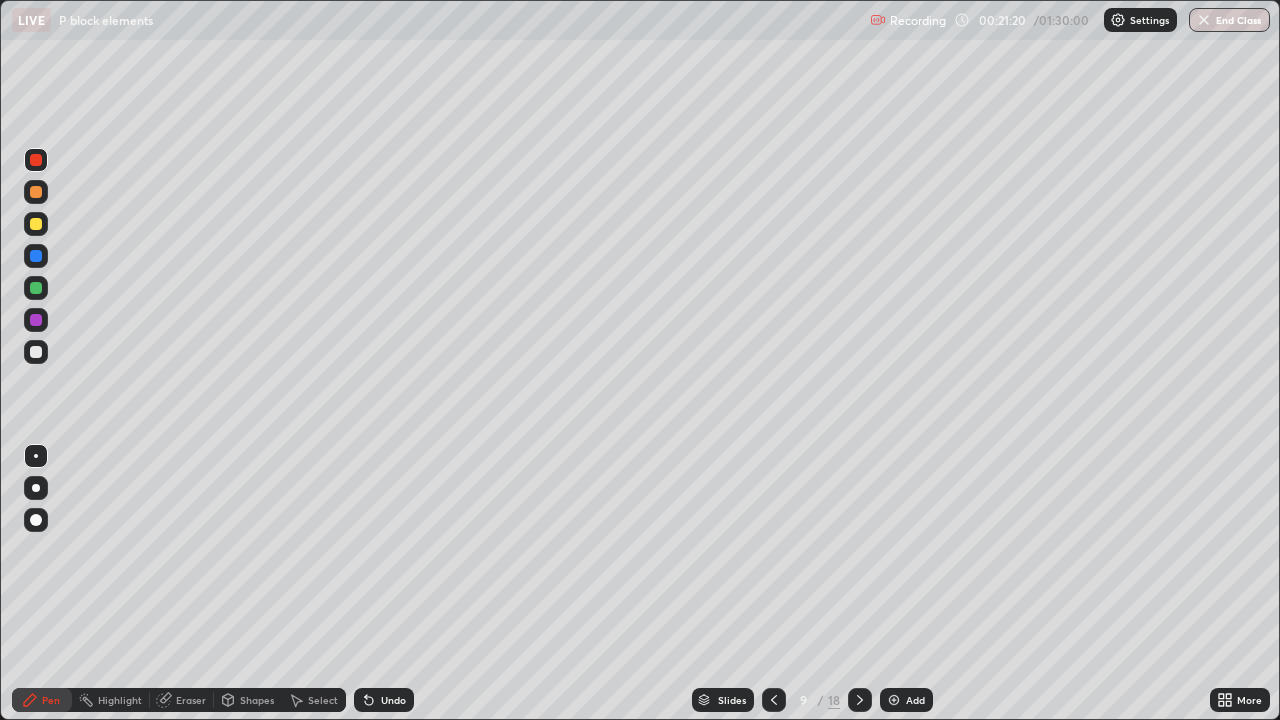 click 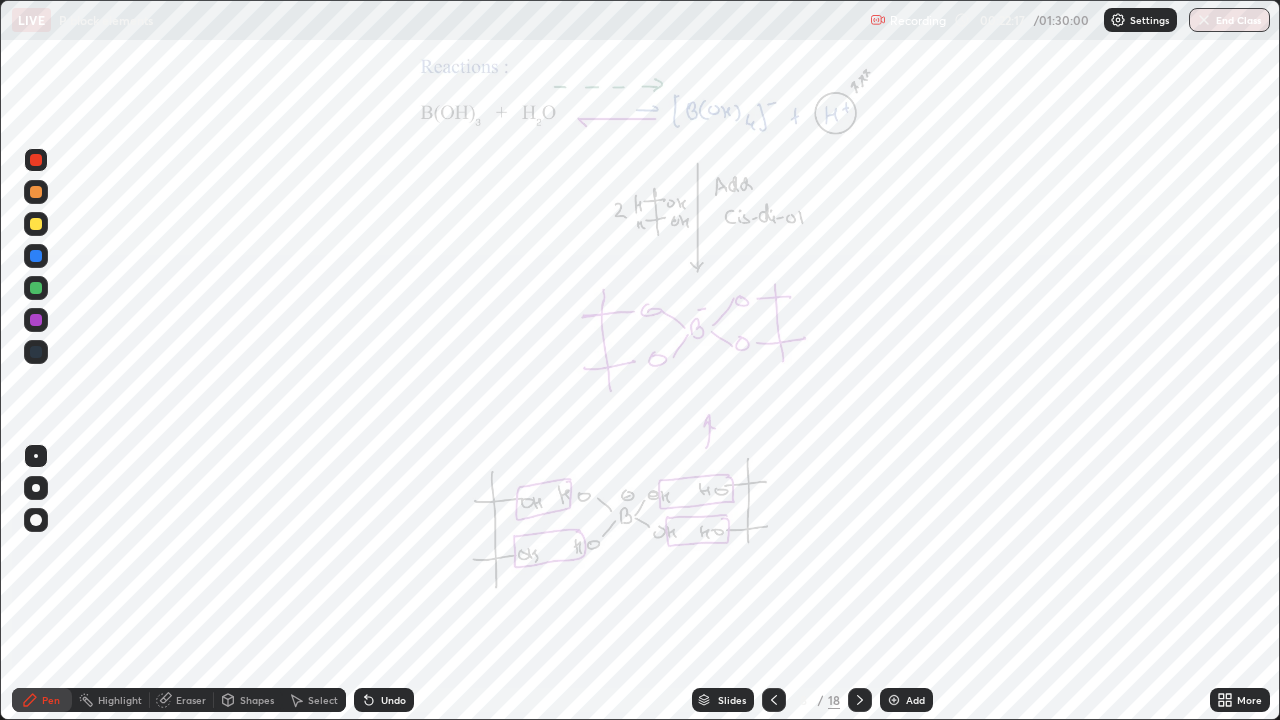 click 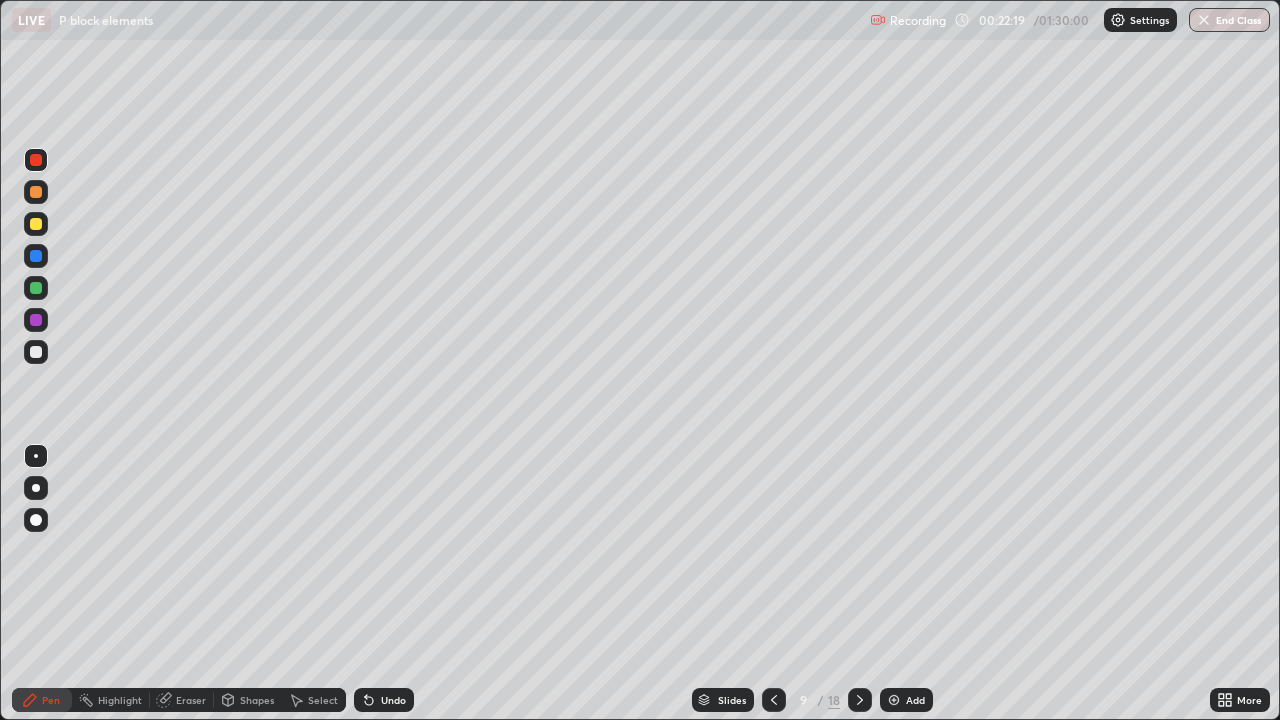 click 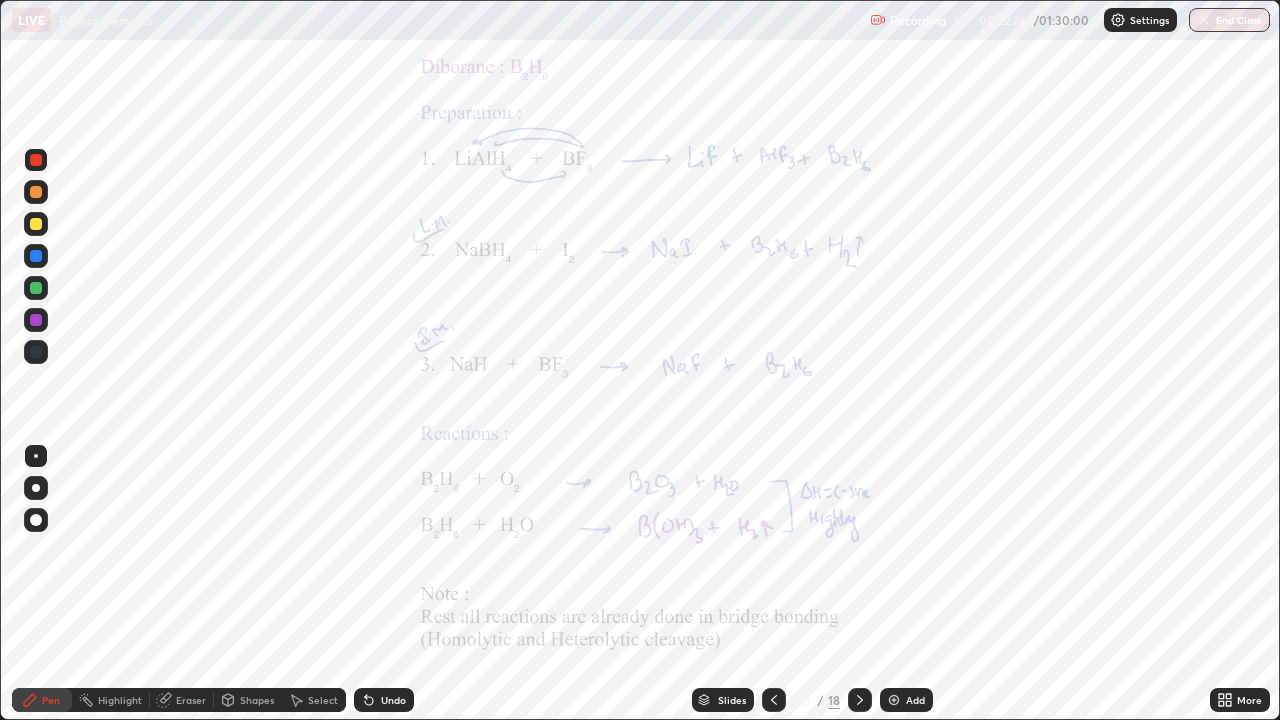 click 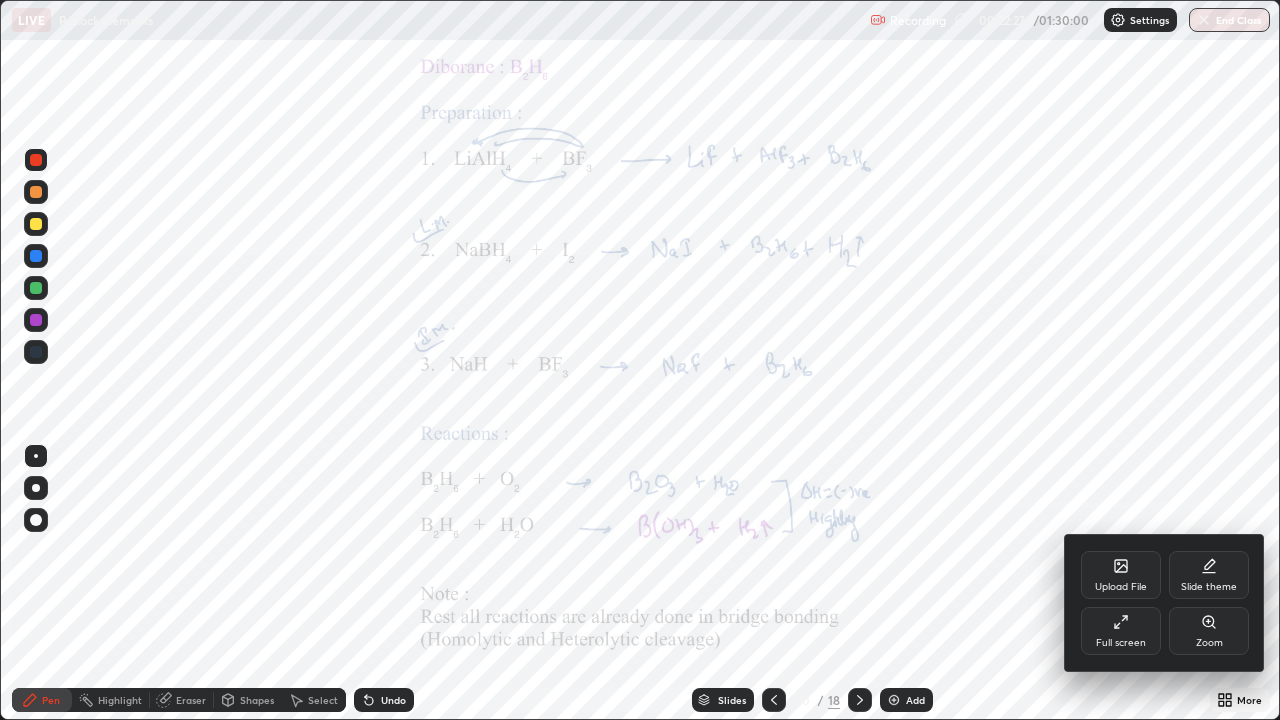 click on "Zoom" at bounding box center (1209, 631) 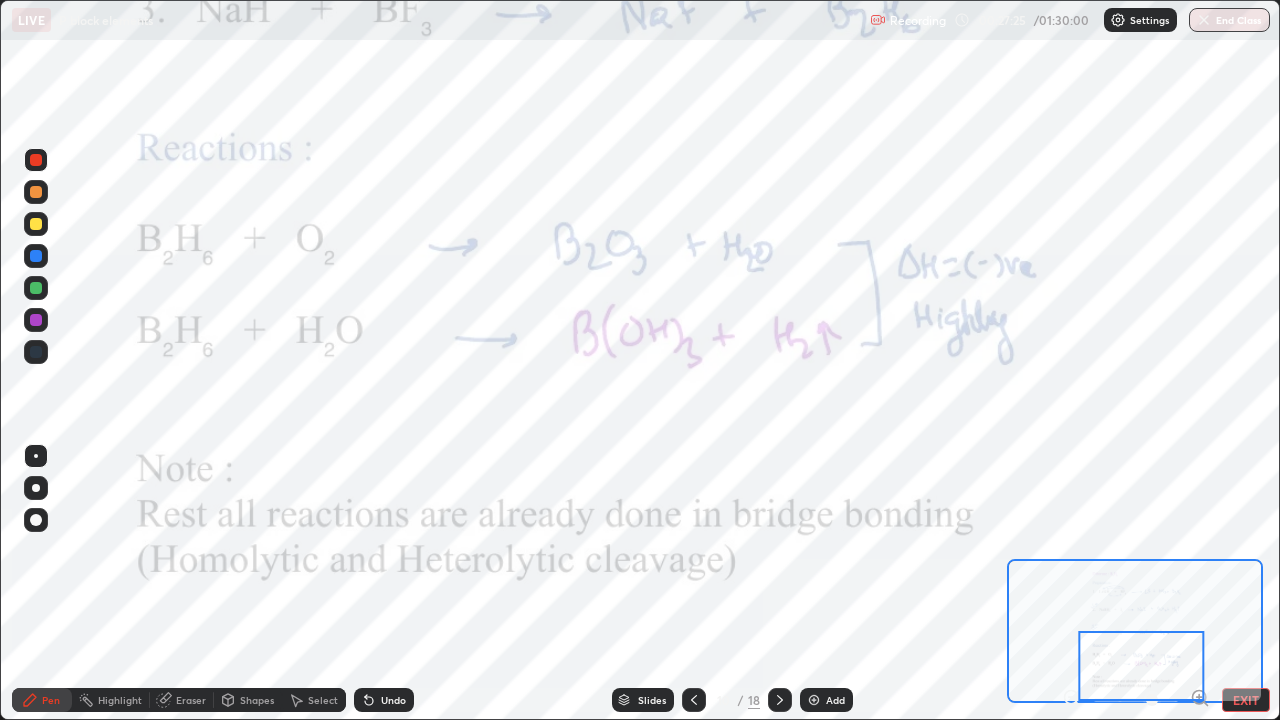 click 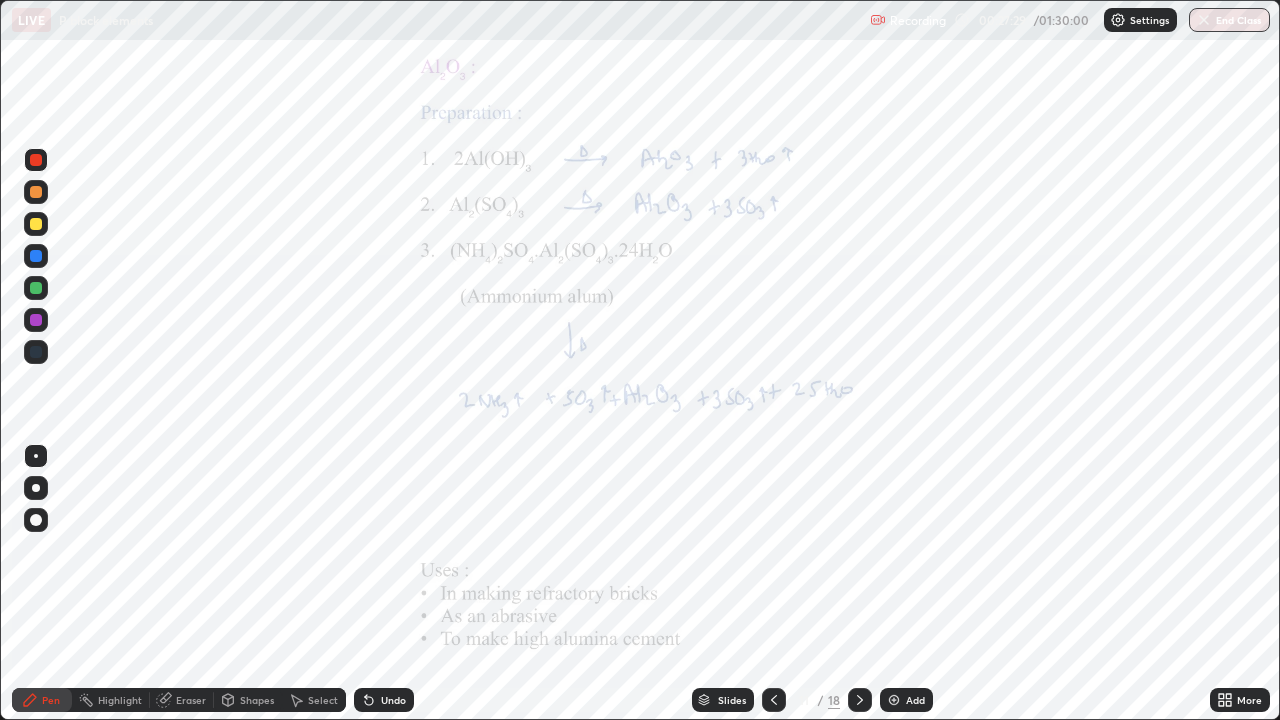 click 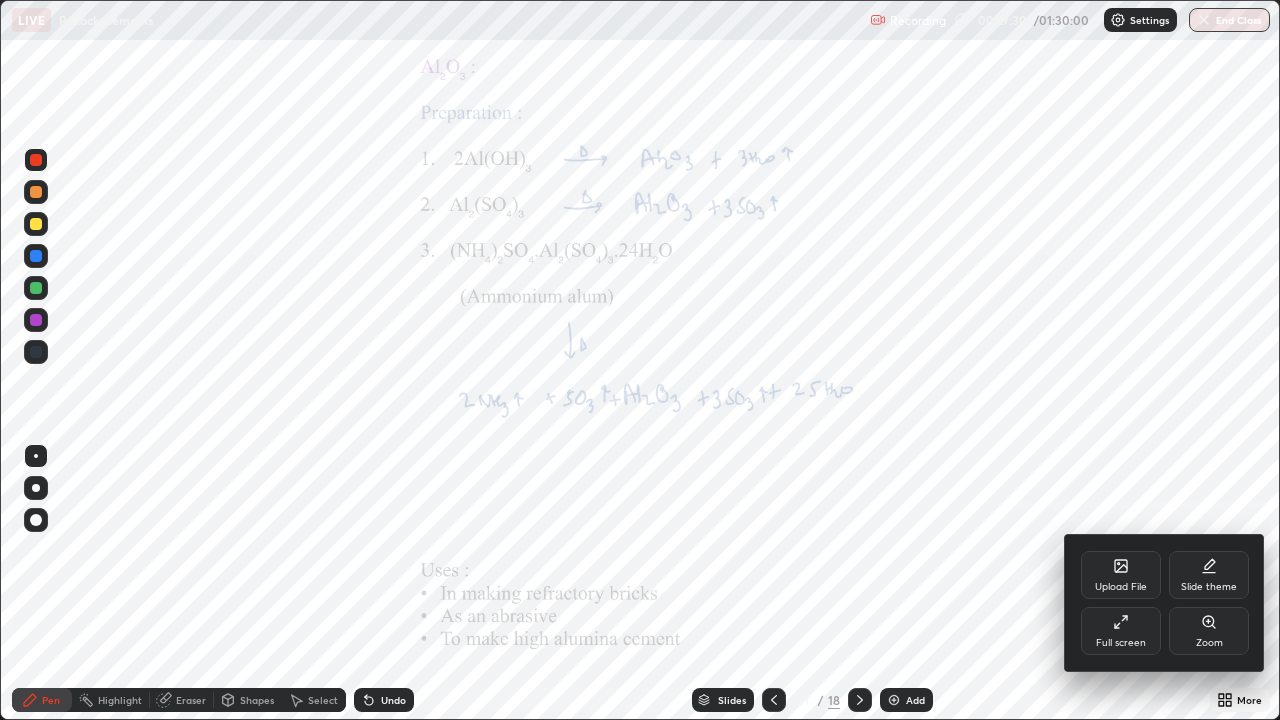 click on "Zoom" at bounding box center [1209, 631] 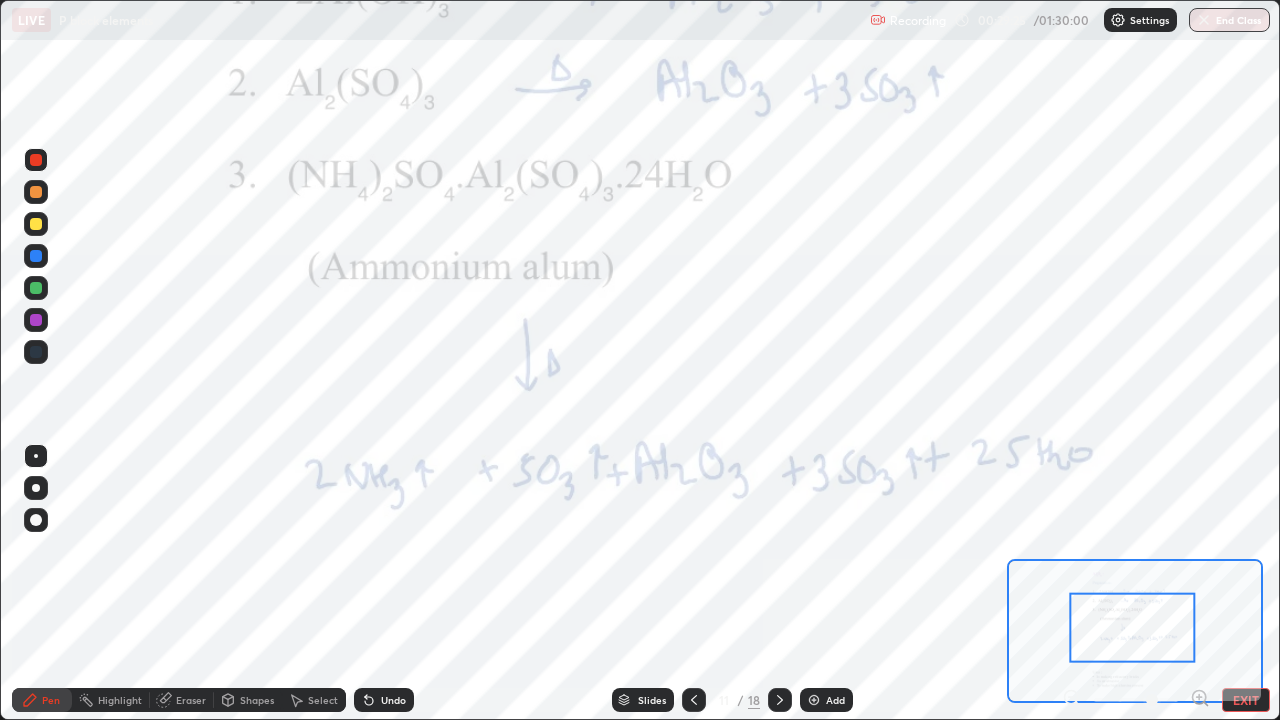 click at bounding box center (36, 160) 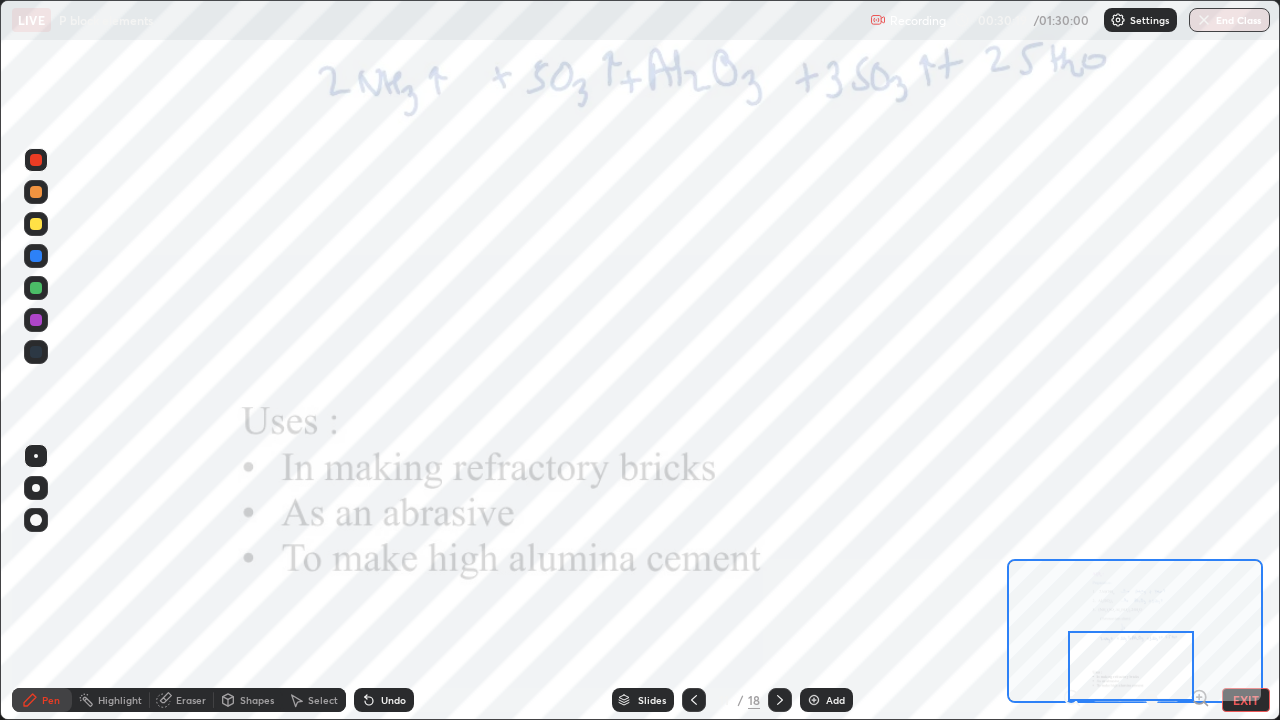 click 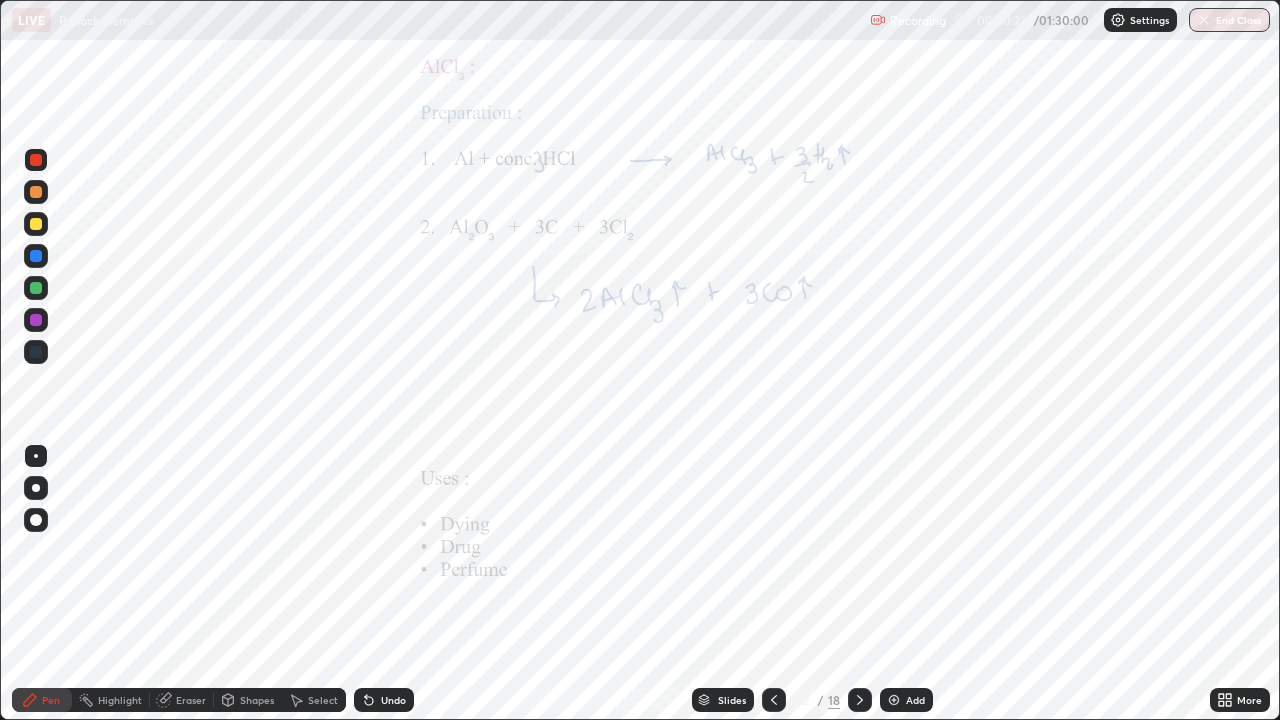 click 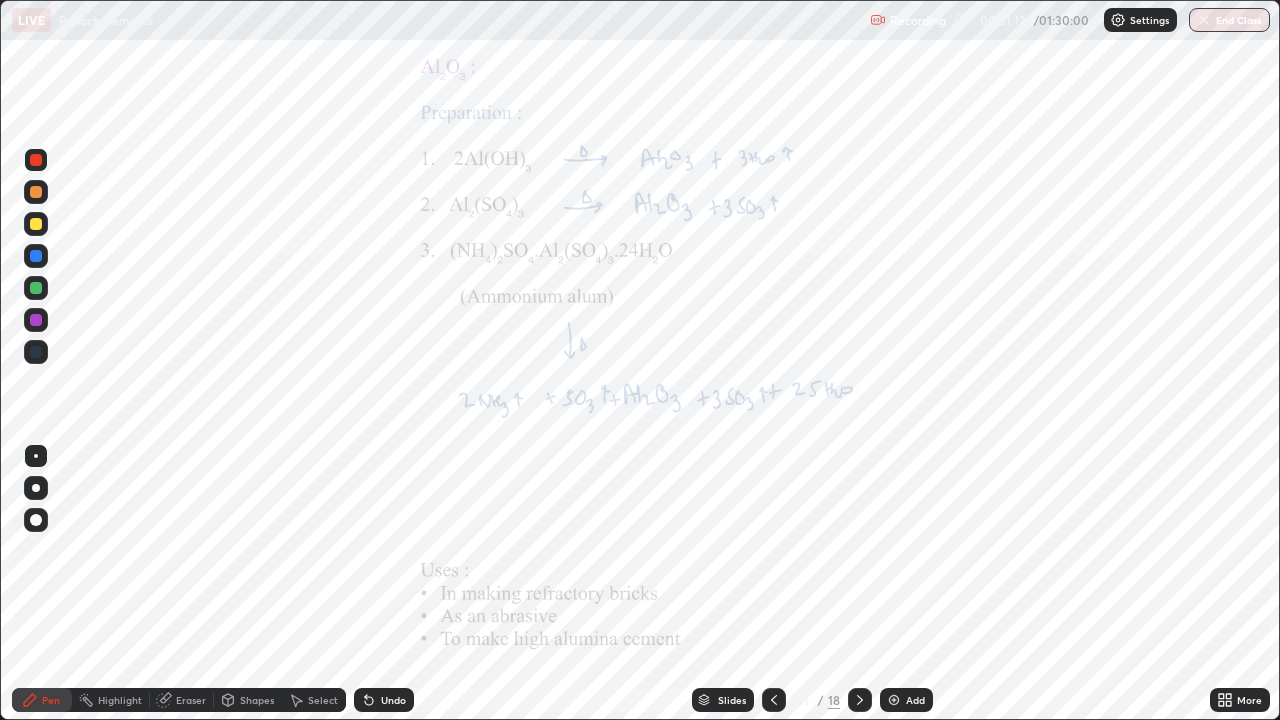 click 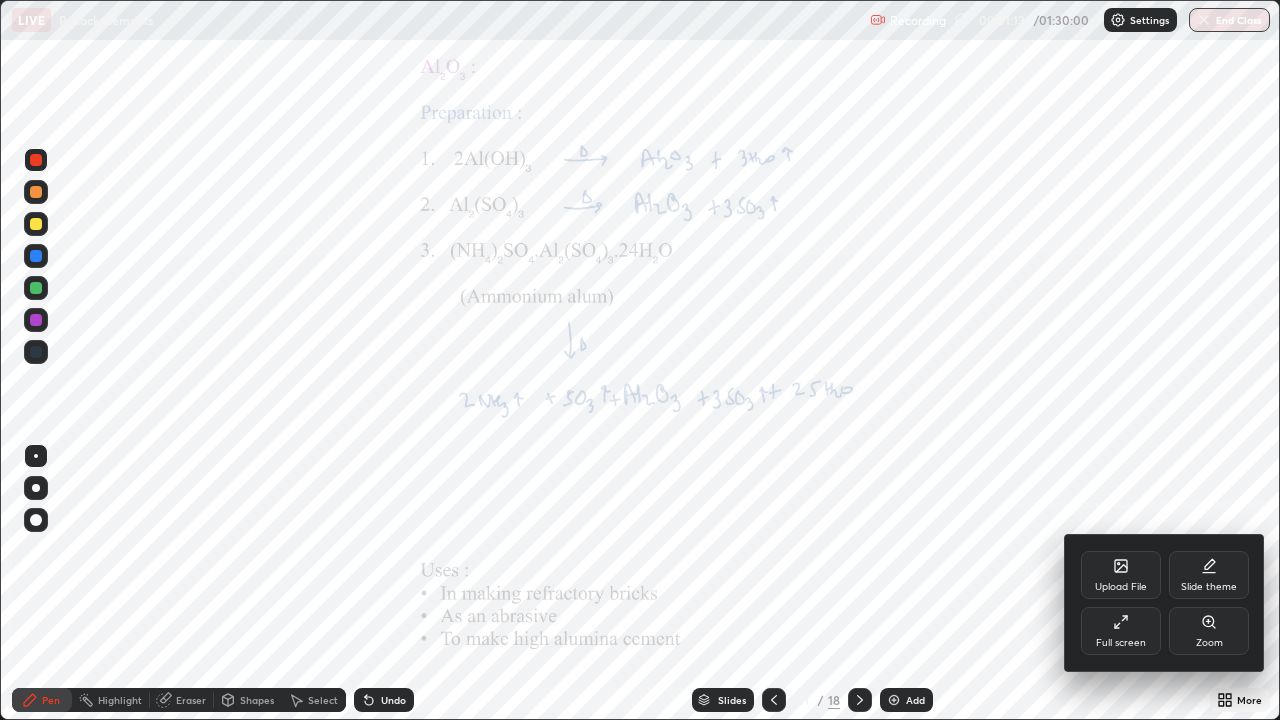 click 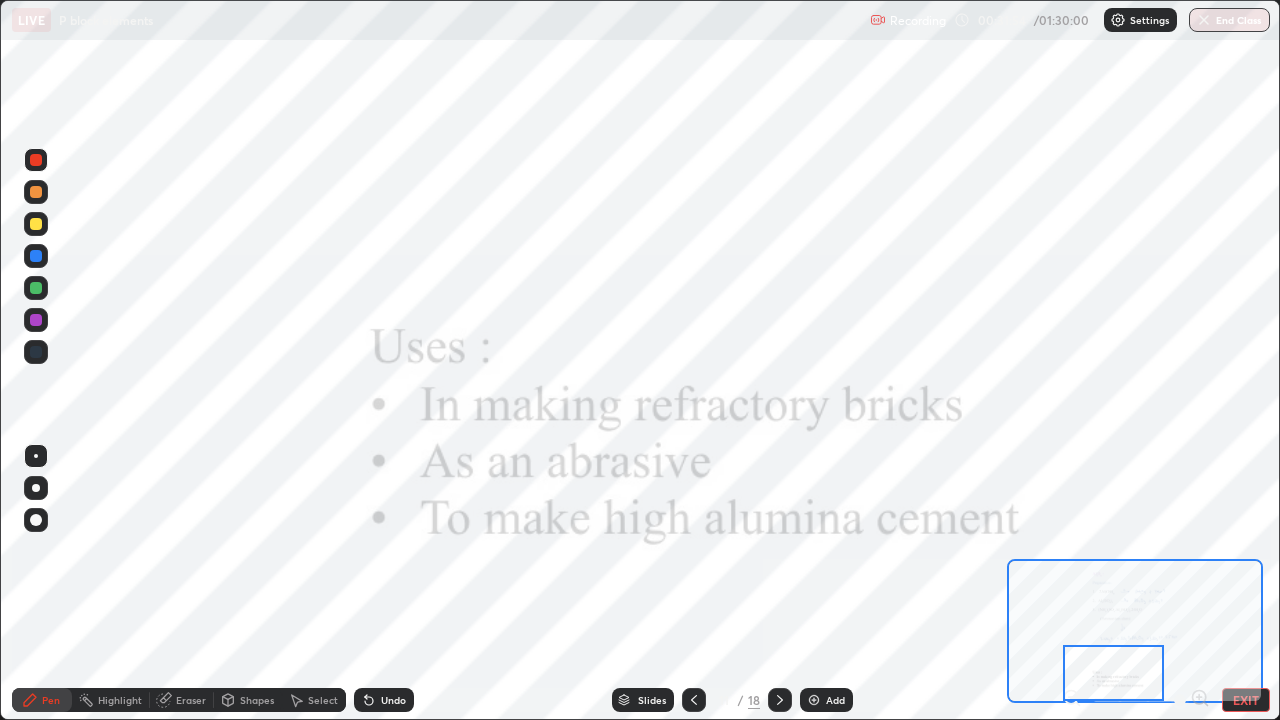 click at bounding box center [780, 700] 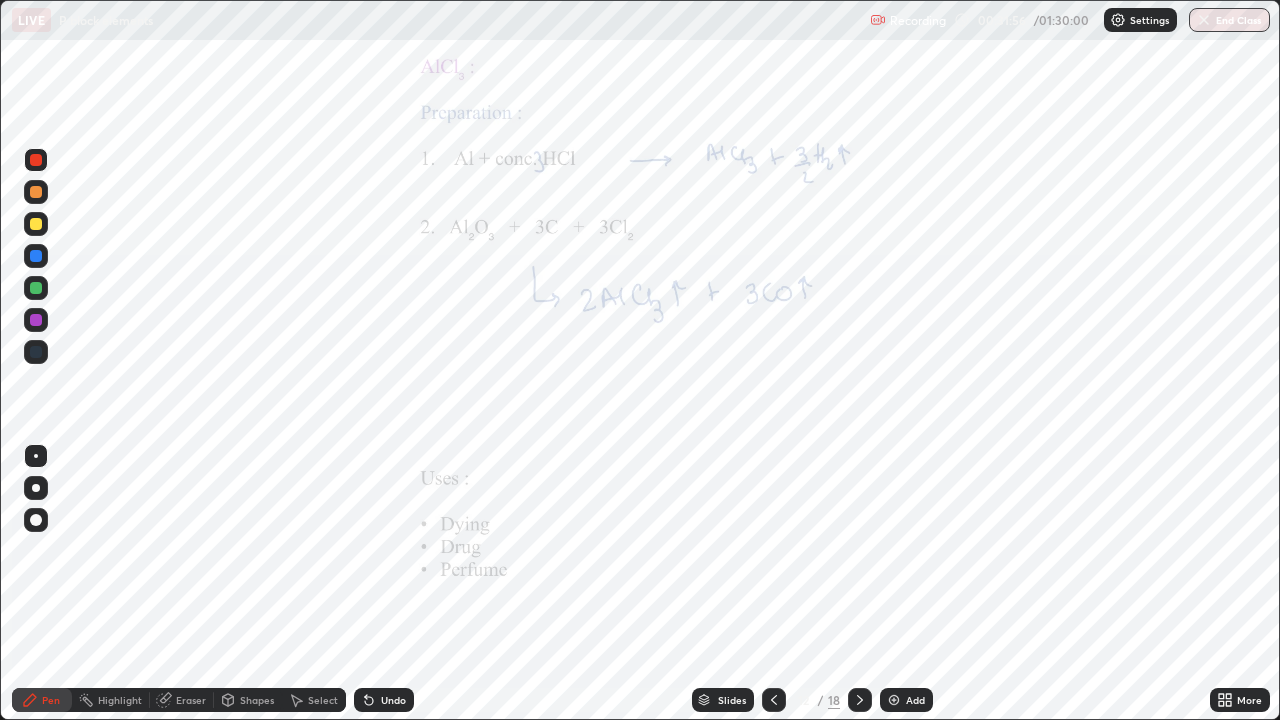 click 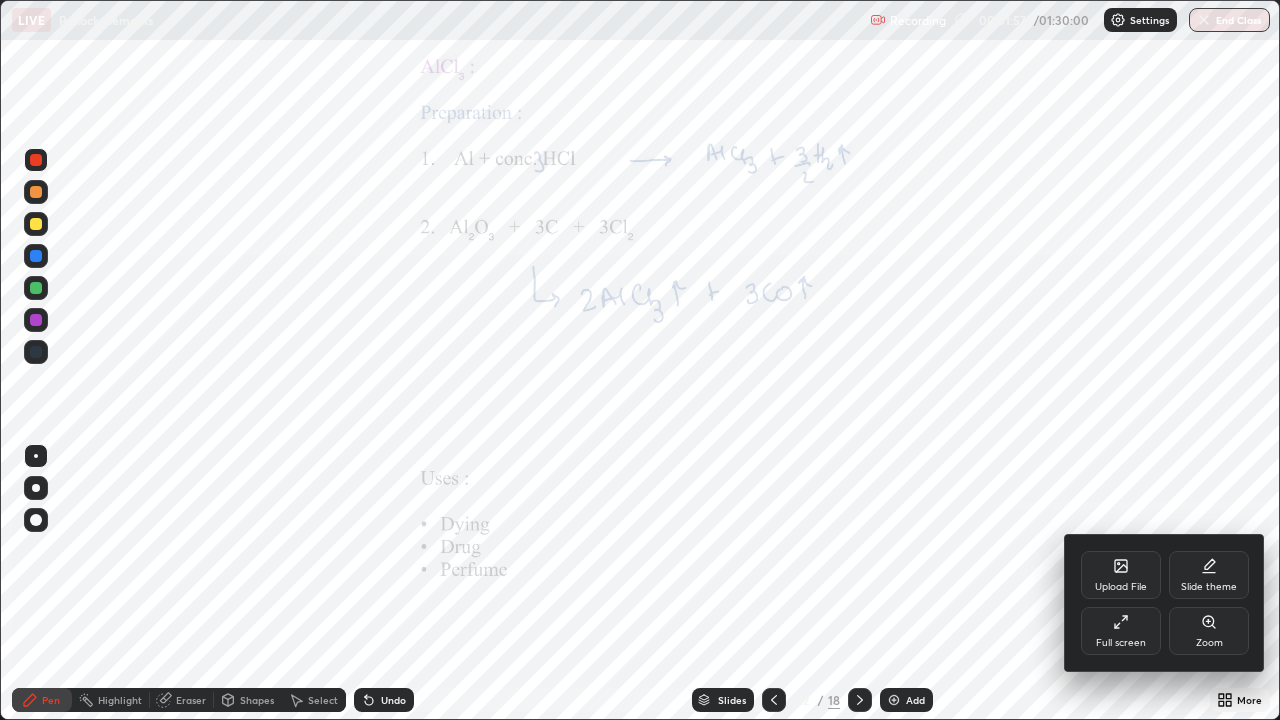 click on "Zoom" at bounding box center (1209, 643) 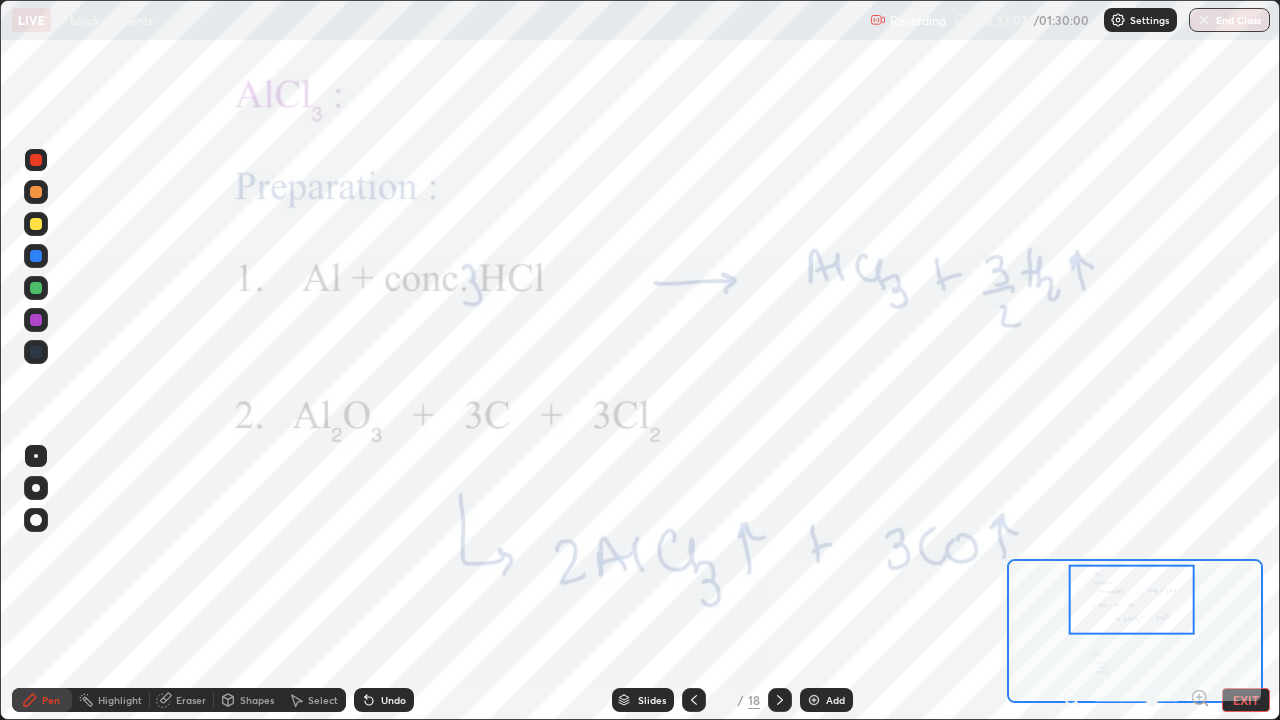 click at bounding box center [36, 288] 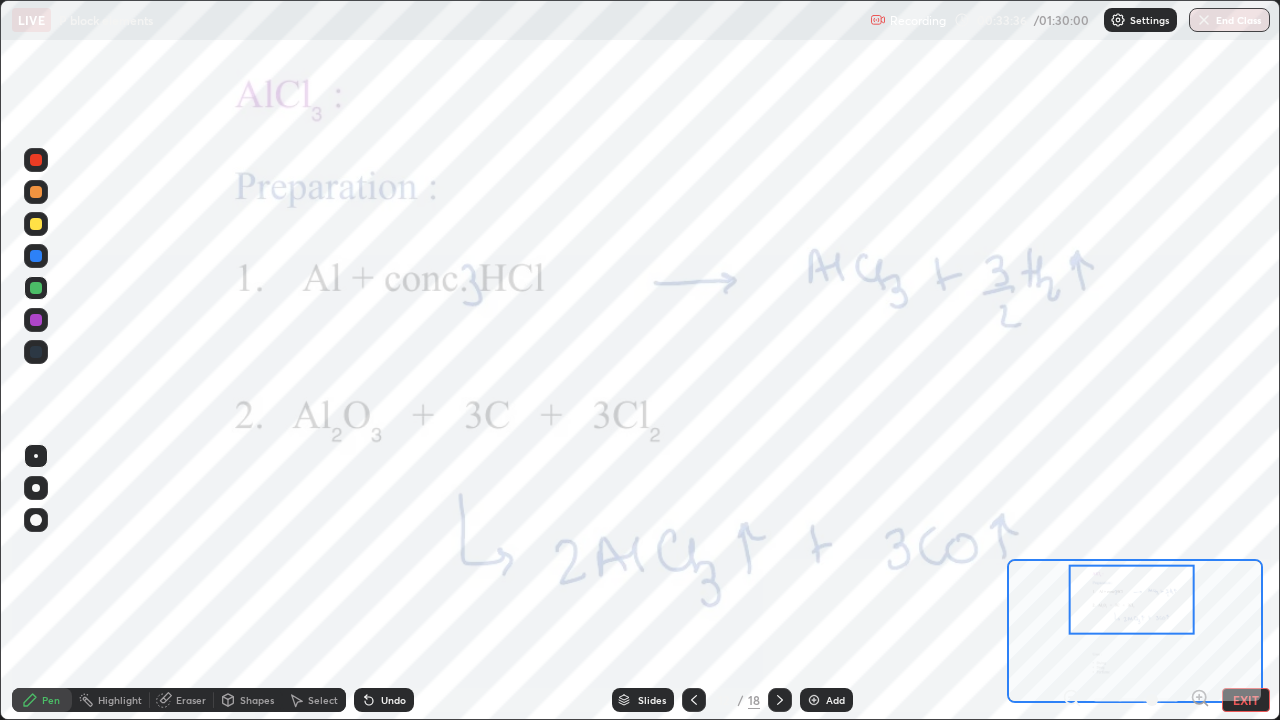 click 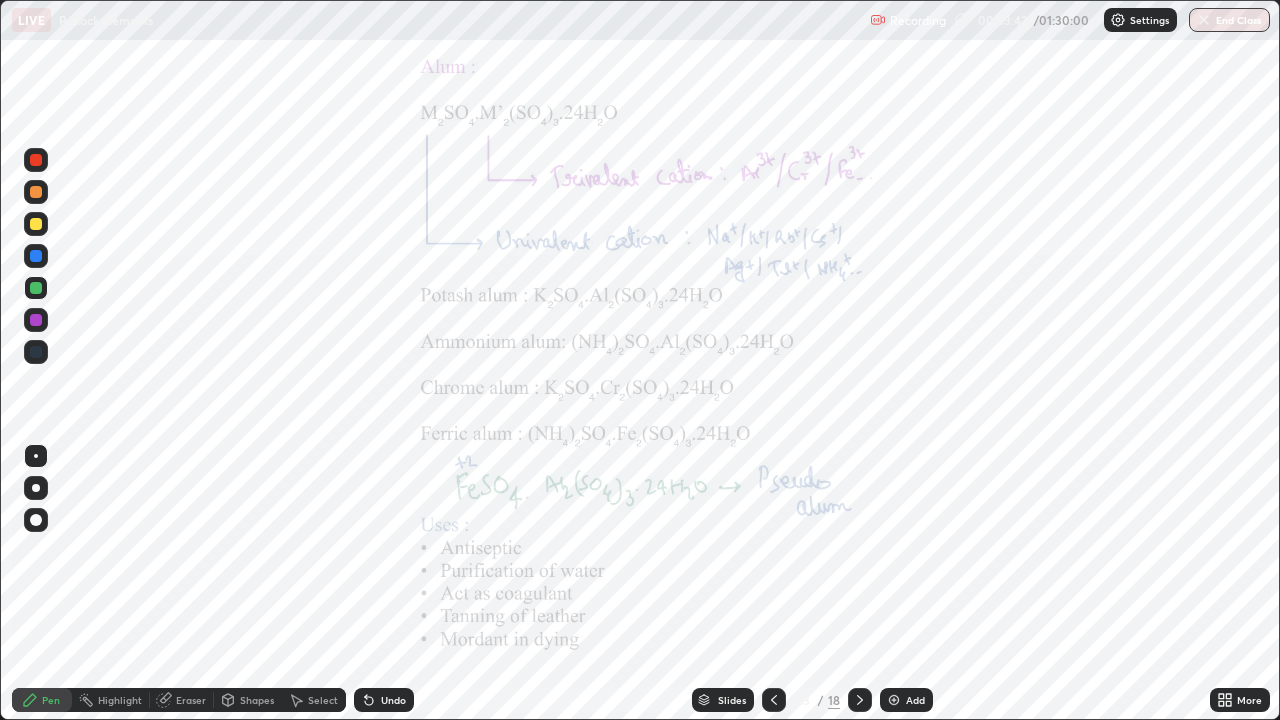 click 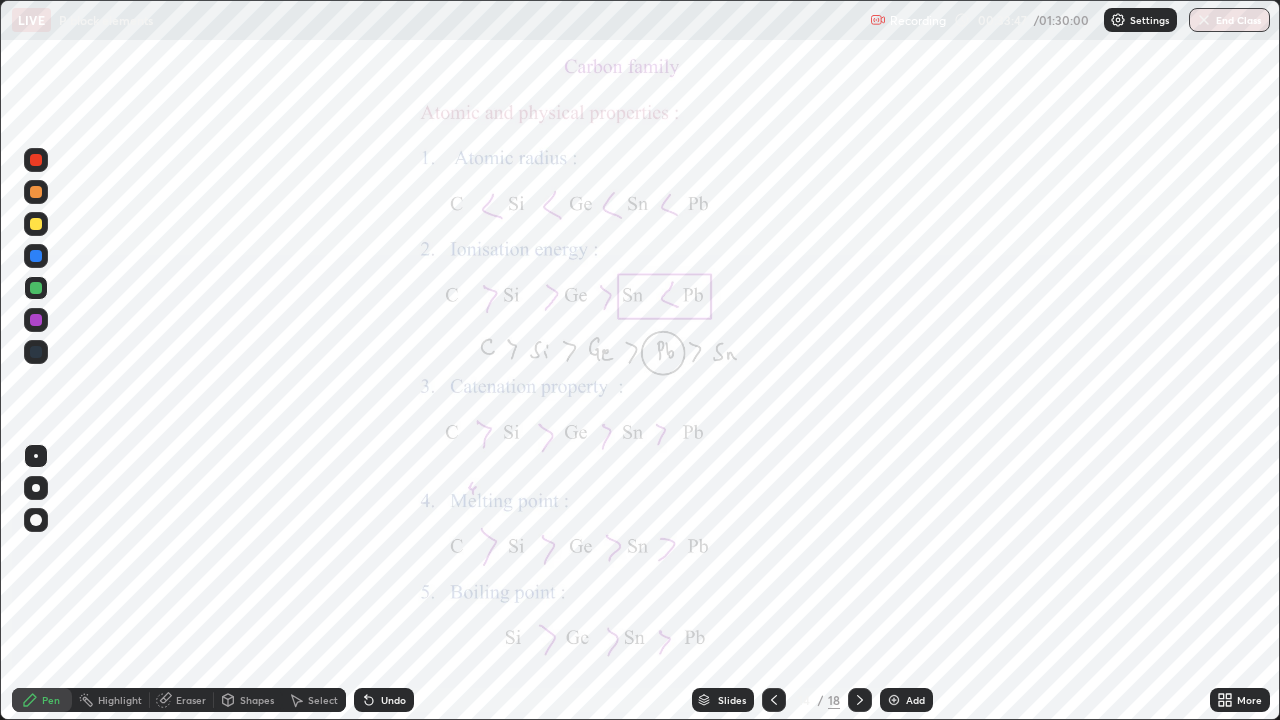 click 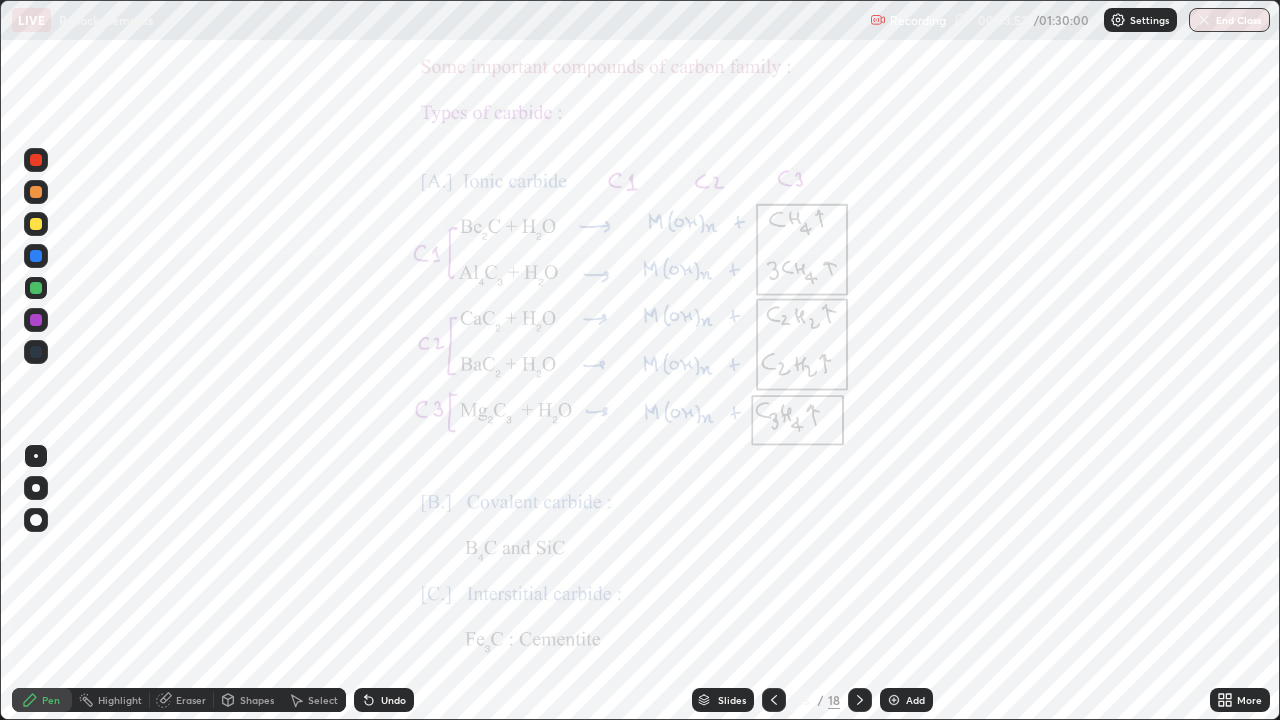 click 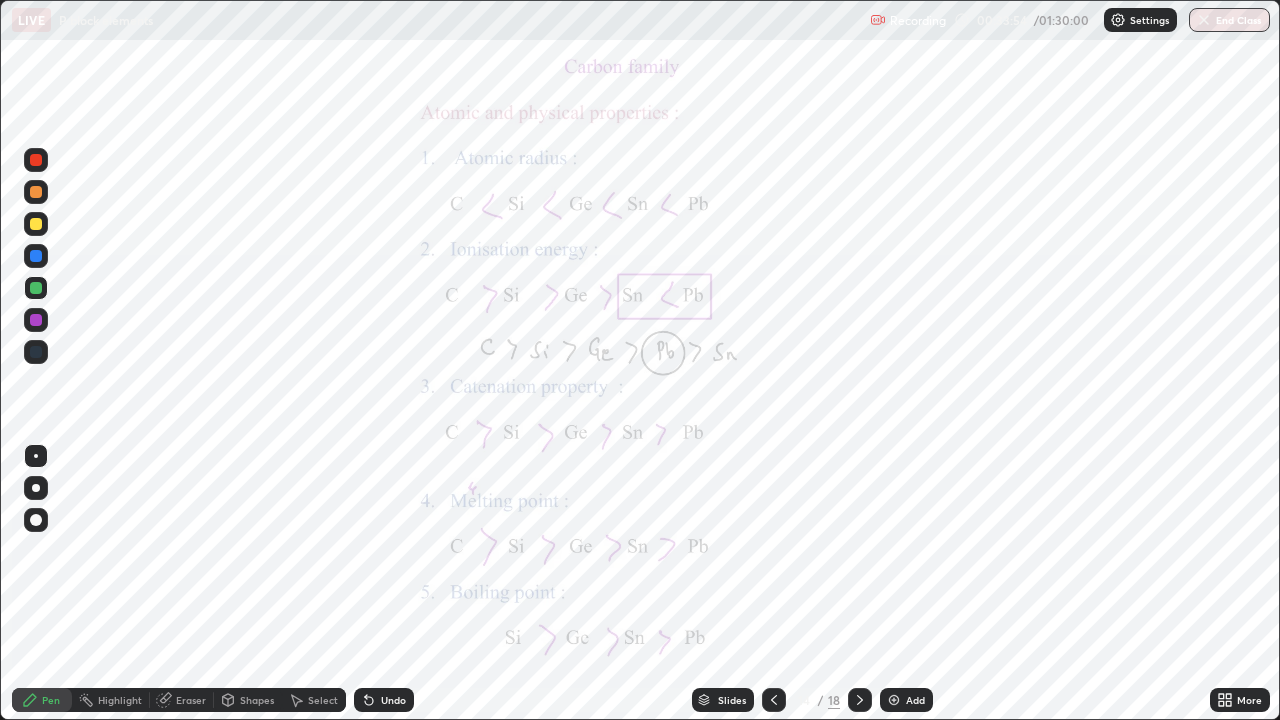 click 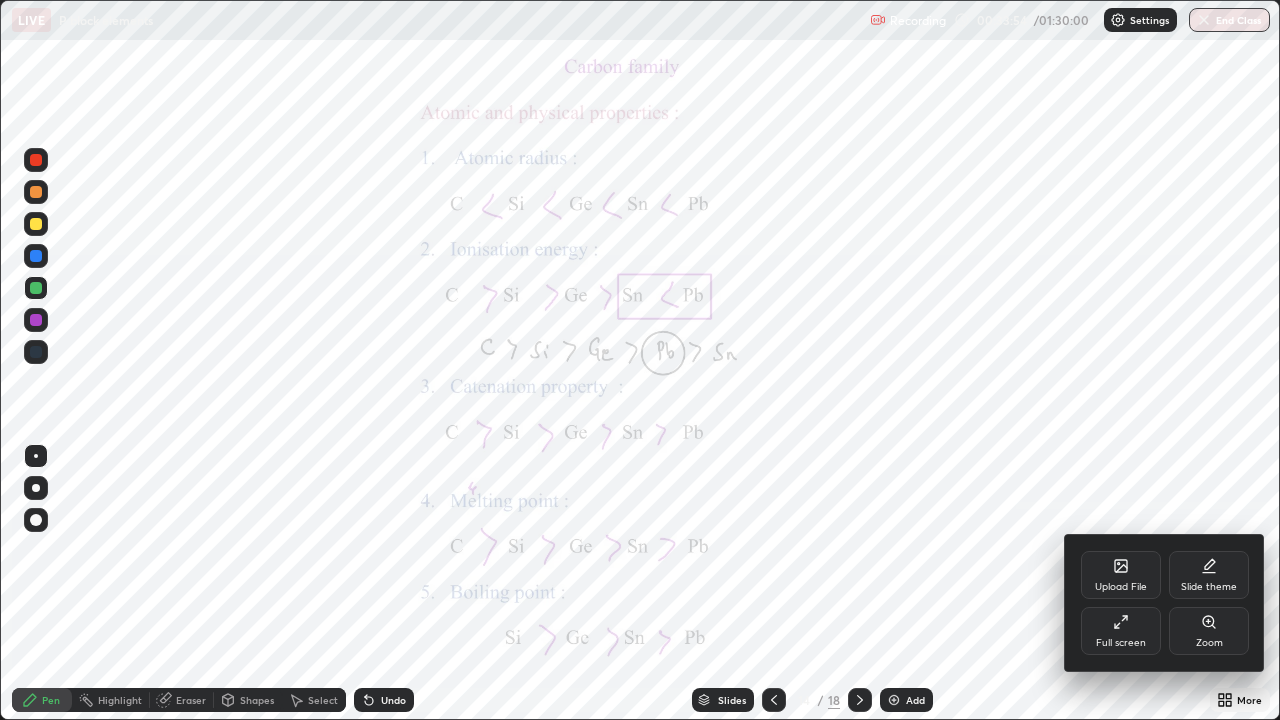 click on "Zoom" at bounding box center [1209, 643] 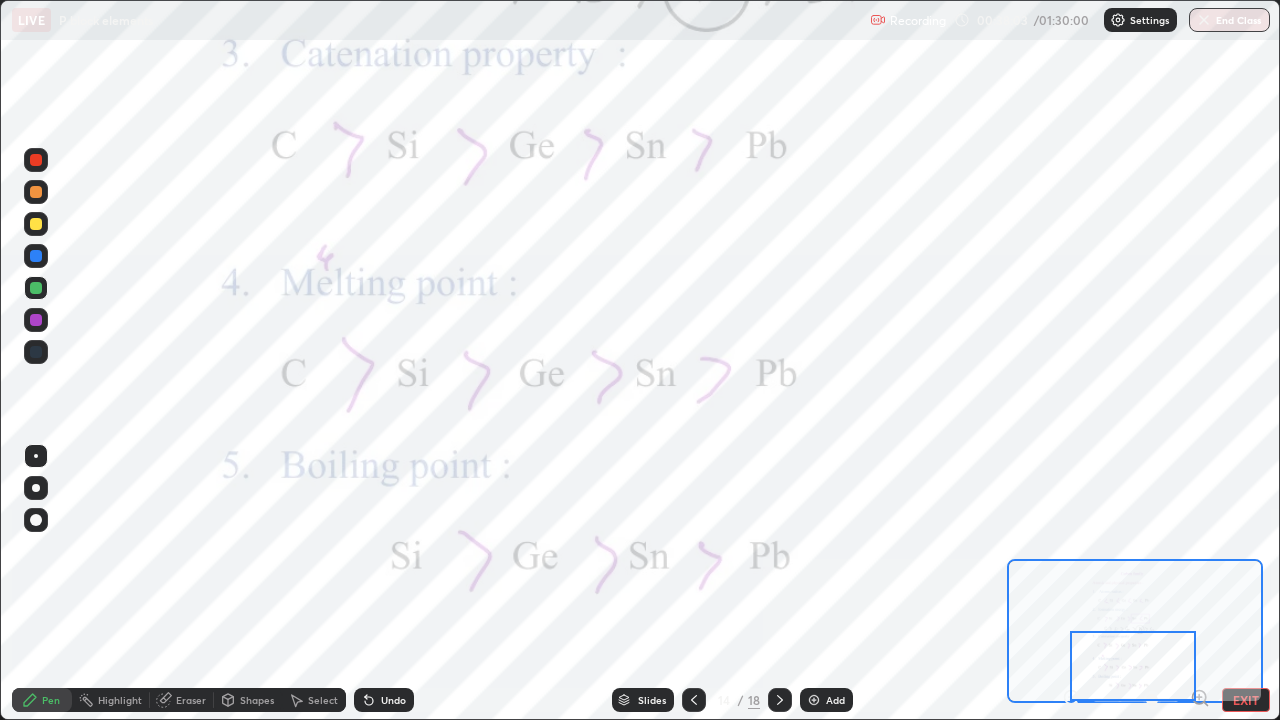 click 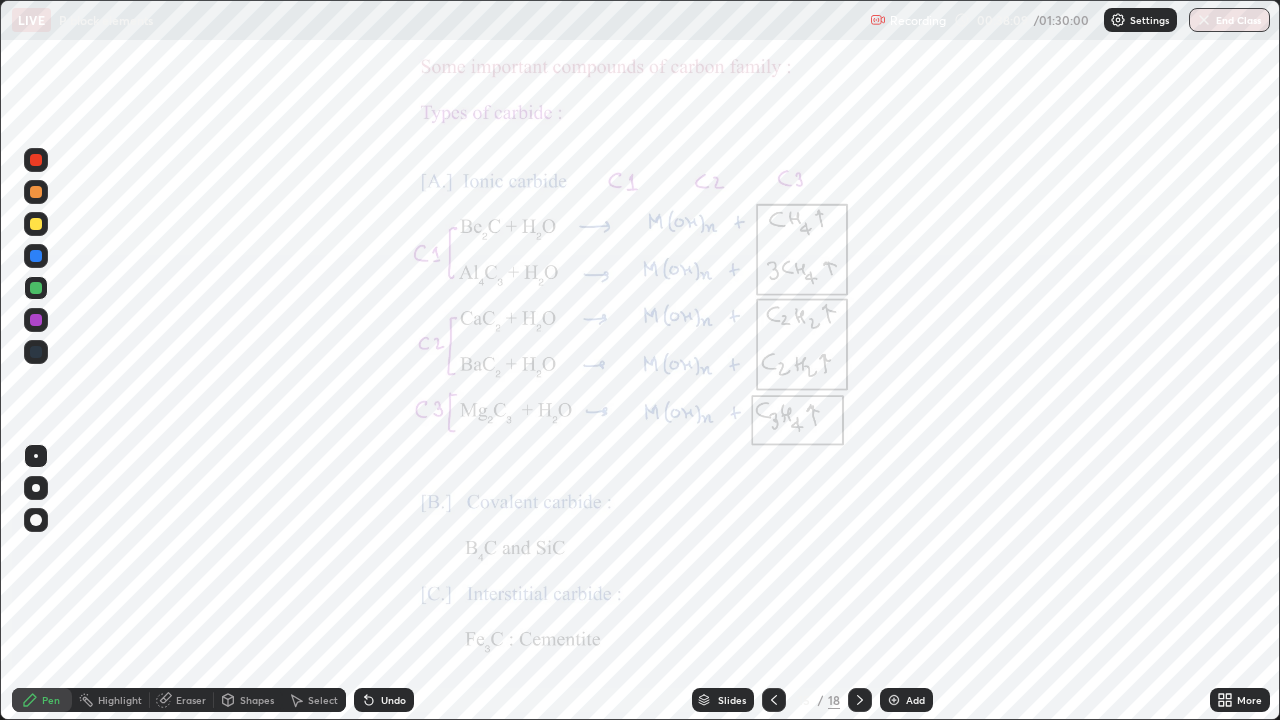 click 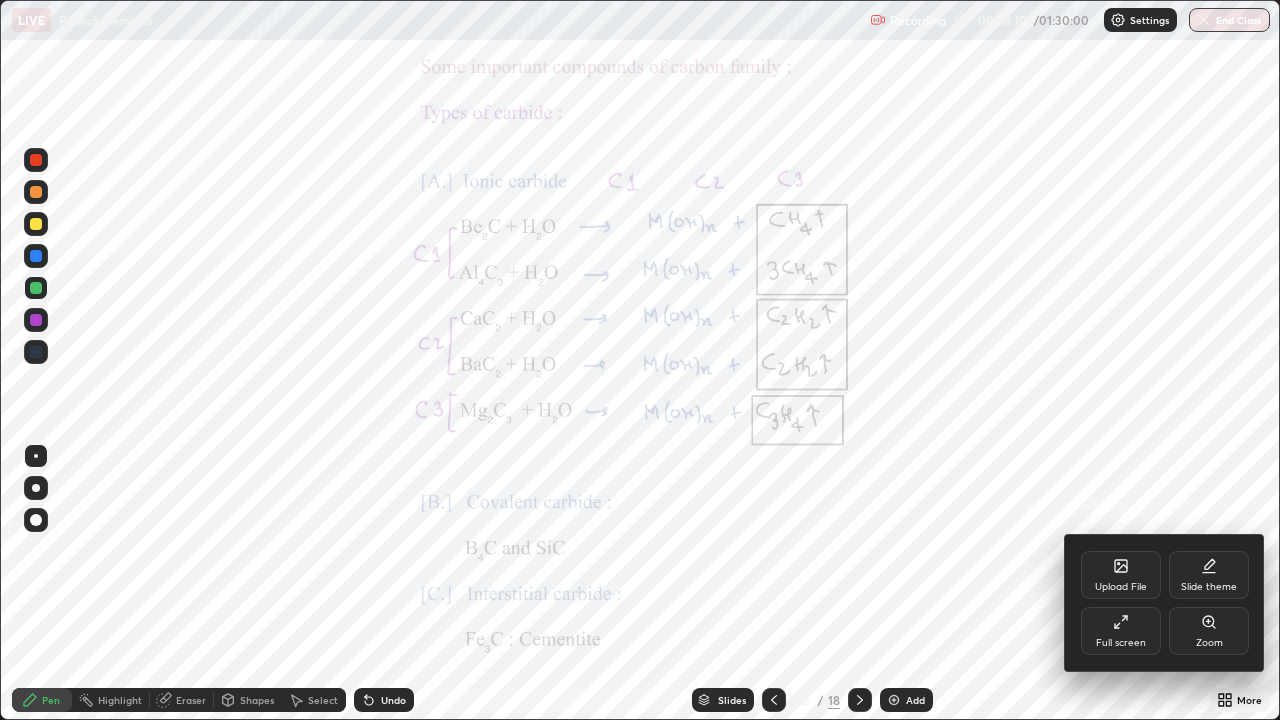 click on "Zoom" at bounding box center (1209, 643) 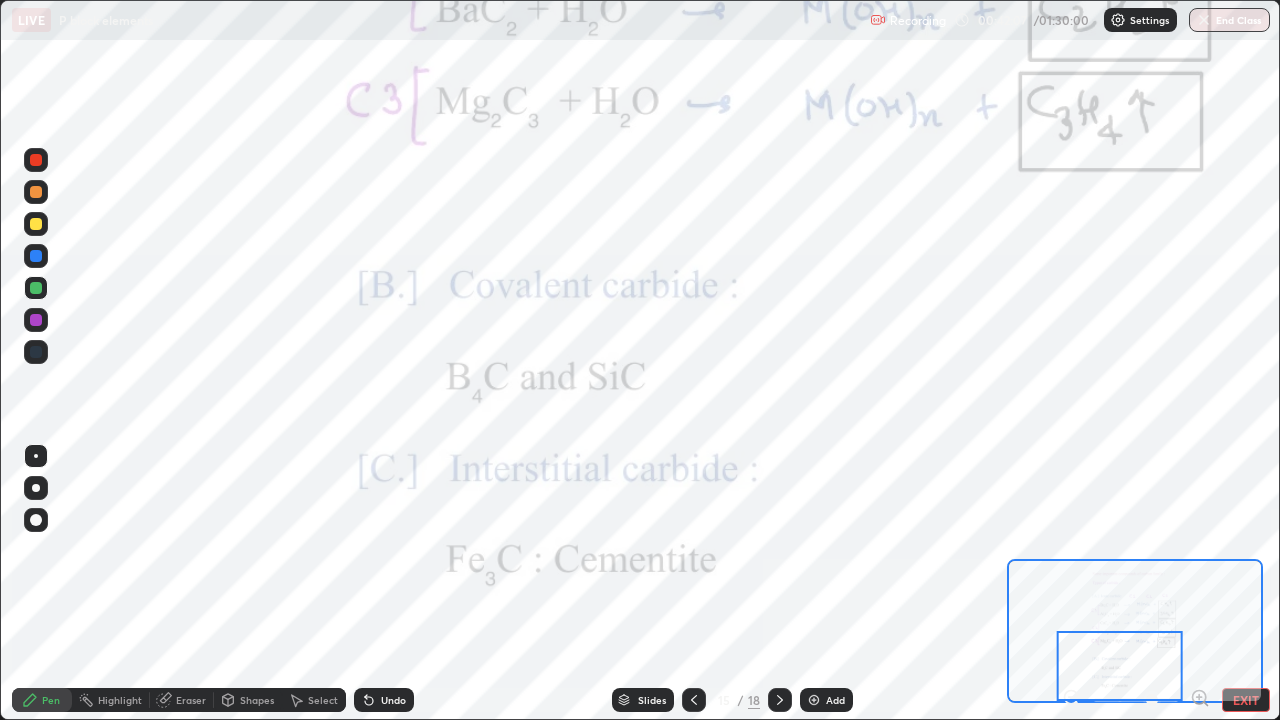 click 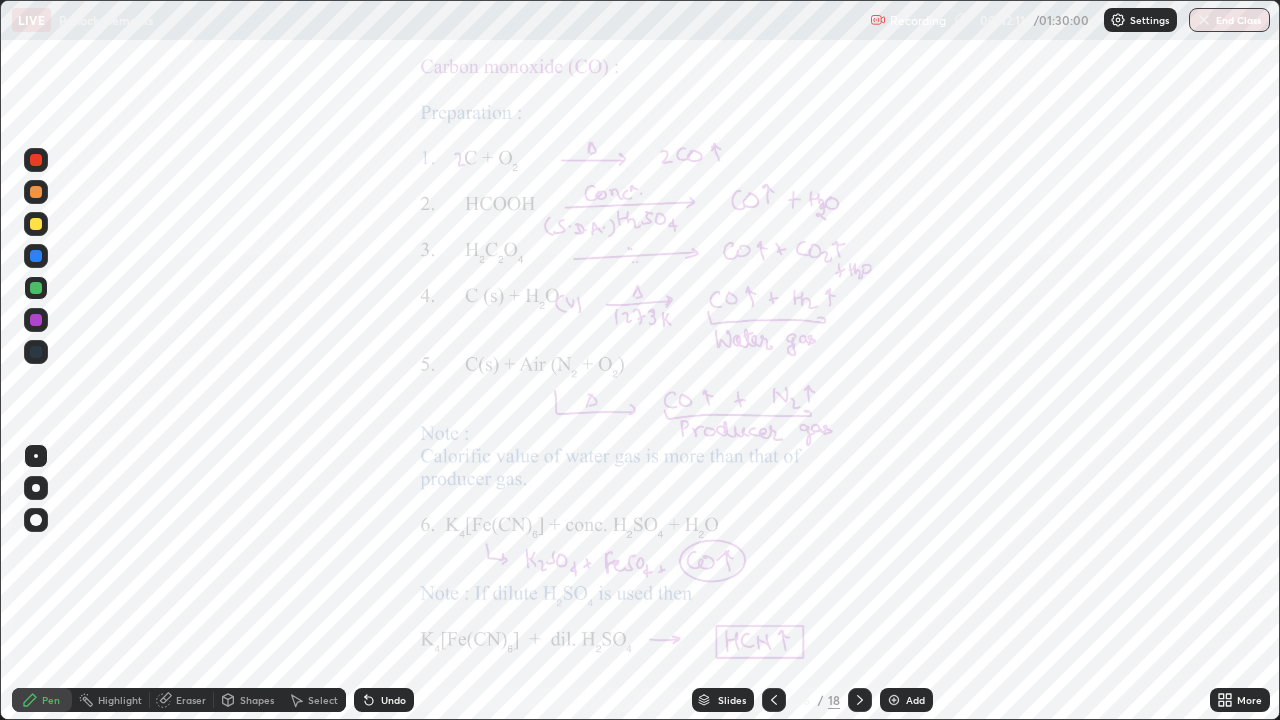 click 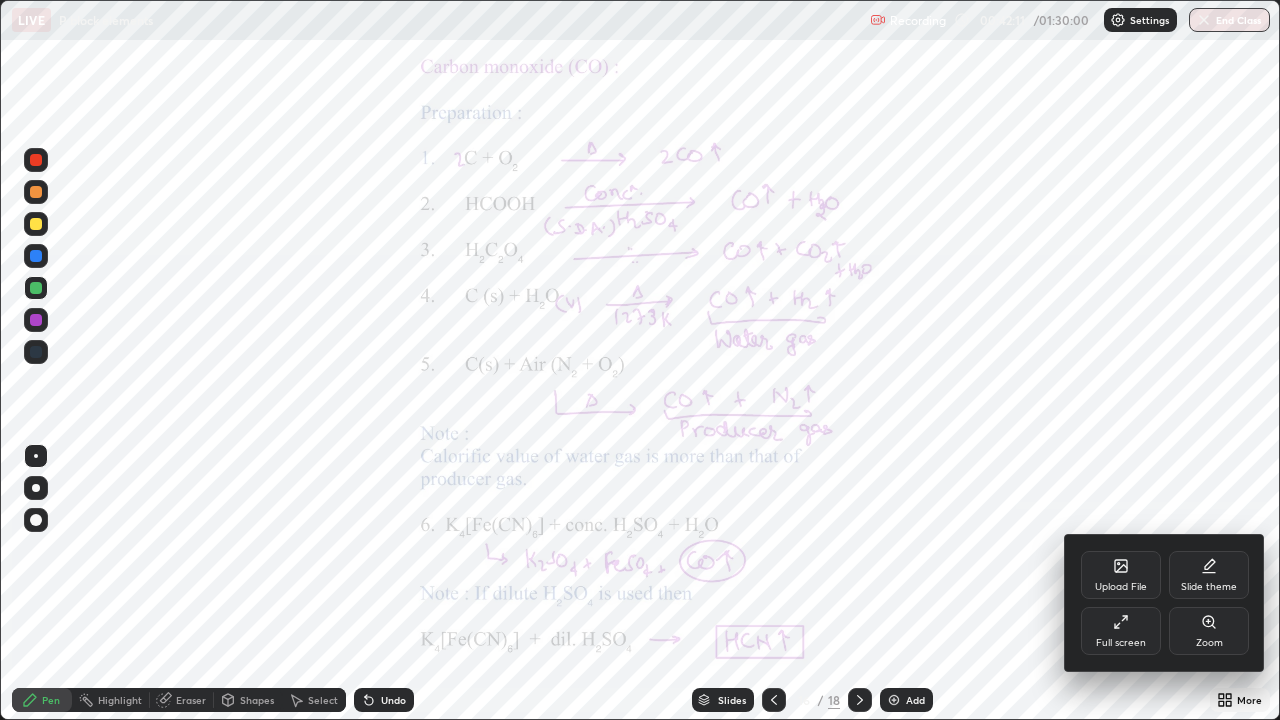 click on "Zoom" at bounding box center [1209, 643] 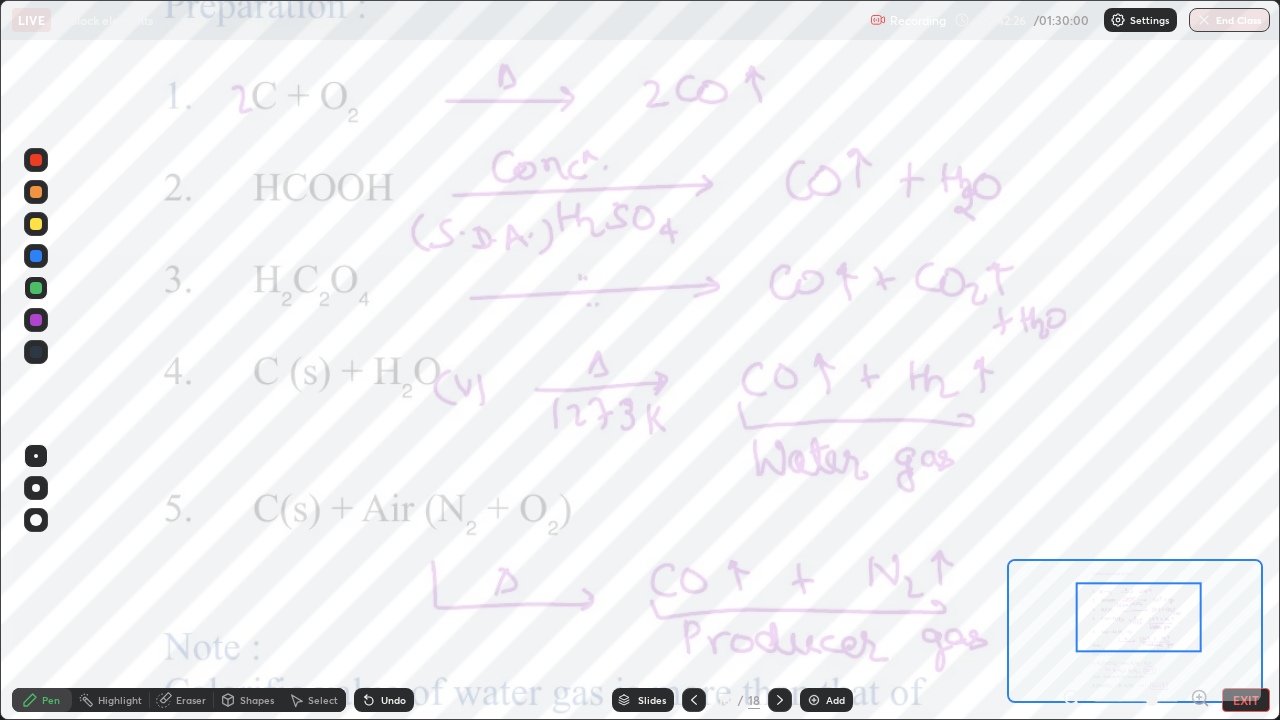 click at bounding box center (36, 224) 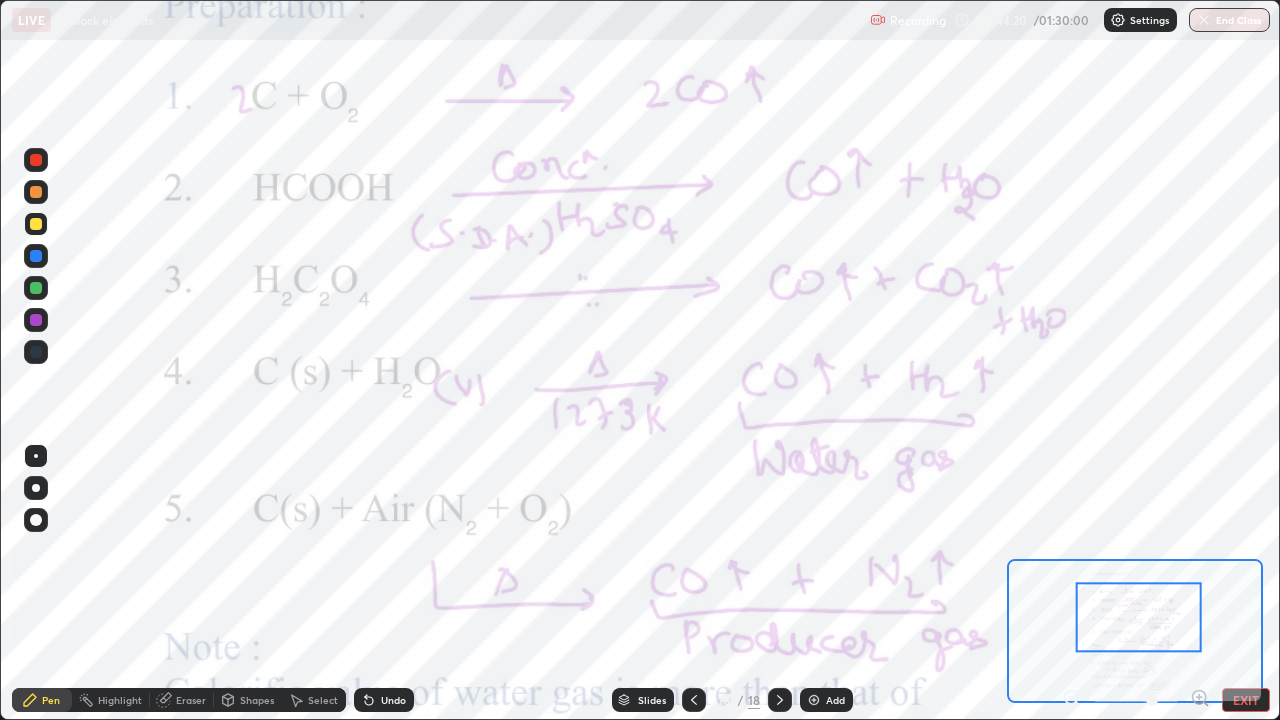 click at bounding box center (36, 192) 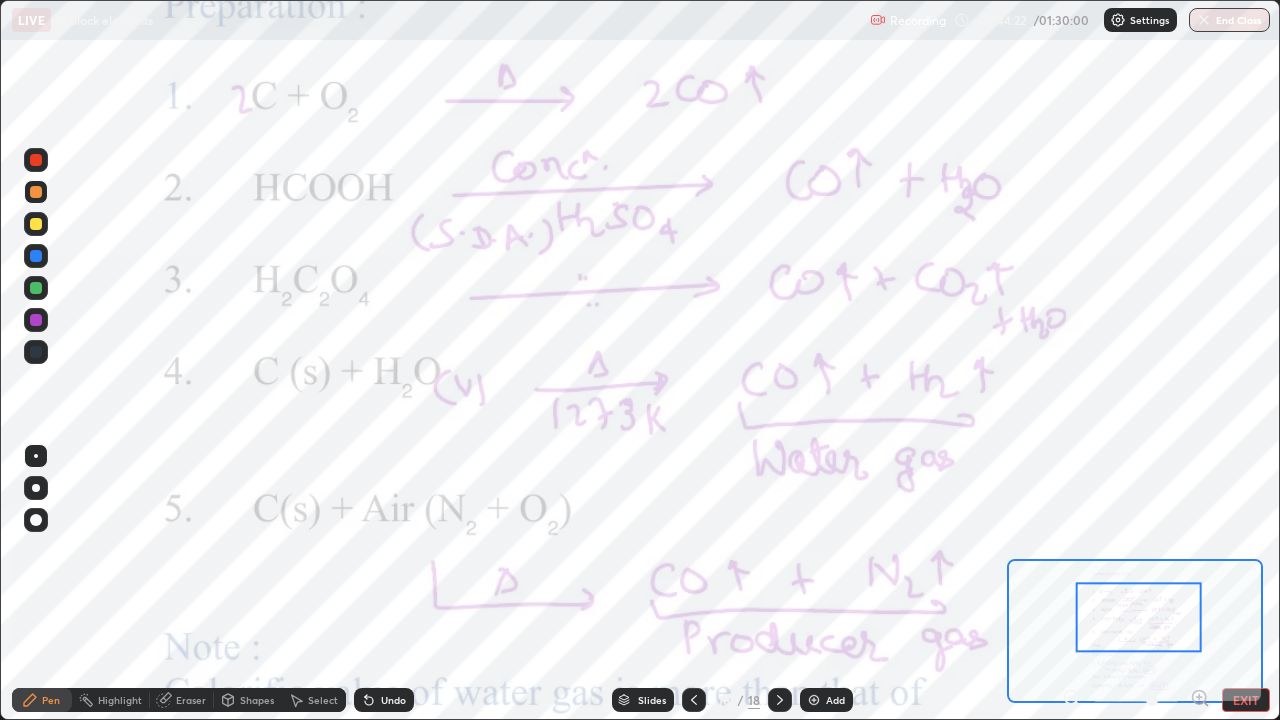 click at bounding box center [36, 160] 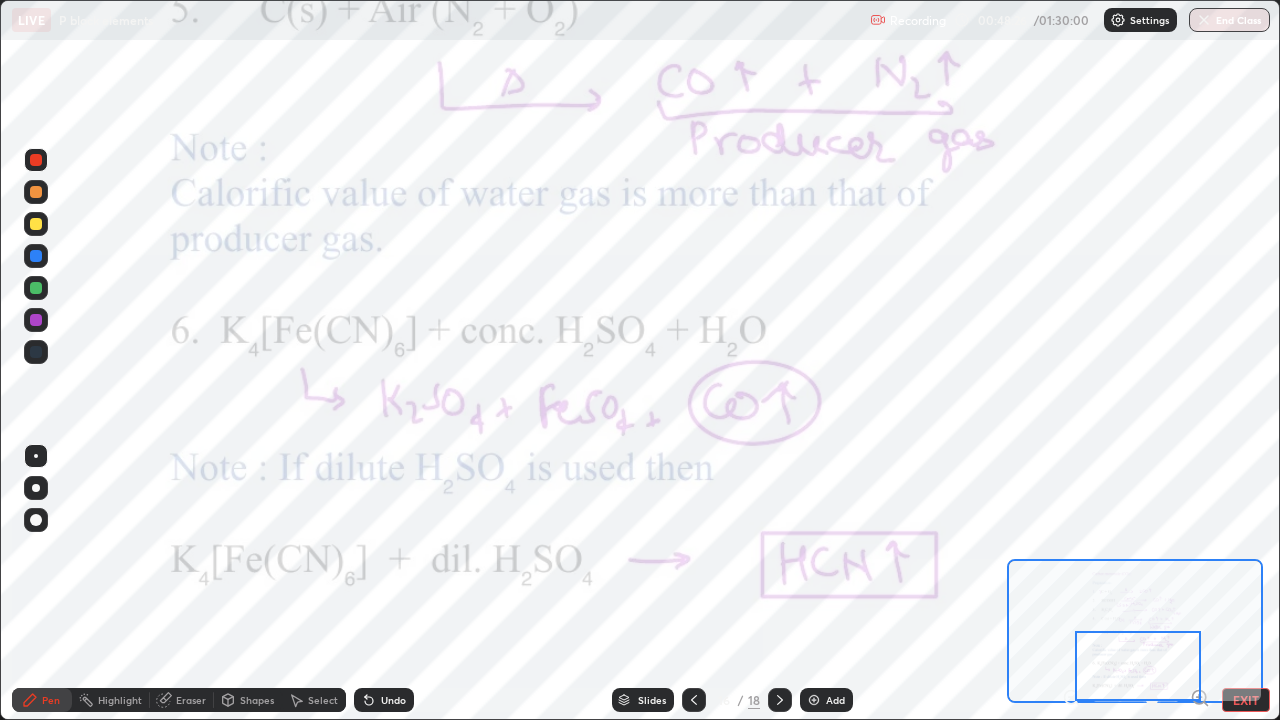 click 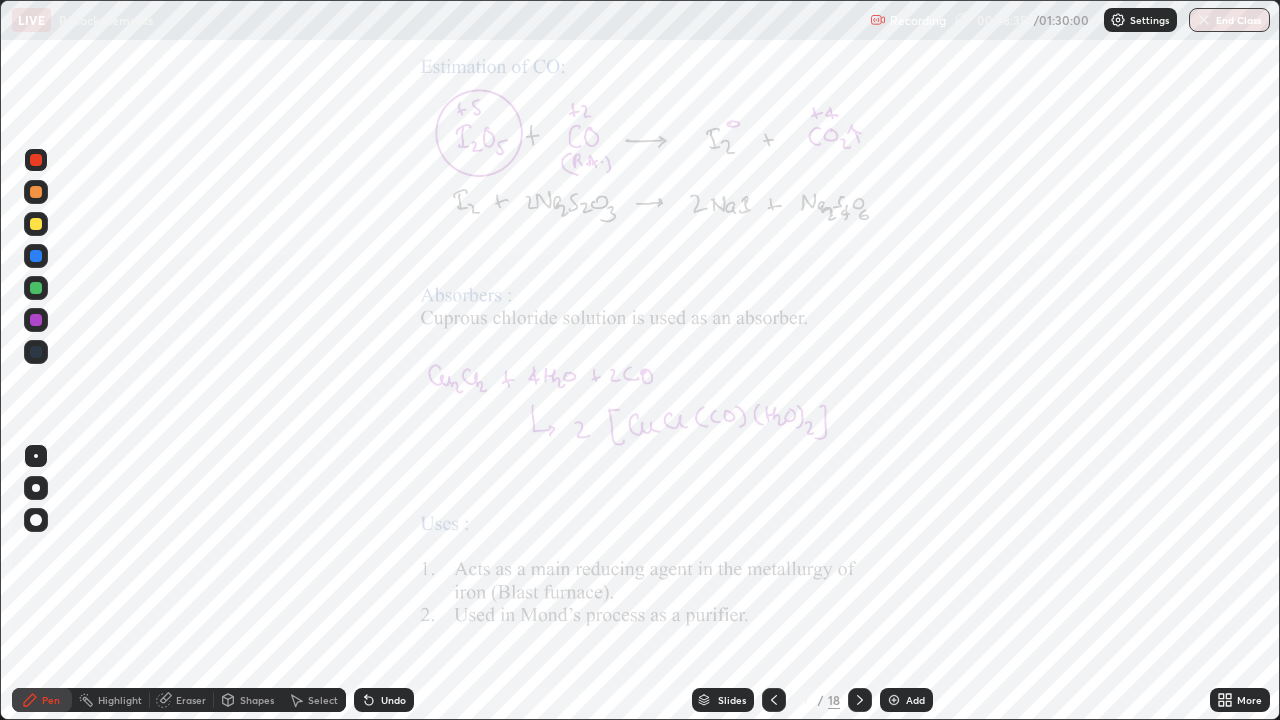 click 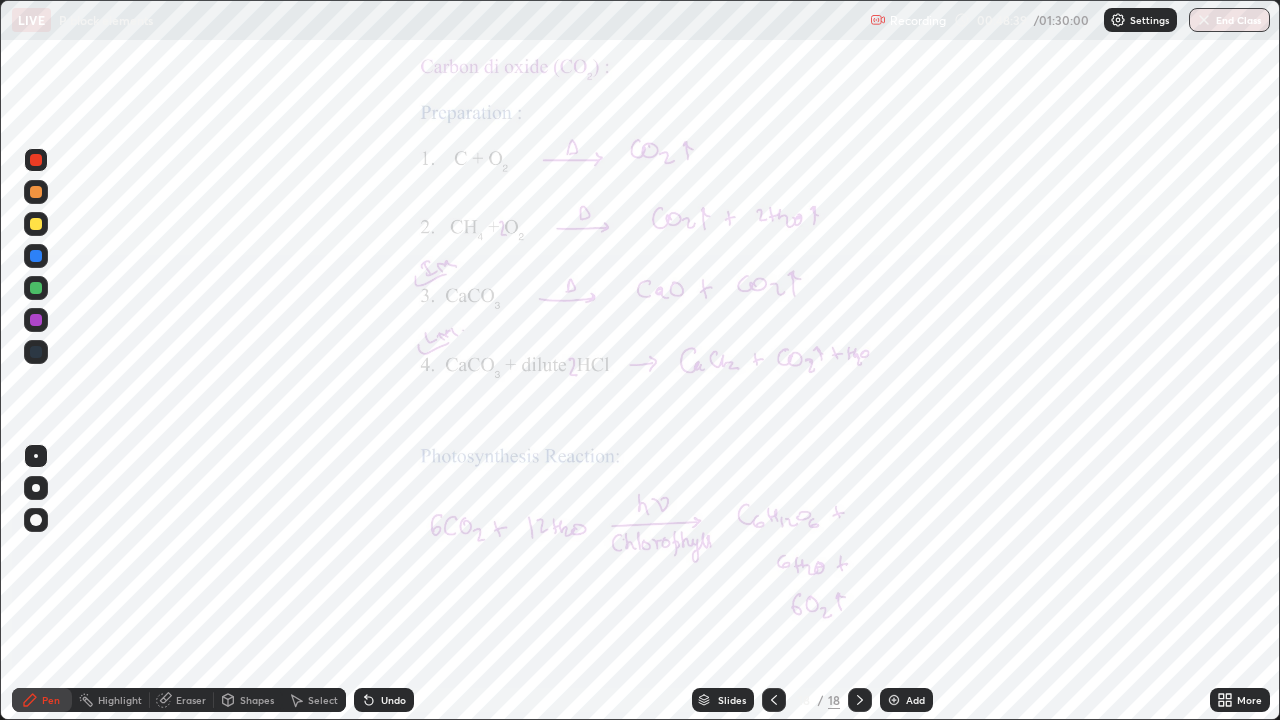 click 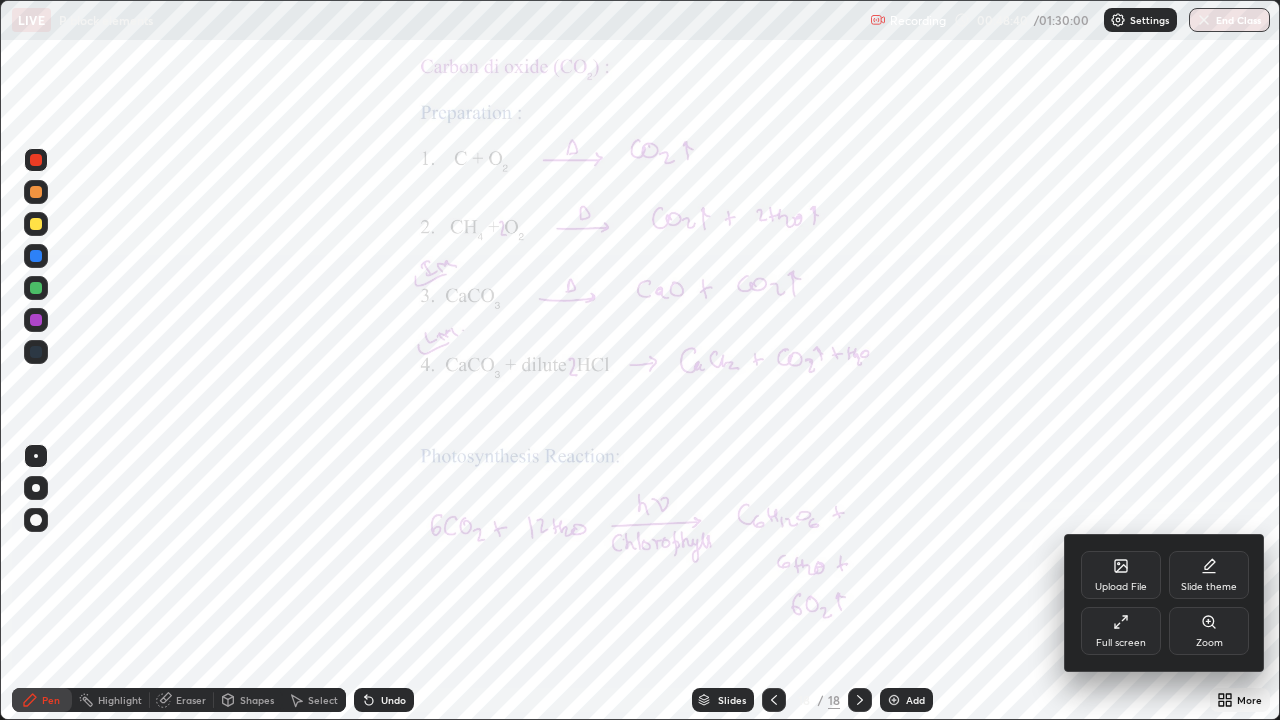 click on "Zoom" at bounding box center [1209, 643] 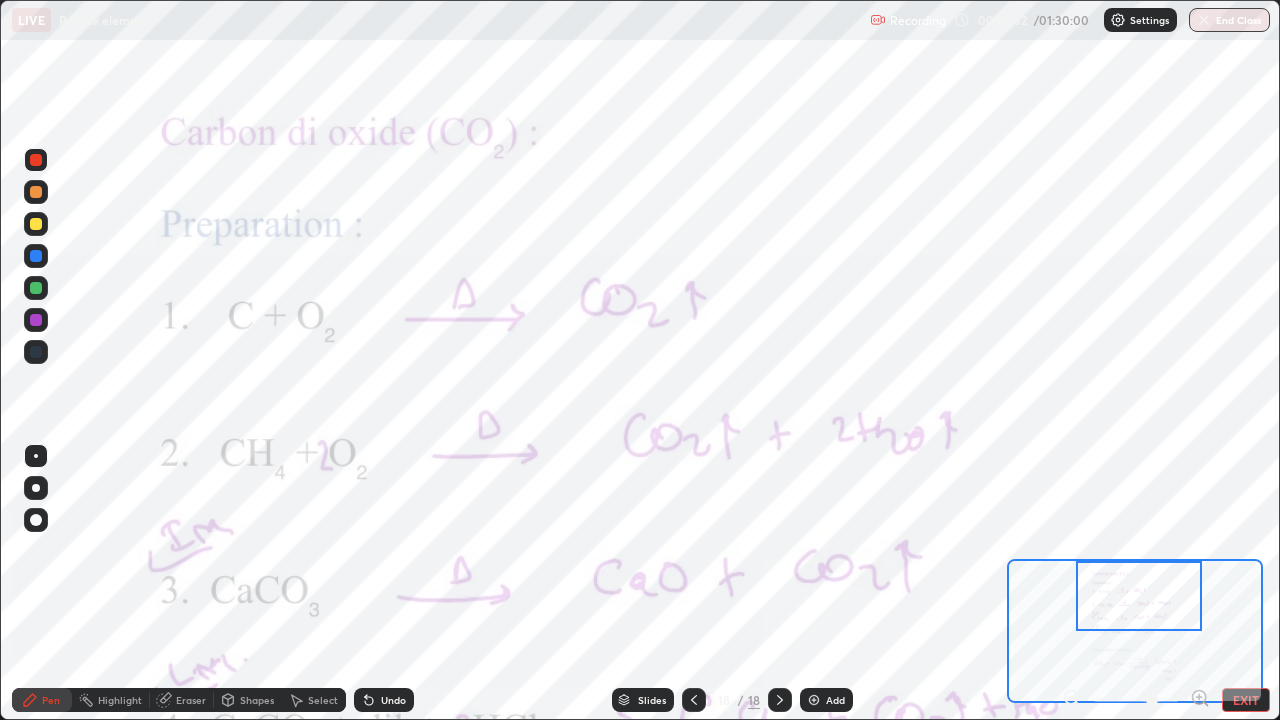 click 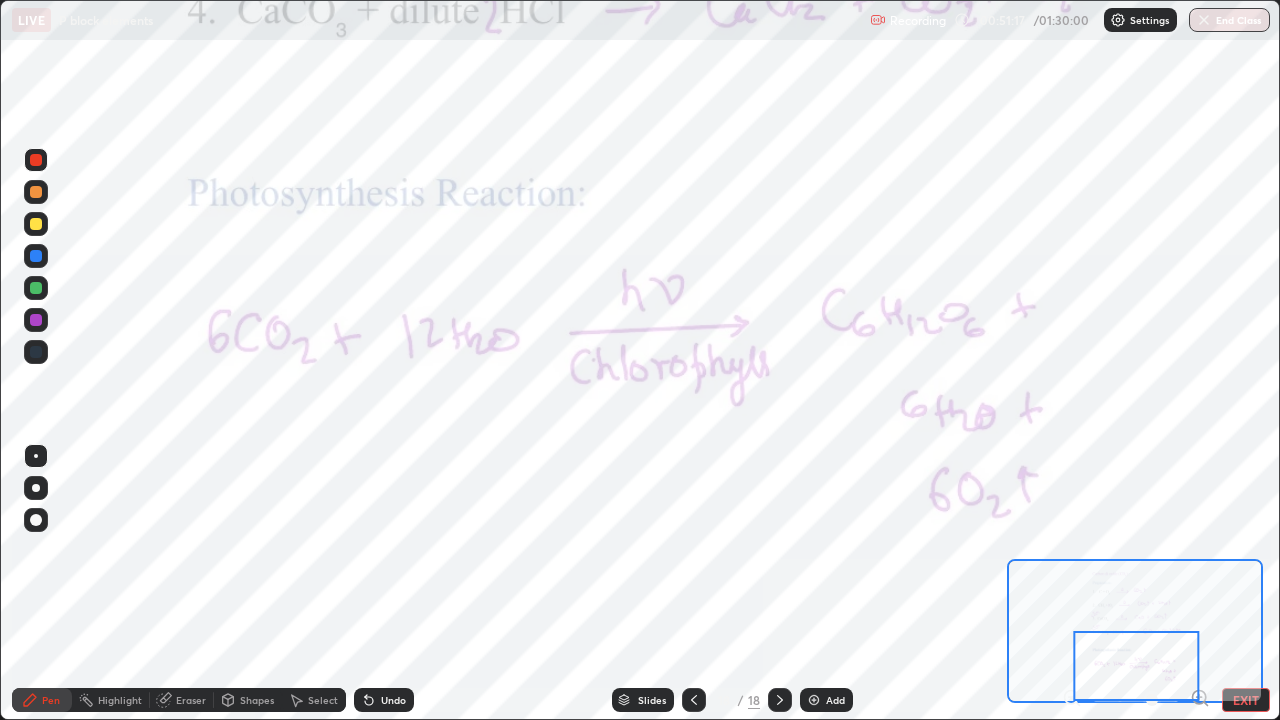 click at bounding box center (36, 288) 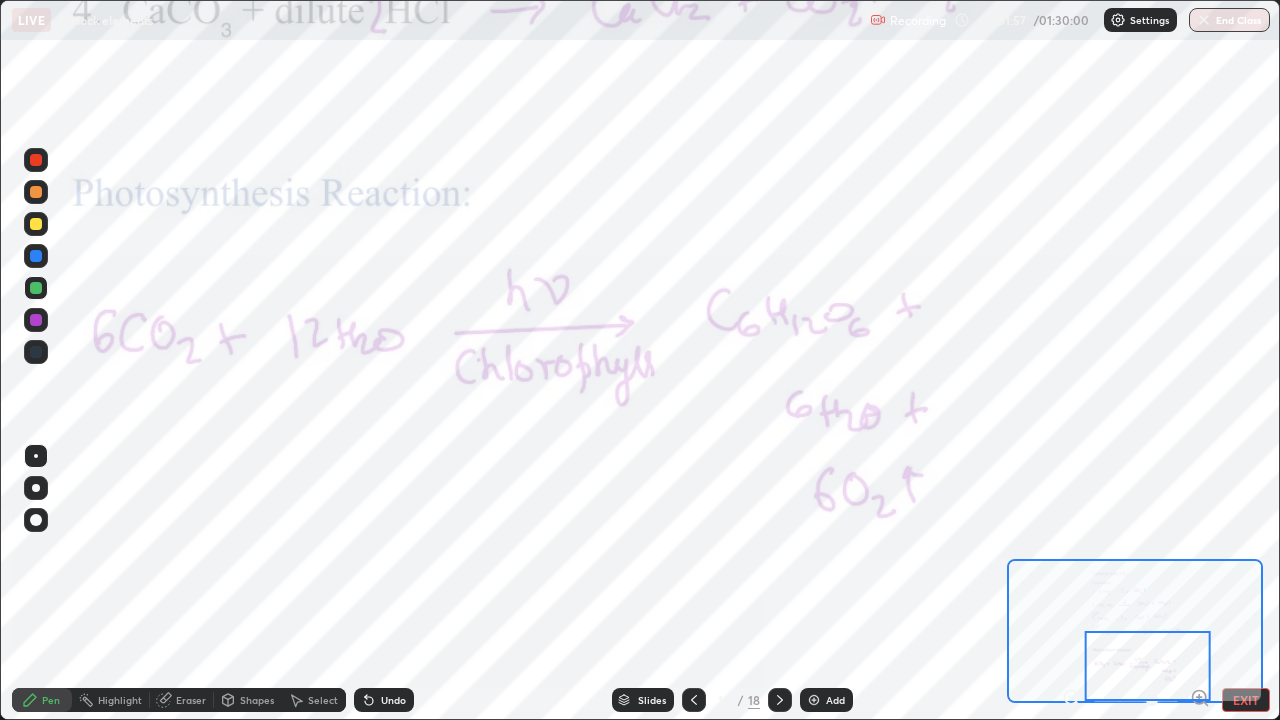 click 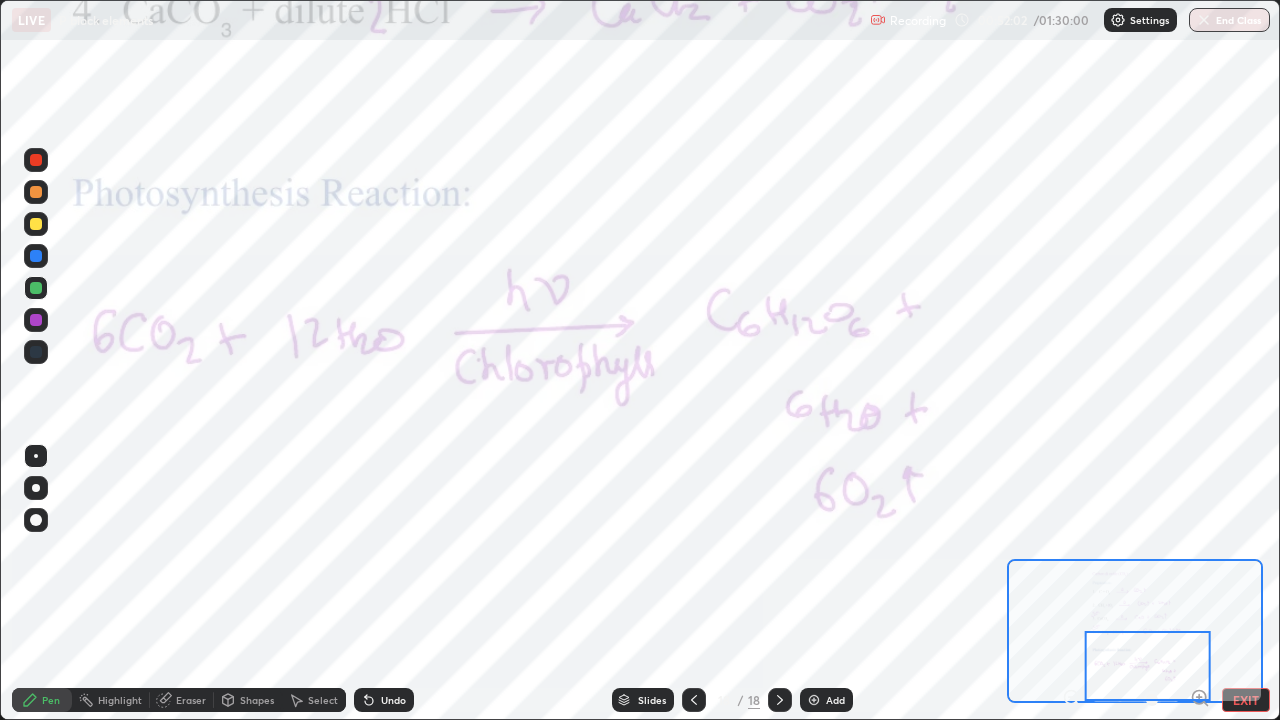 click on "EXIT" at bounding box center [1246, 700] 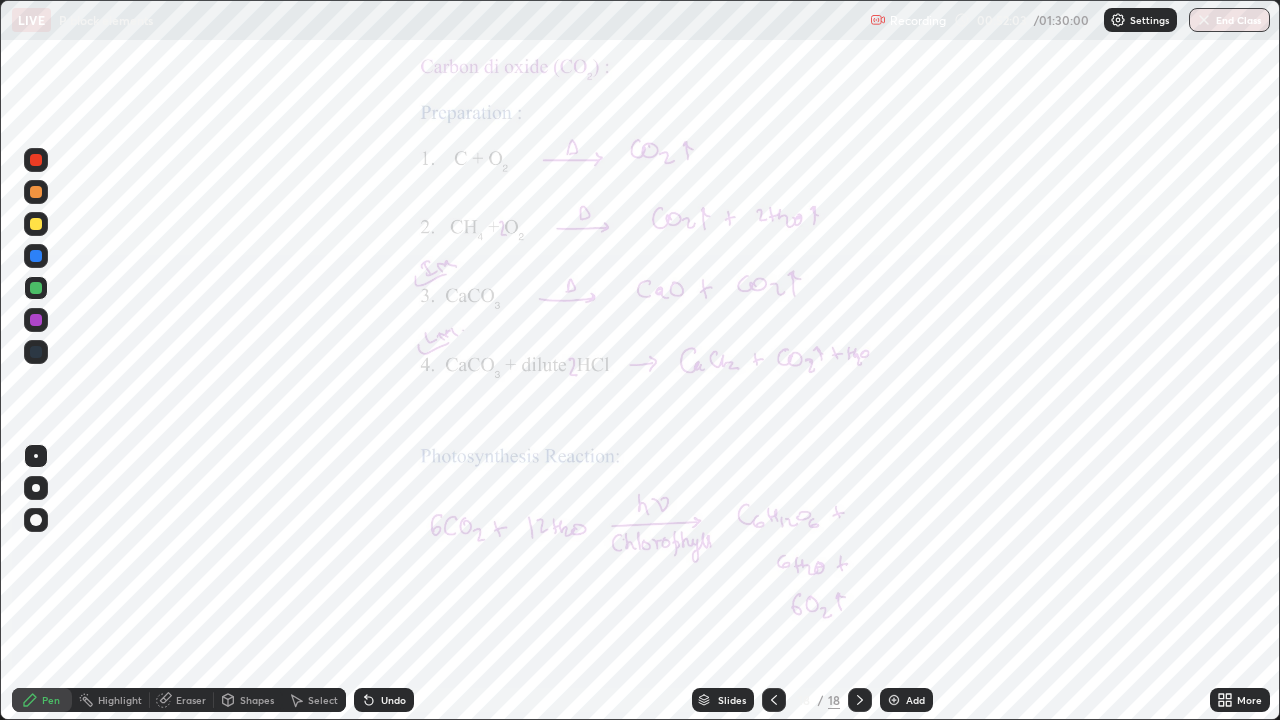 click 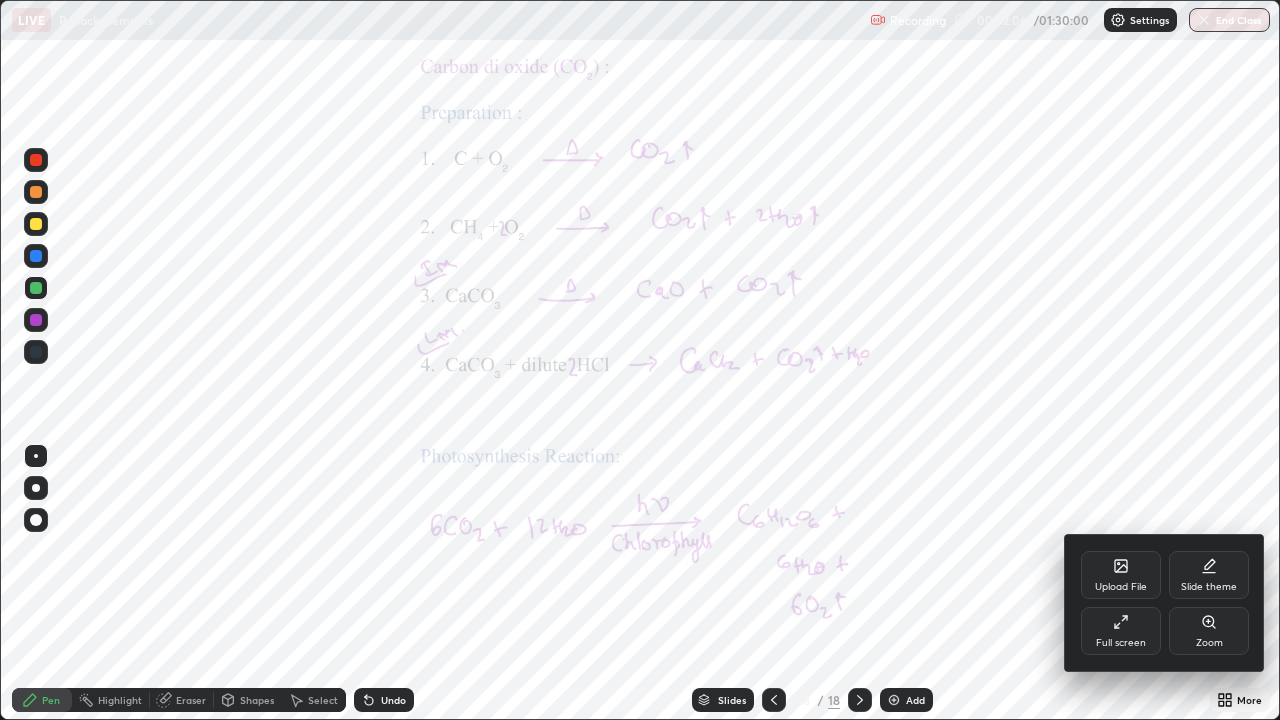 click on "Upload File" at bounding box center [1121, 587] 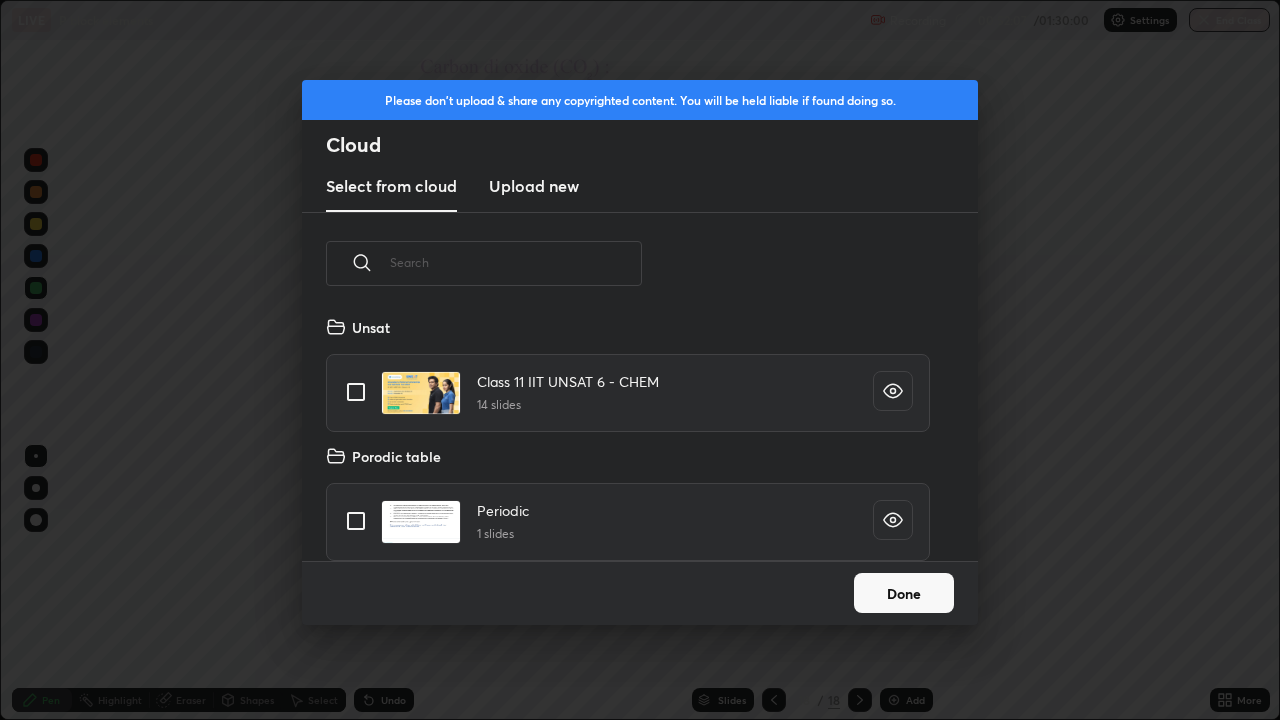 scroll, scrollTop: 7, scrollLeft: 11, axis: both 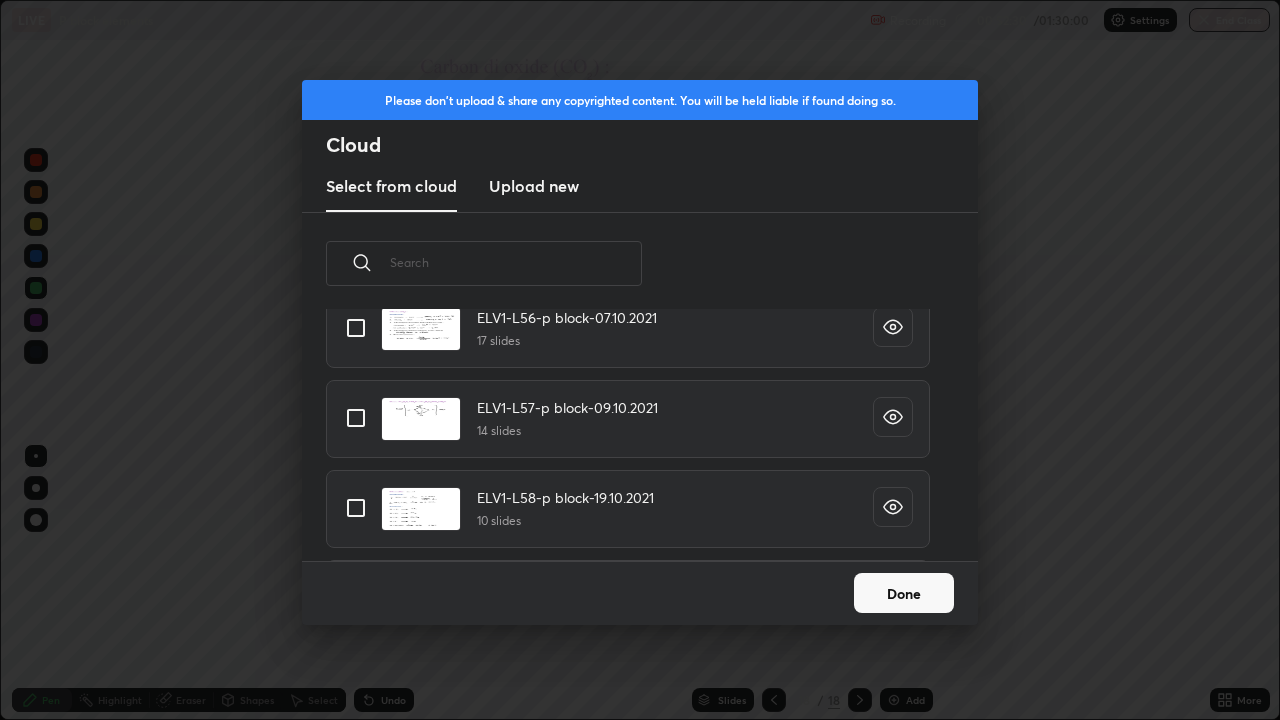click at bounding box center [356, 508] 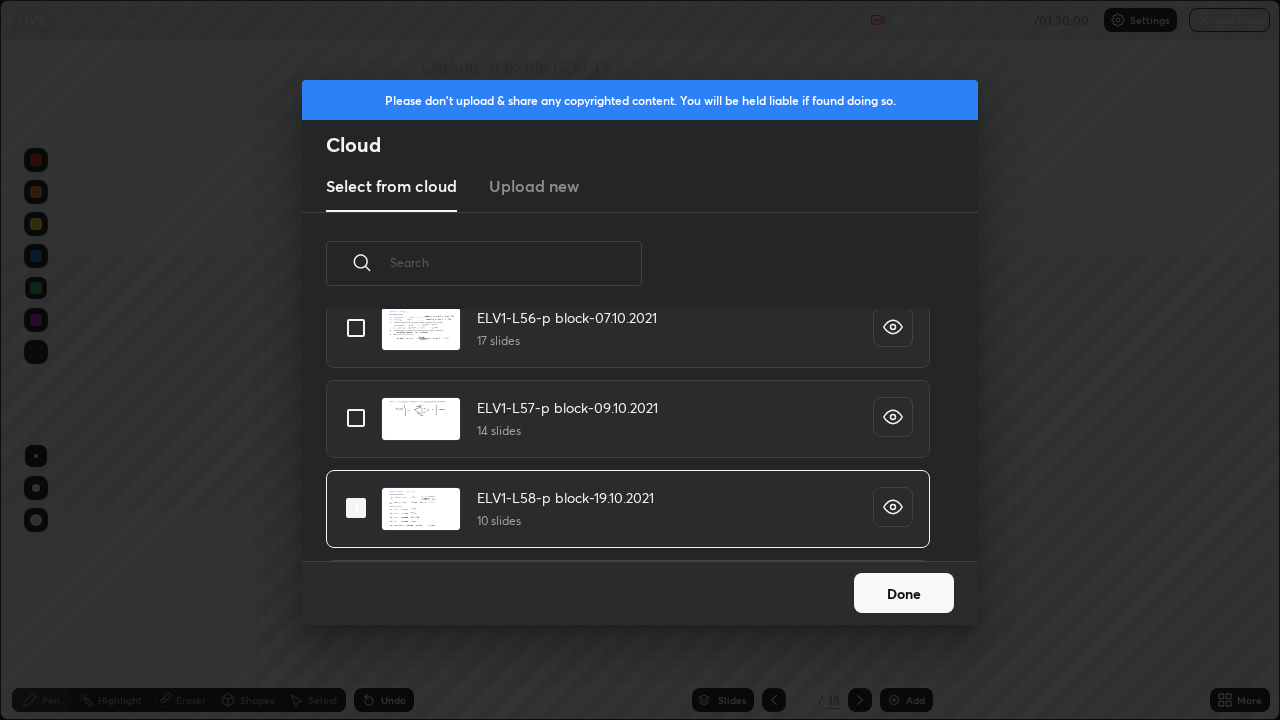 click on "Done" at bounding box center [904, 593] 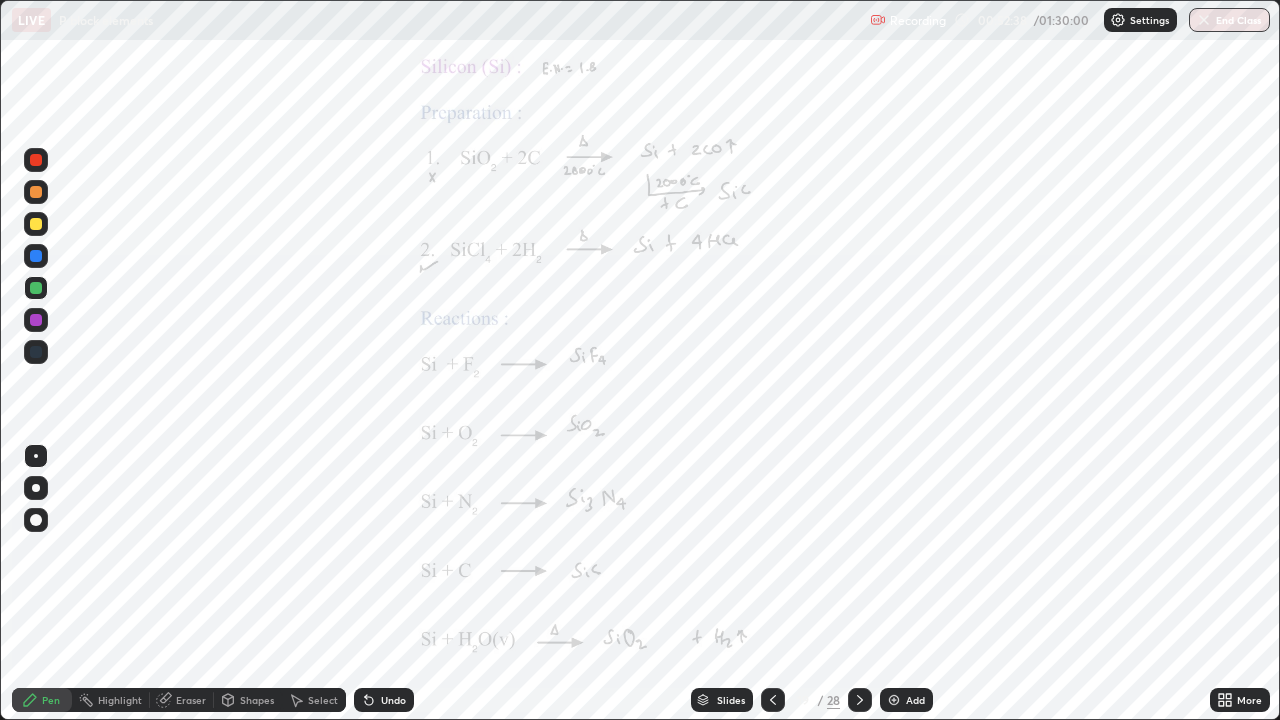 click 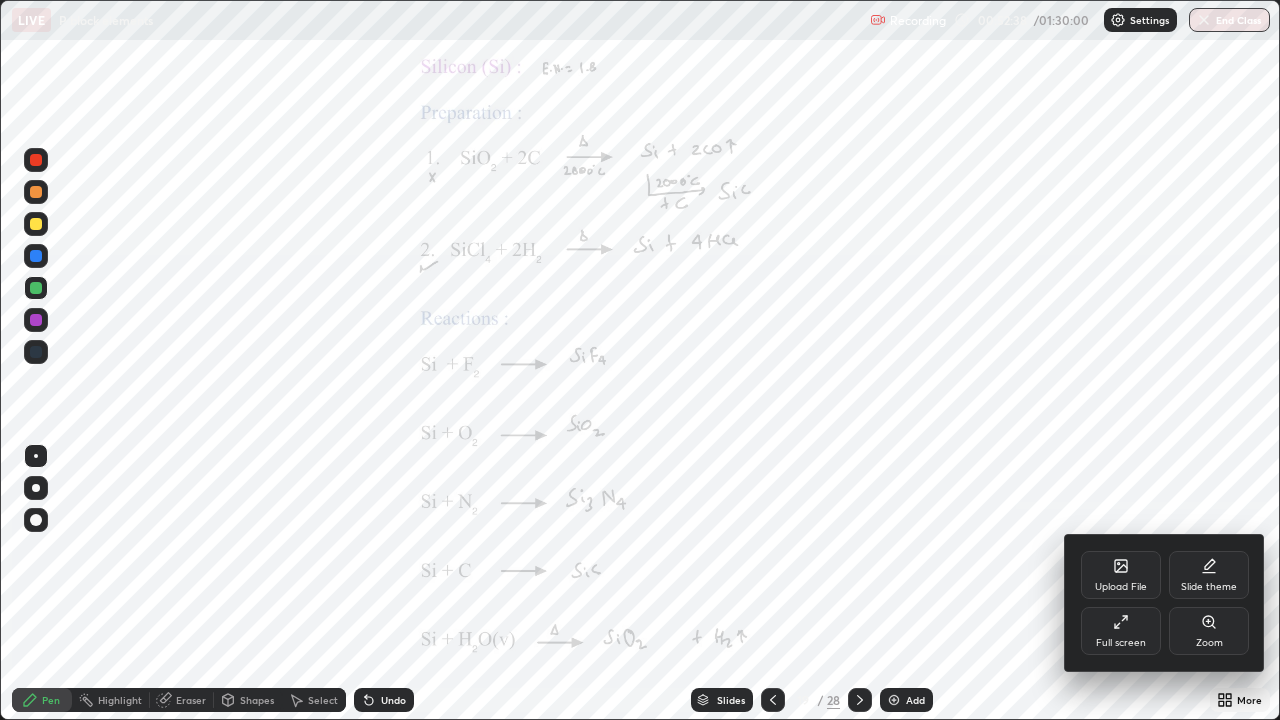 click on "Zoom" at bounding box center (1209, 643) 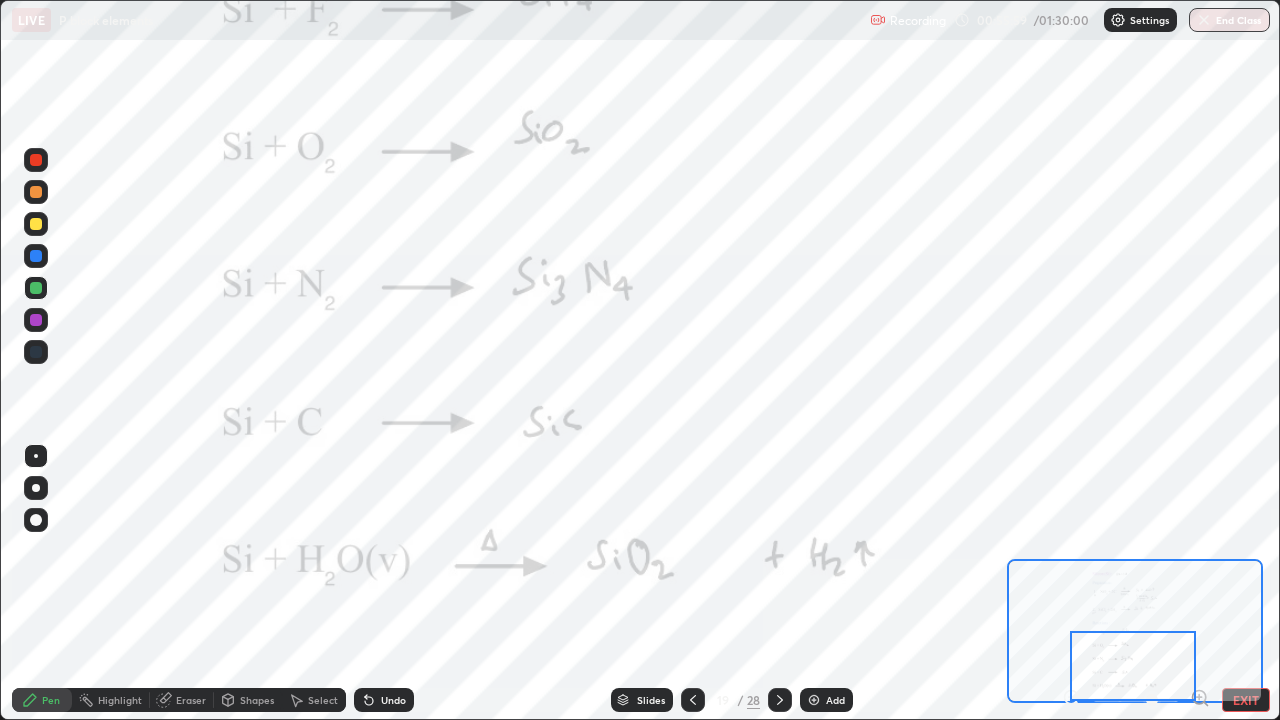 click at bounding box center (780, 700) 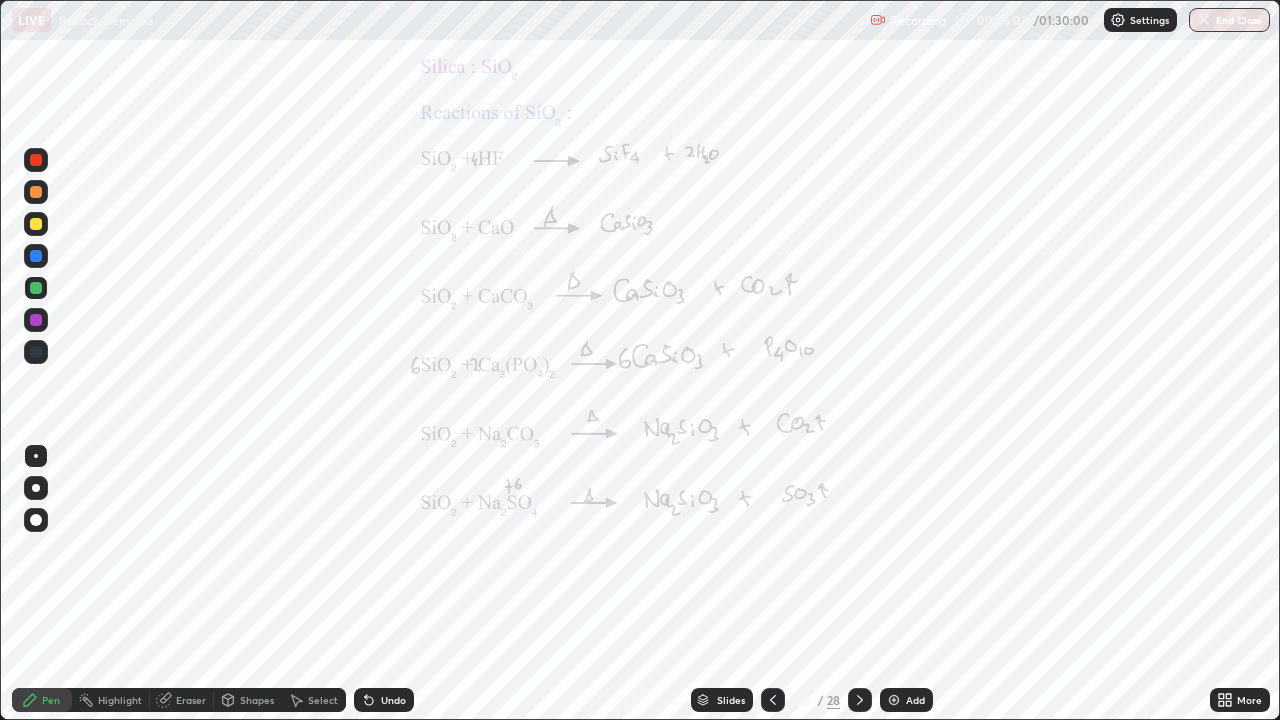 click 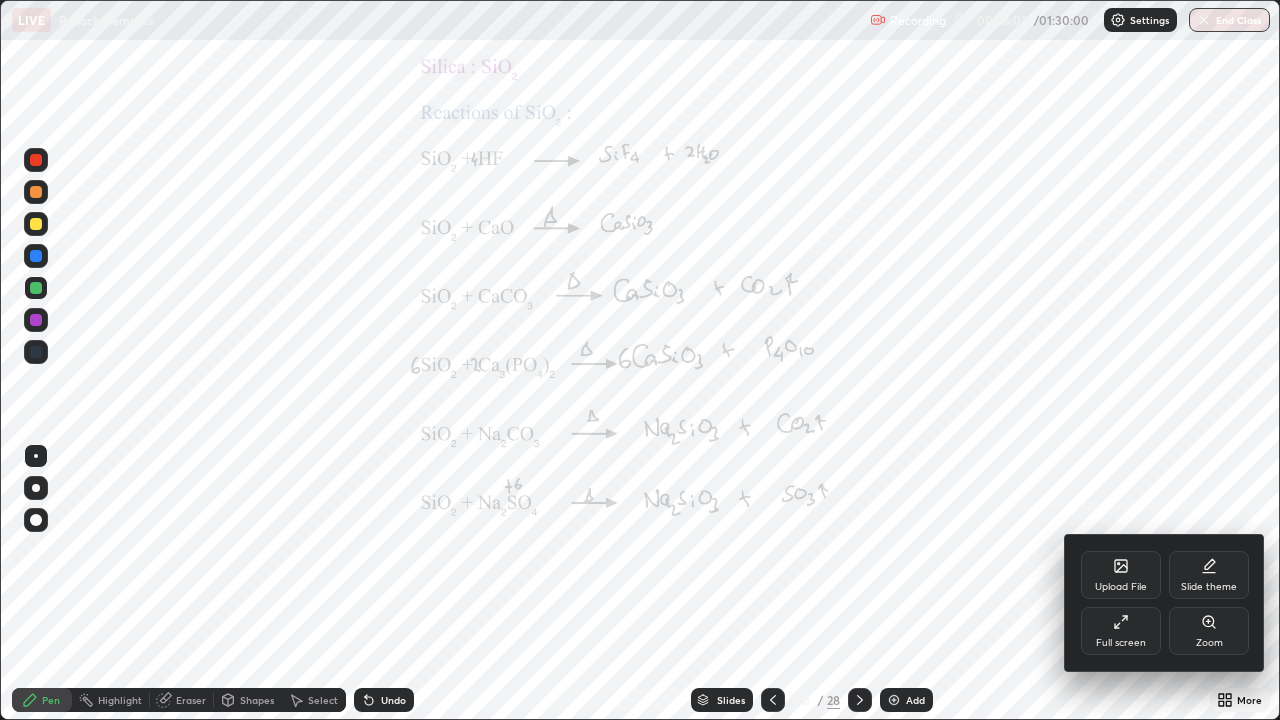 click on "Zoom" at bounding box center [1209, 643] 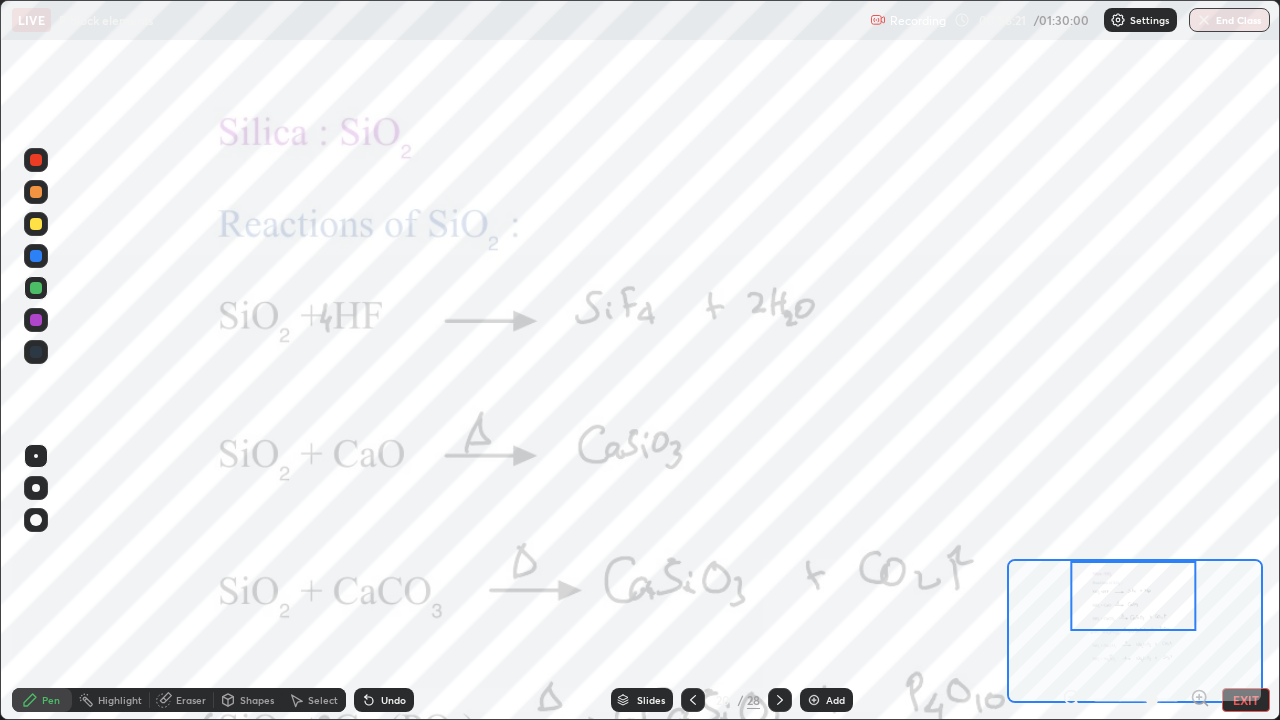 click at bounding box center [36, 256] 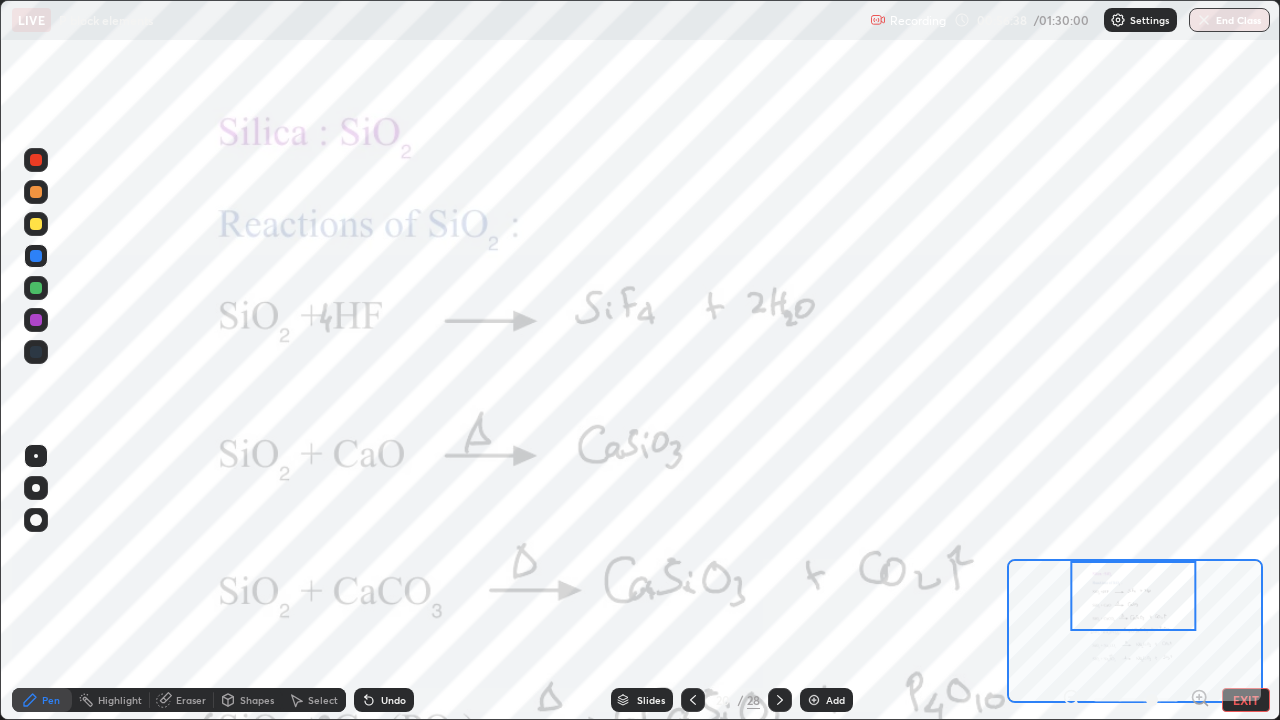click at bounding box center (36, 224) 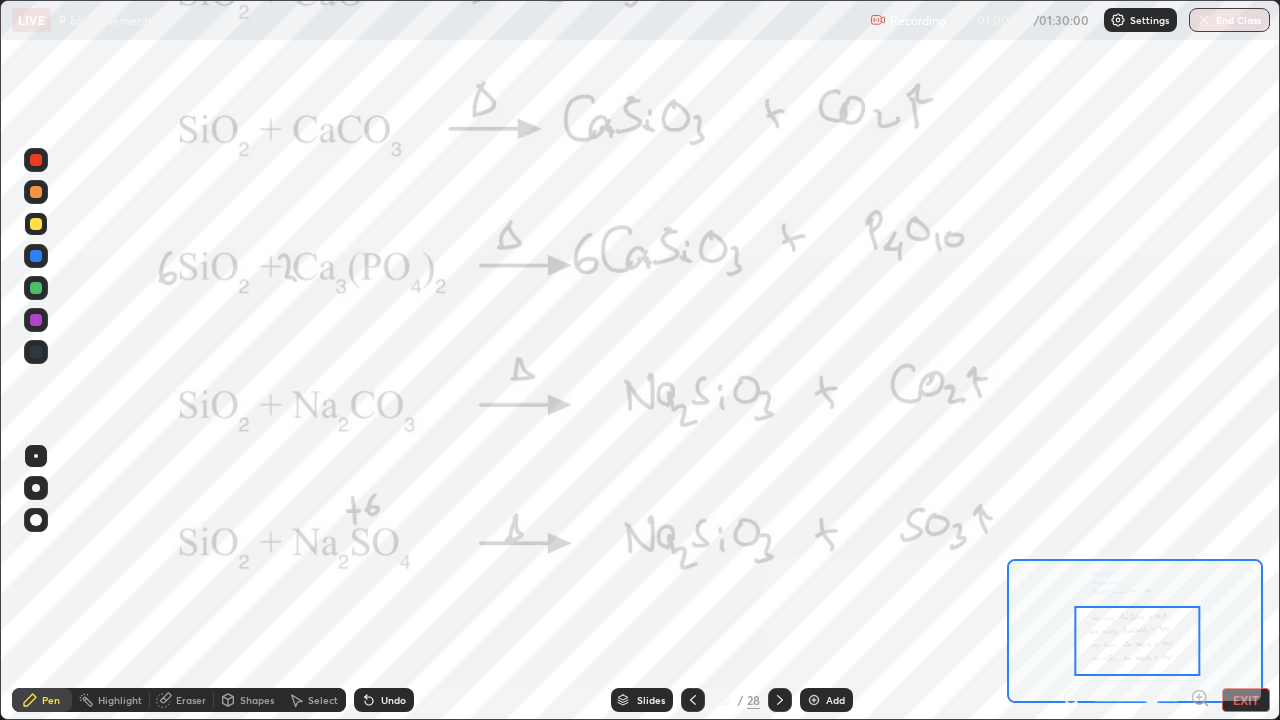 click 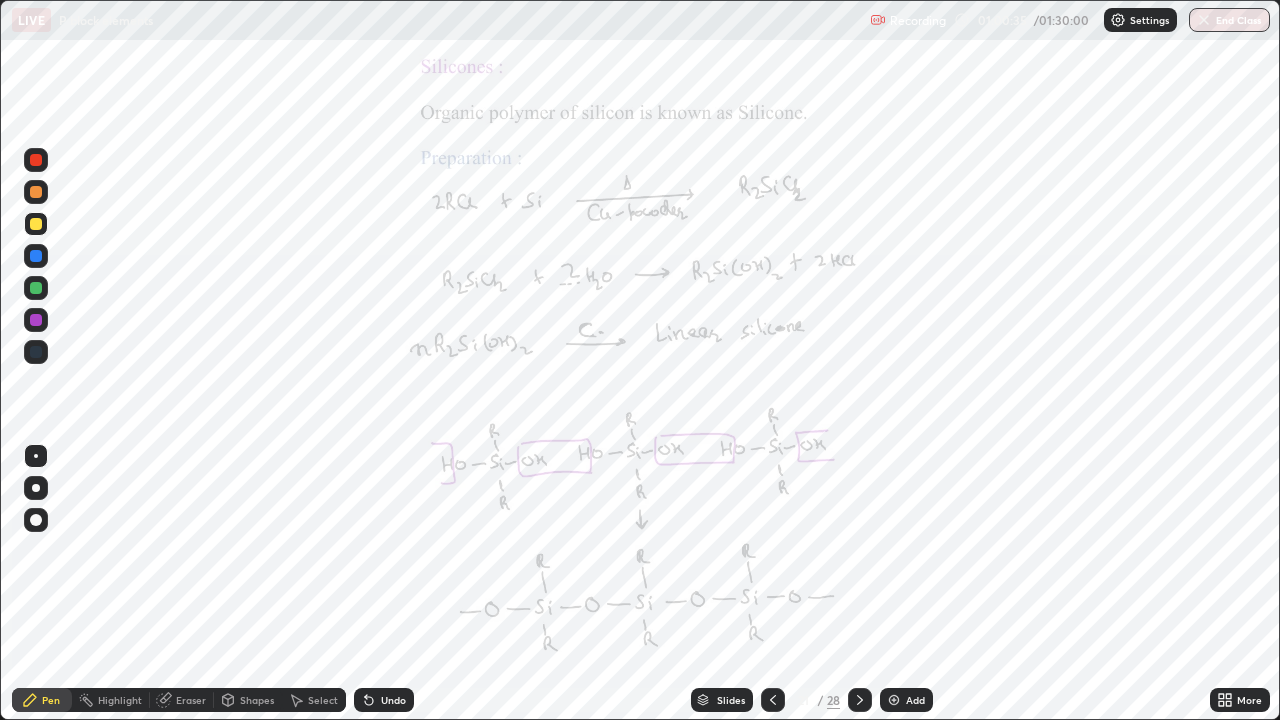 click 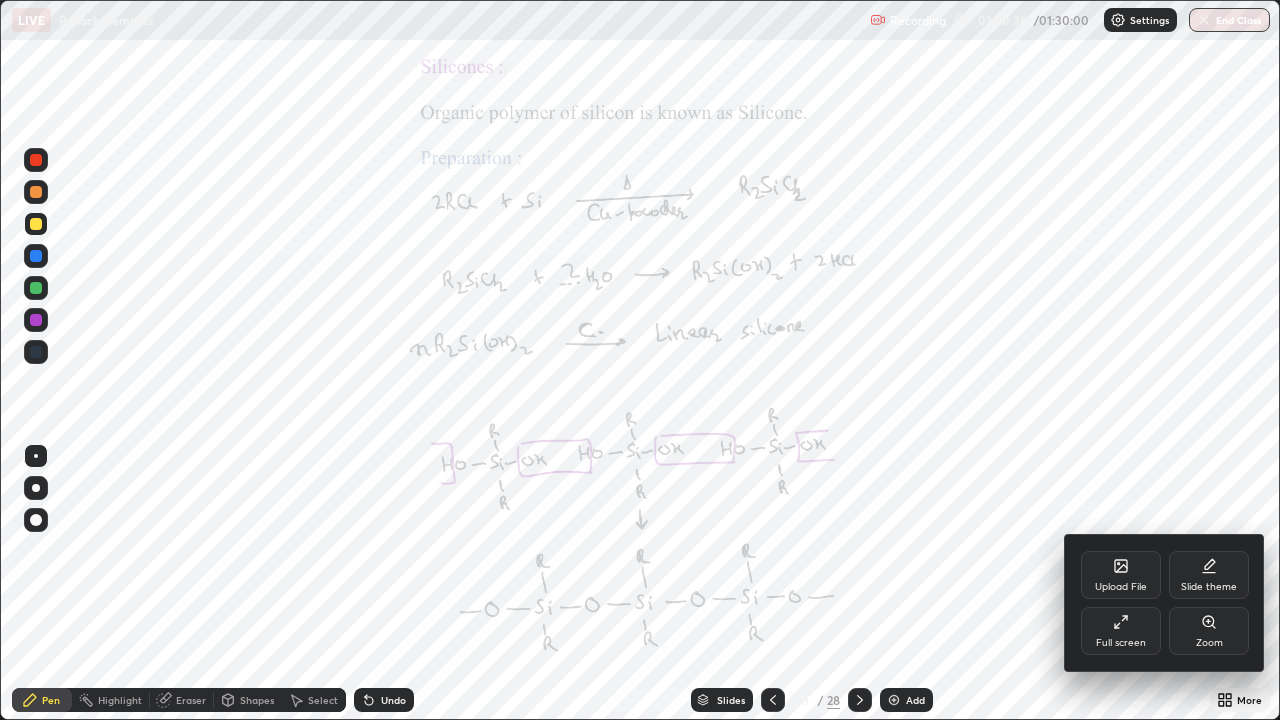 click 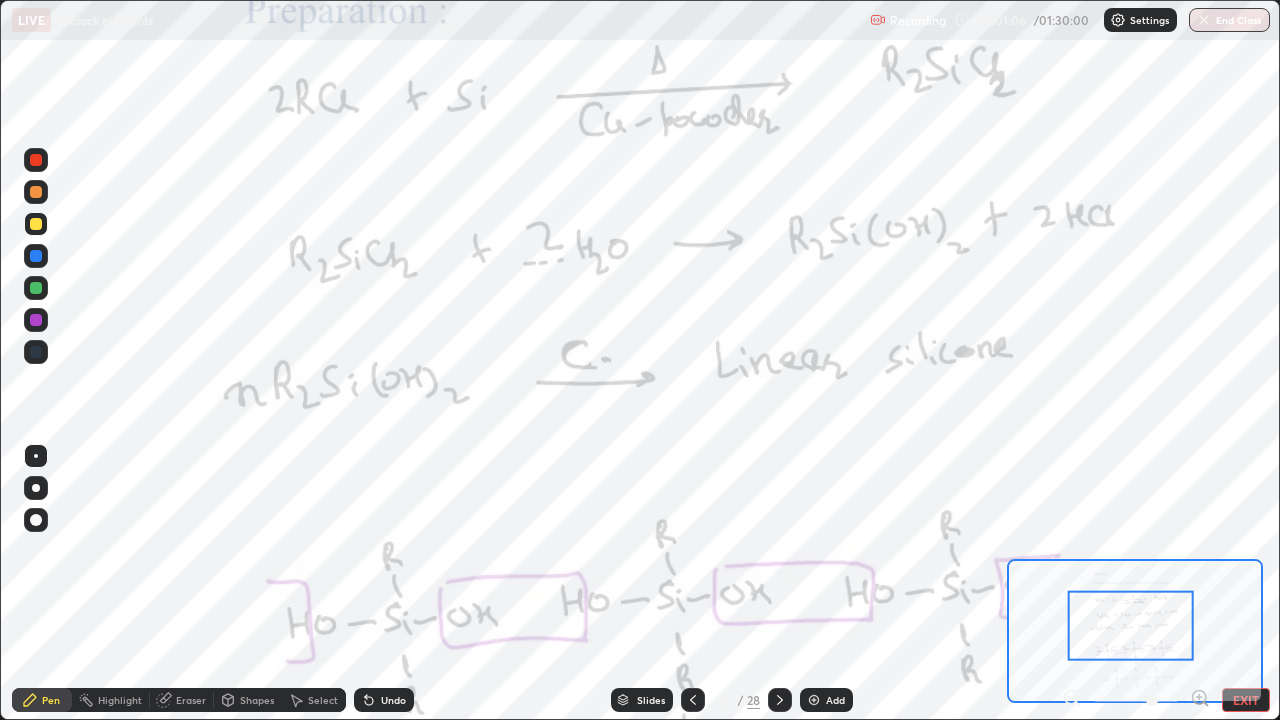 click 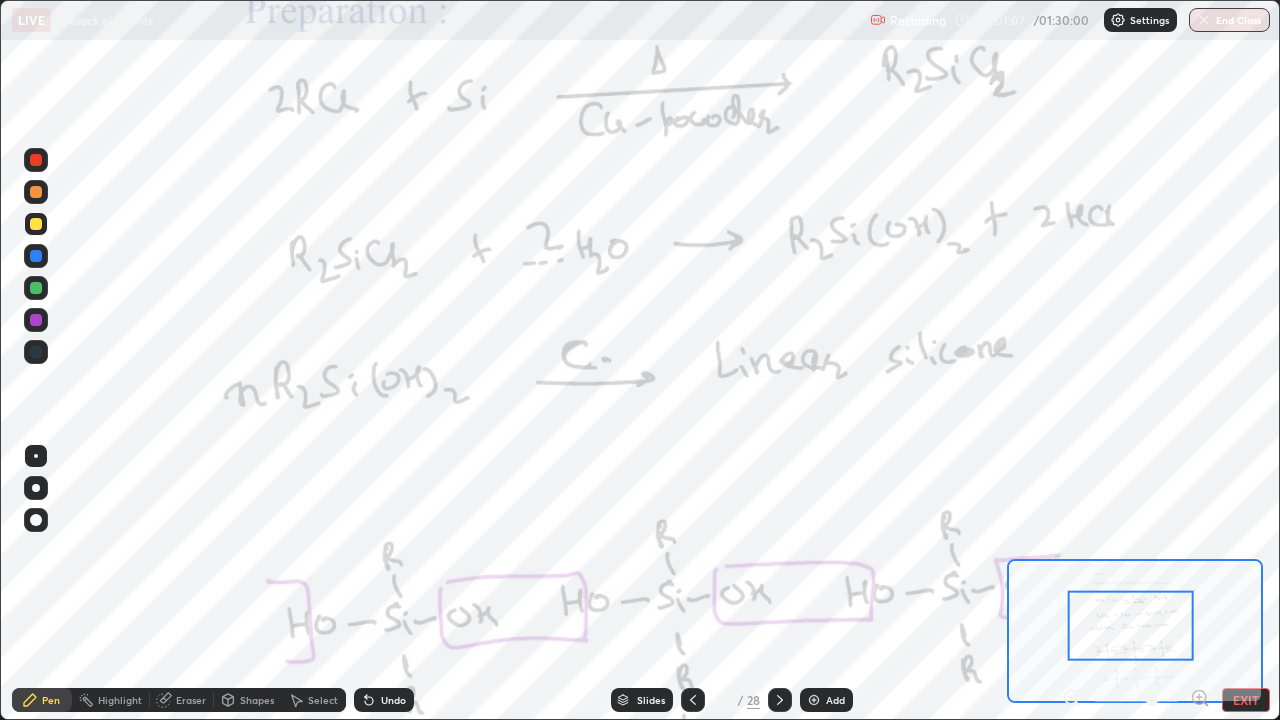 click 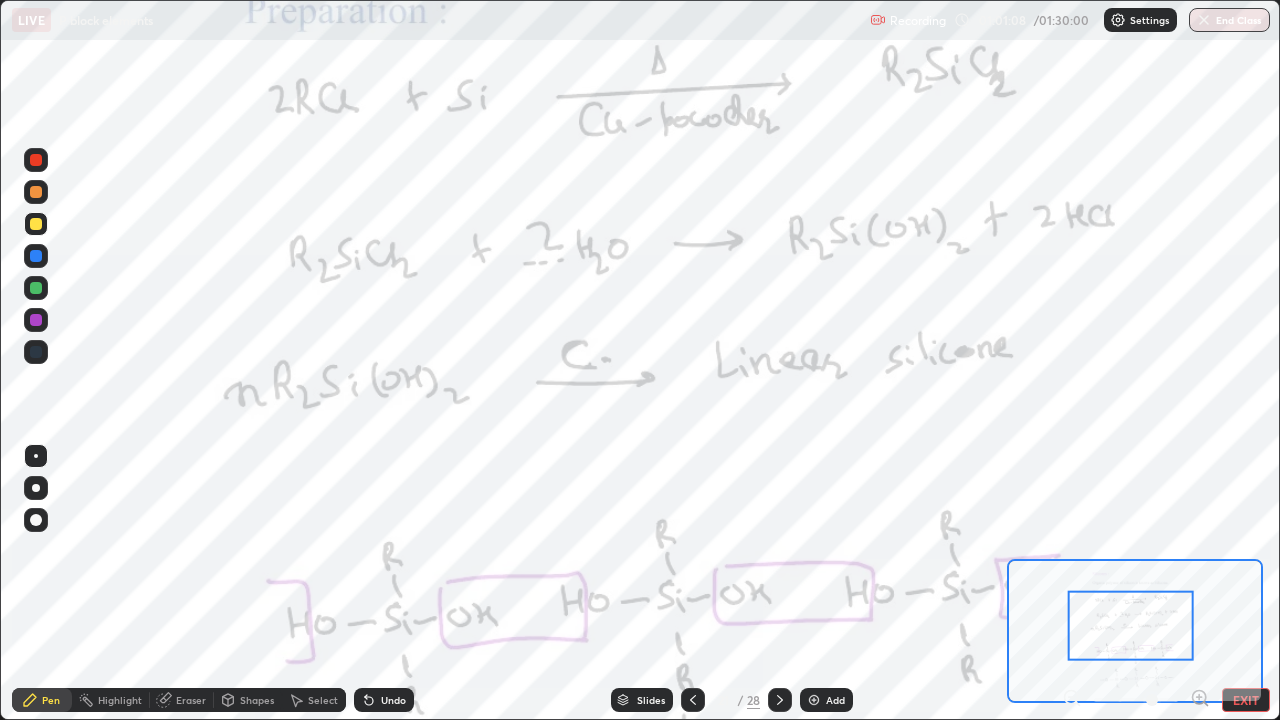 click 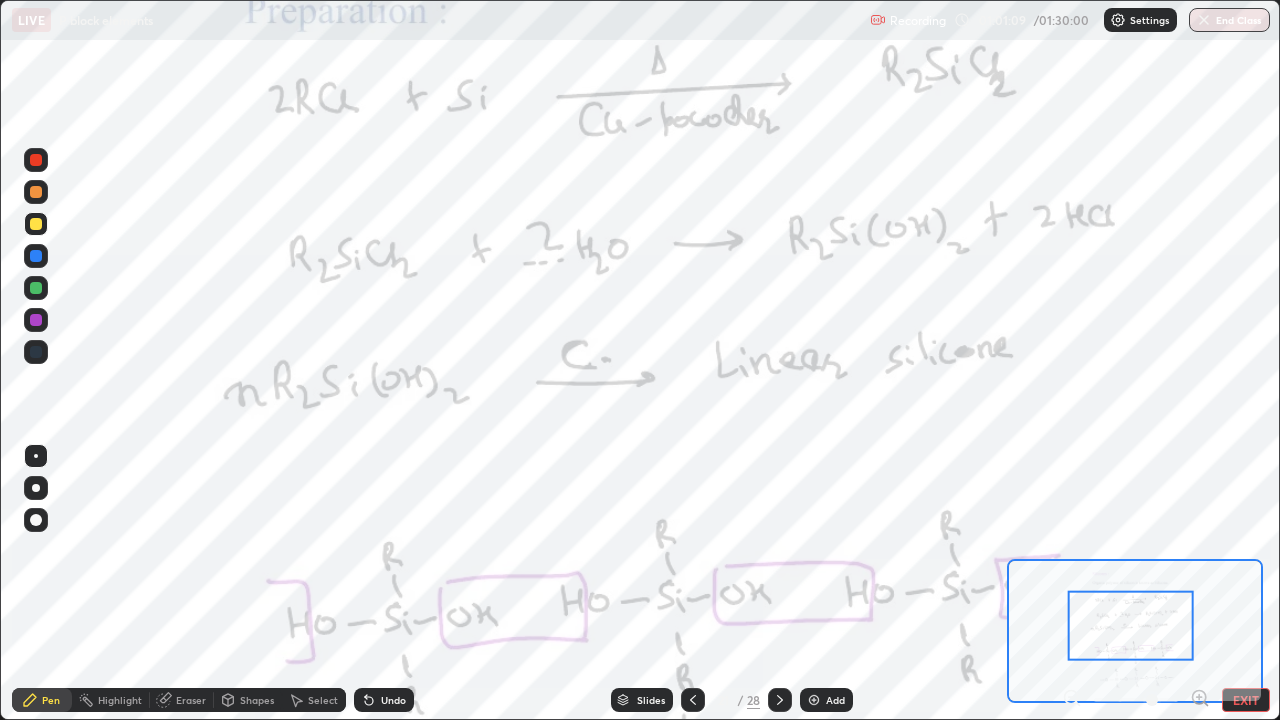 click 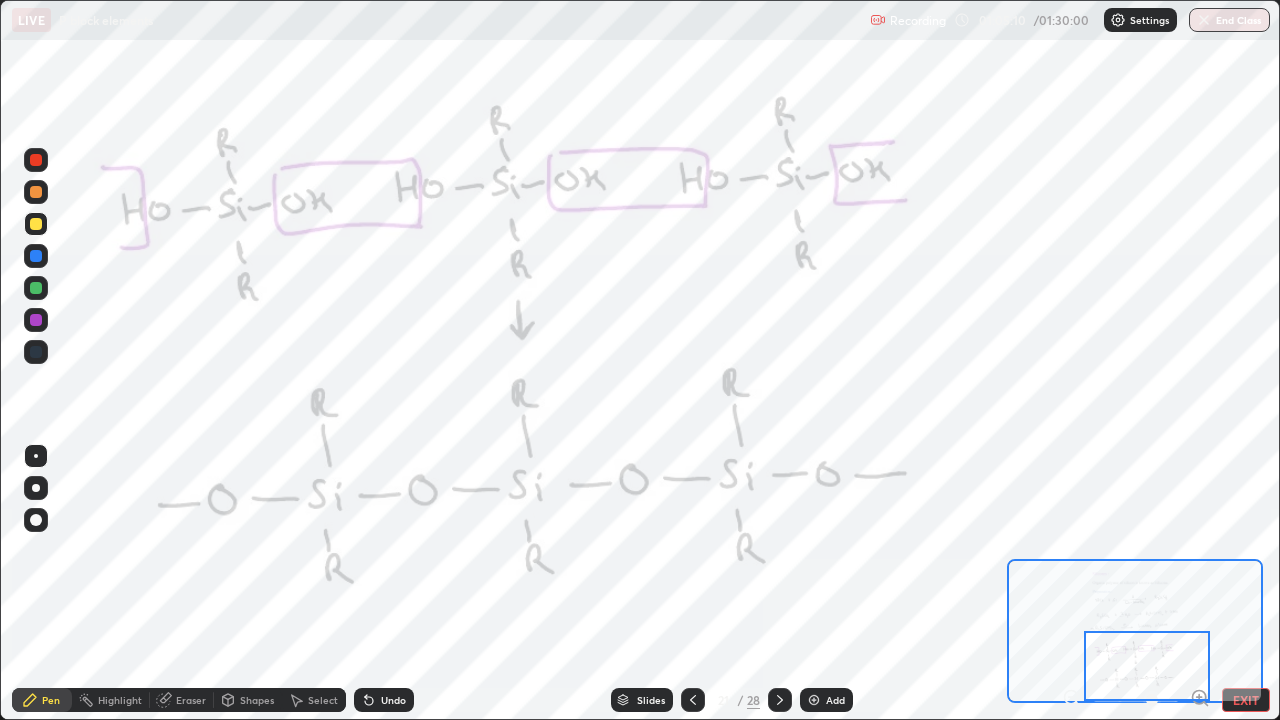 click 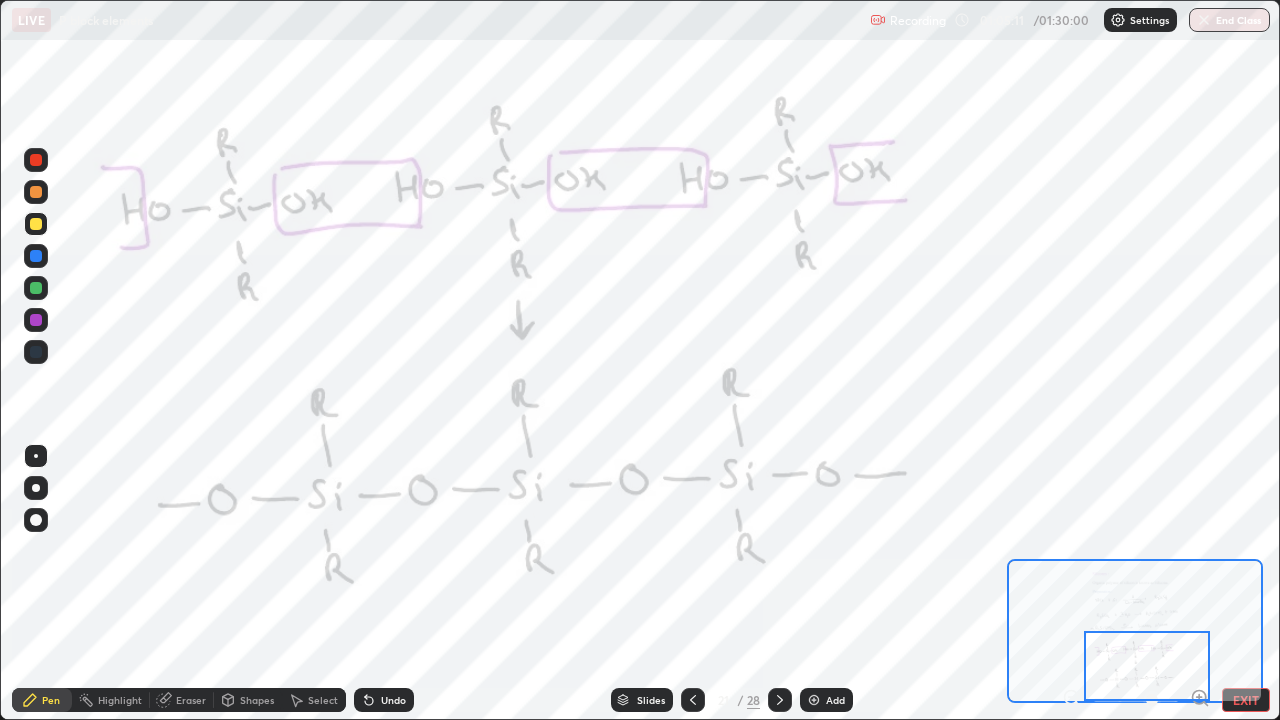 click 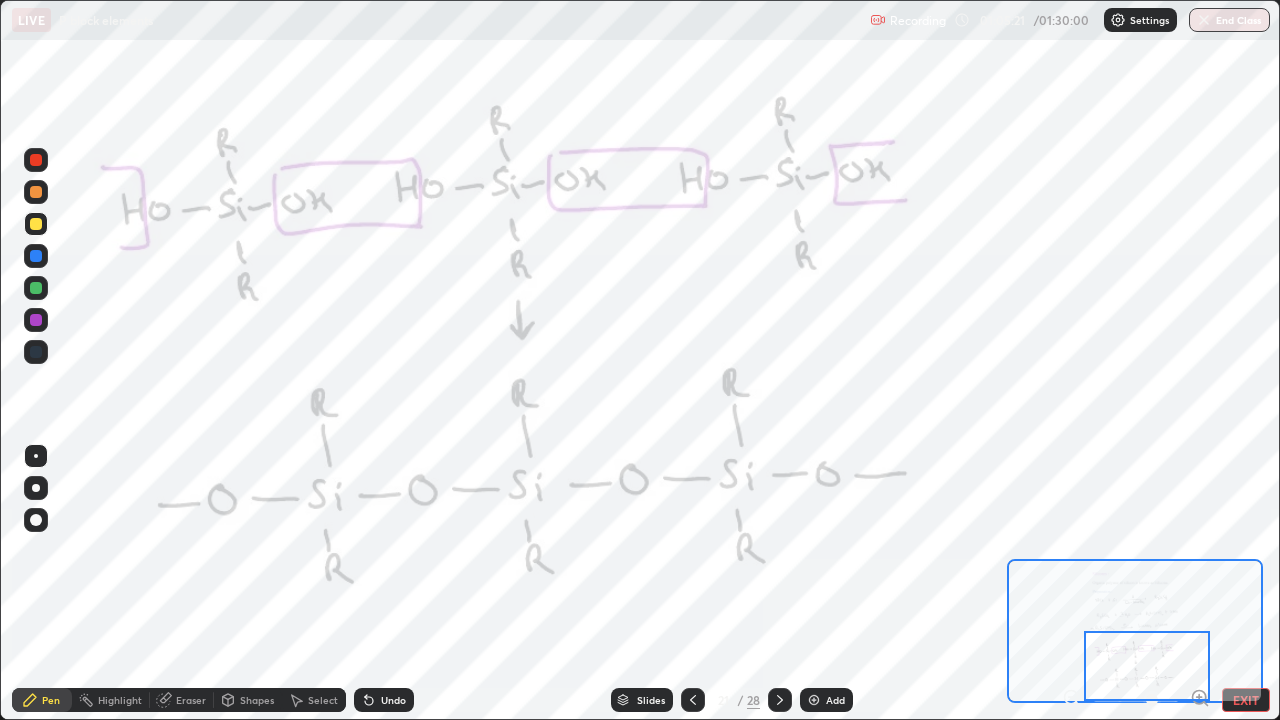click at bounding box center (36, 320) 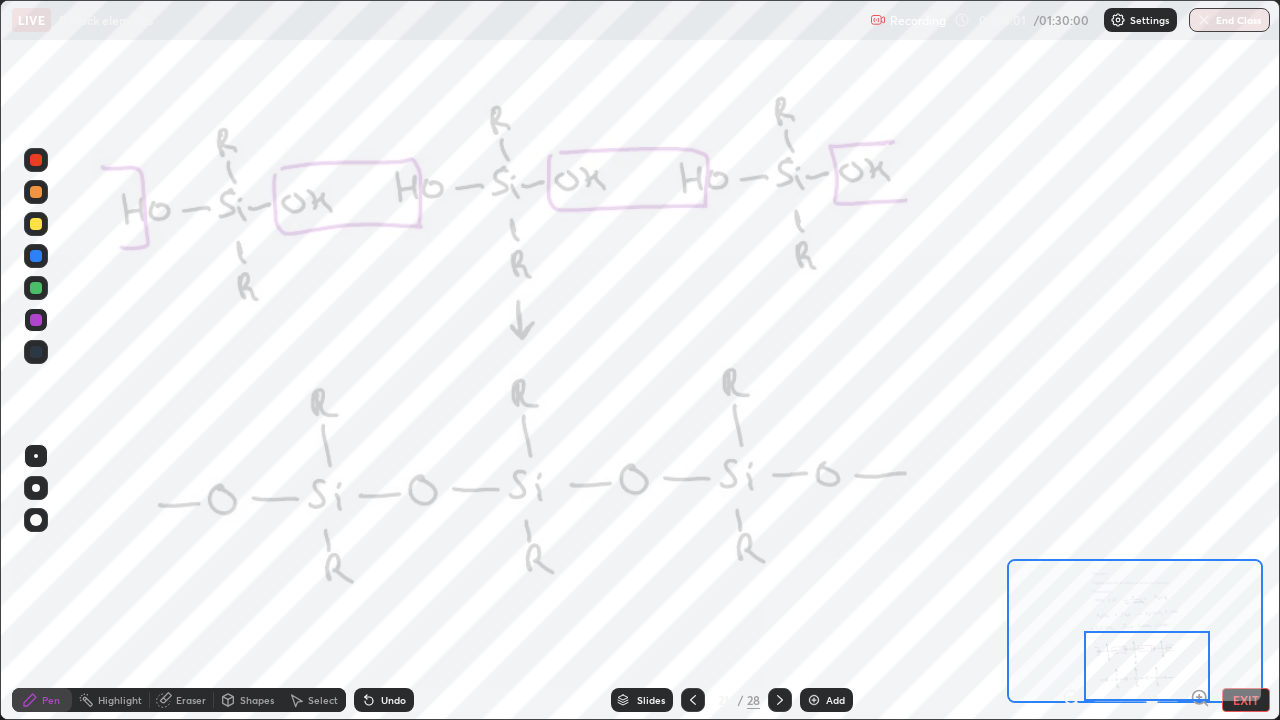 click 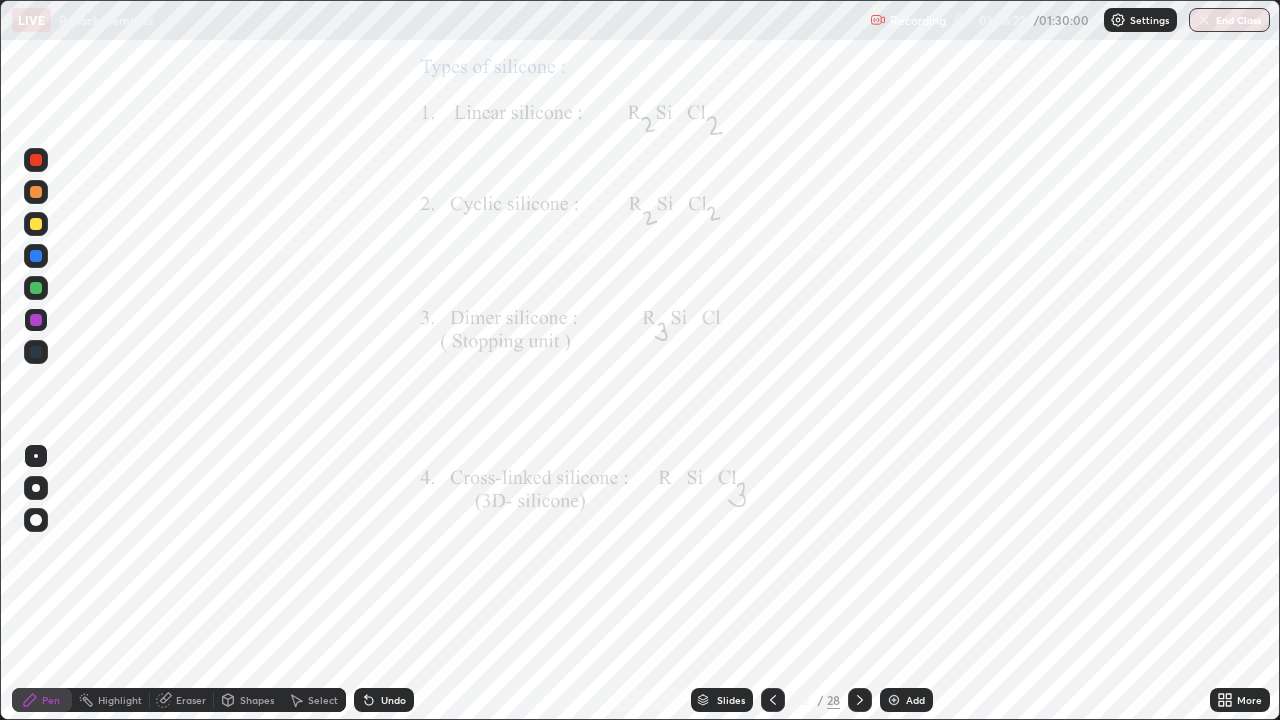 click 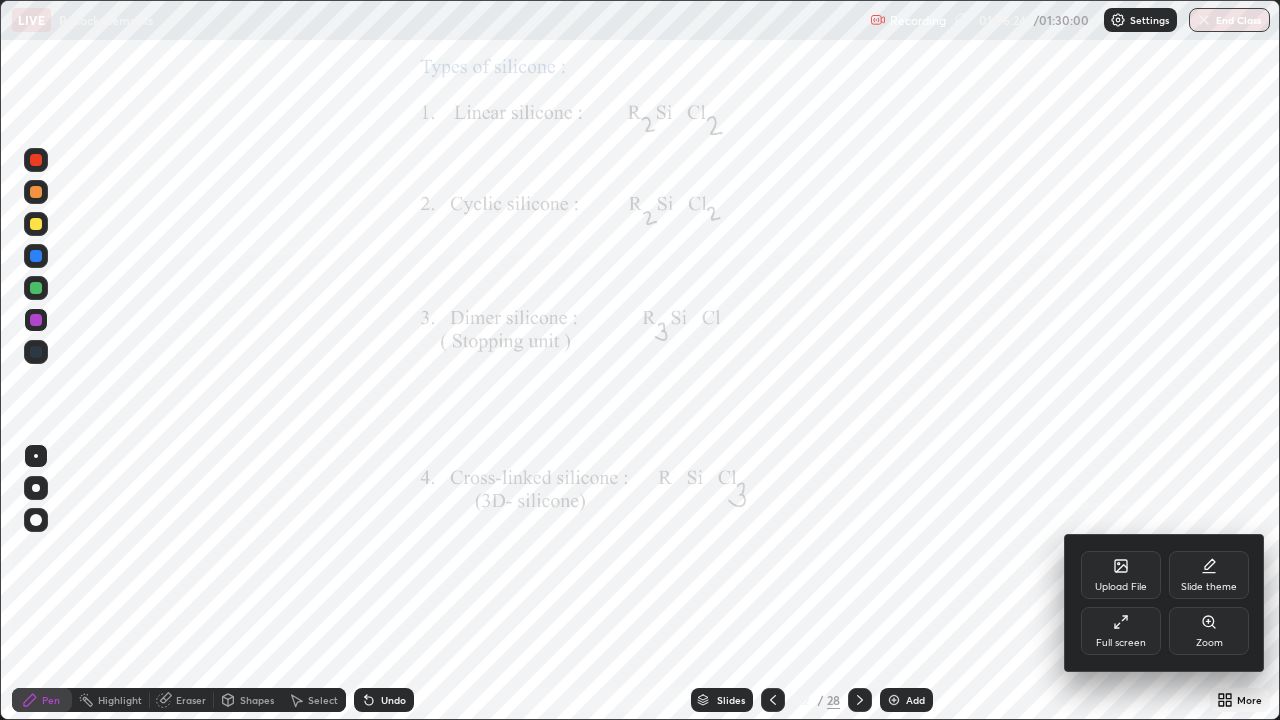 click on "Zoom" at bounding box center [1209, 643] 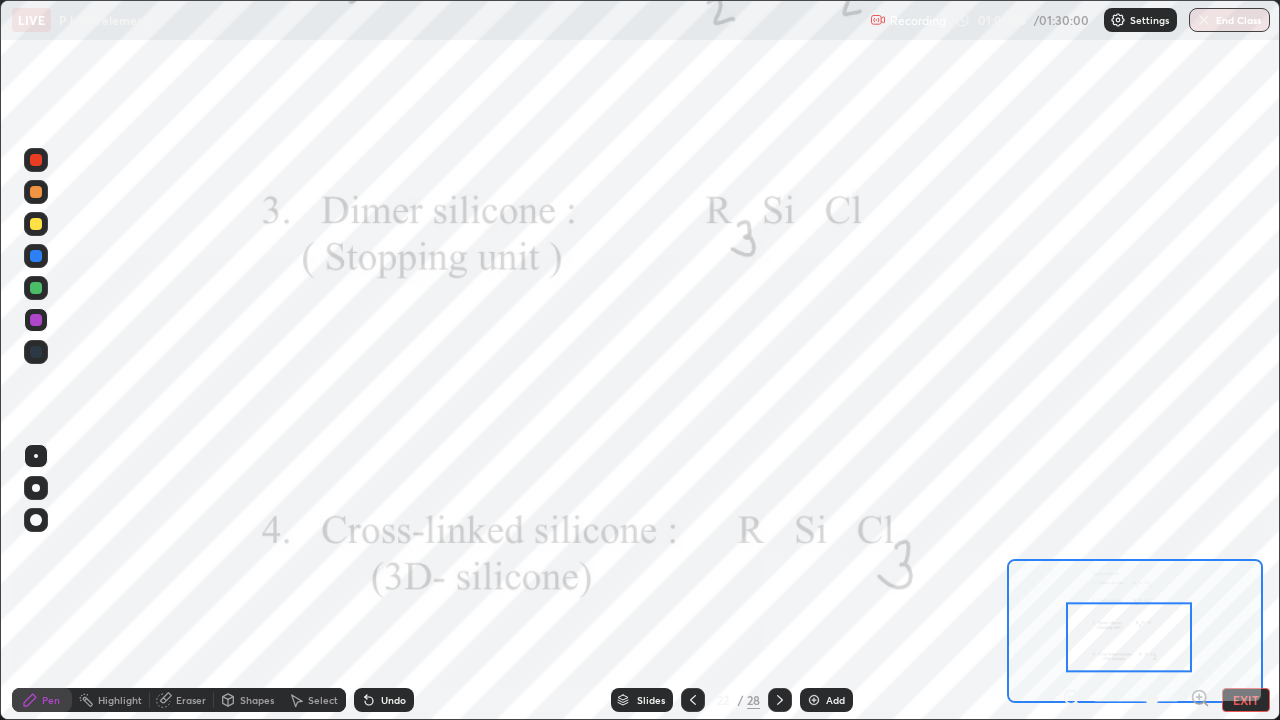 click 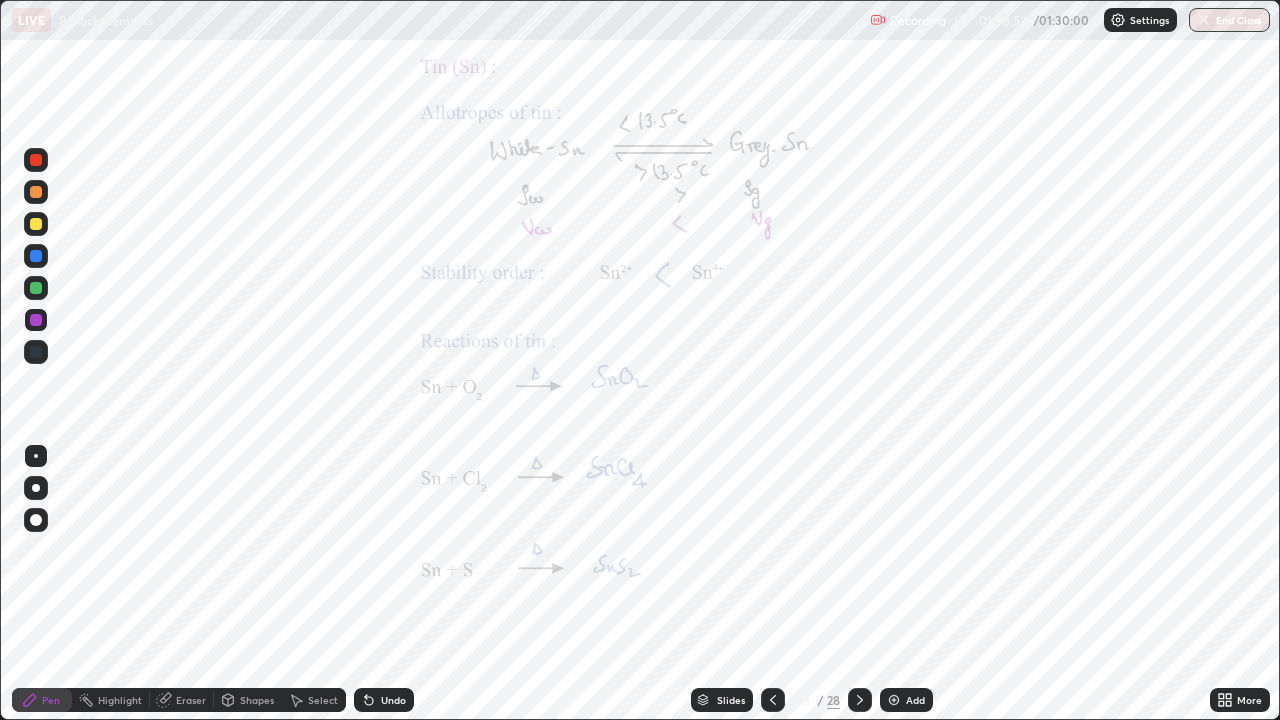 click 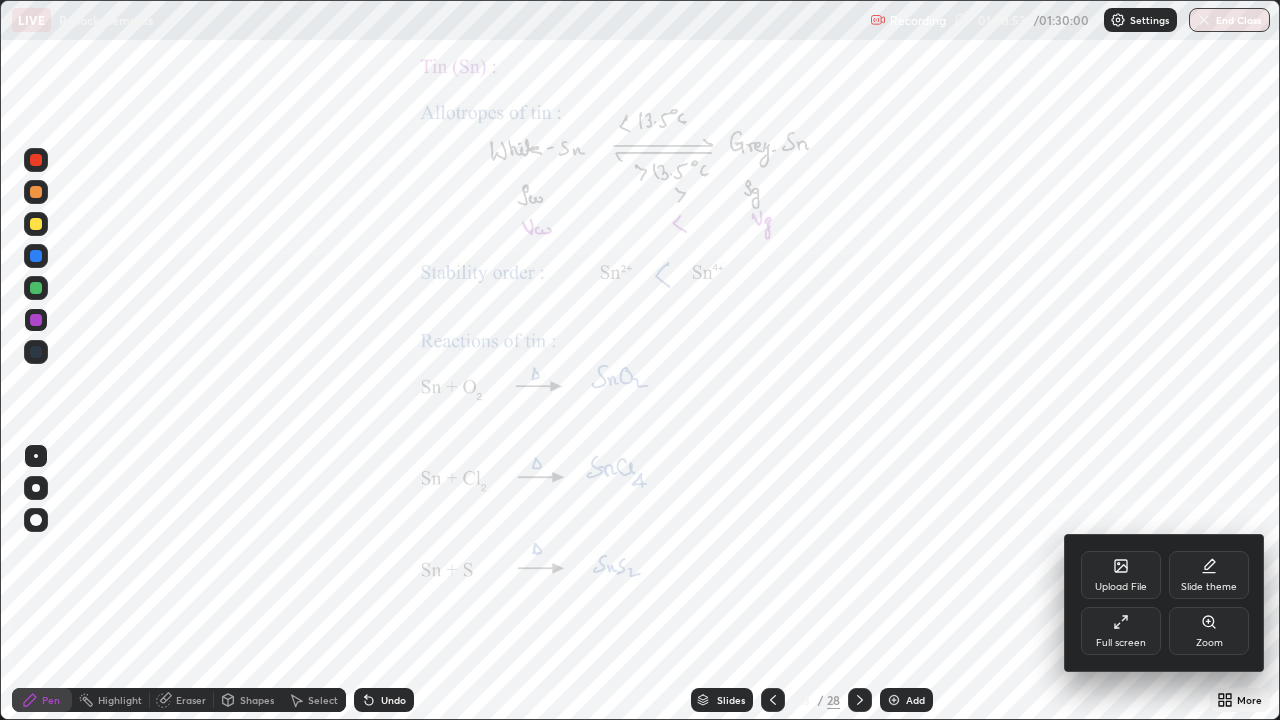 click on "Zoom" at bounding box center [1209, 643] 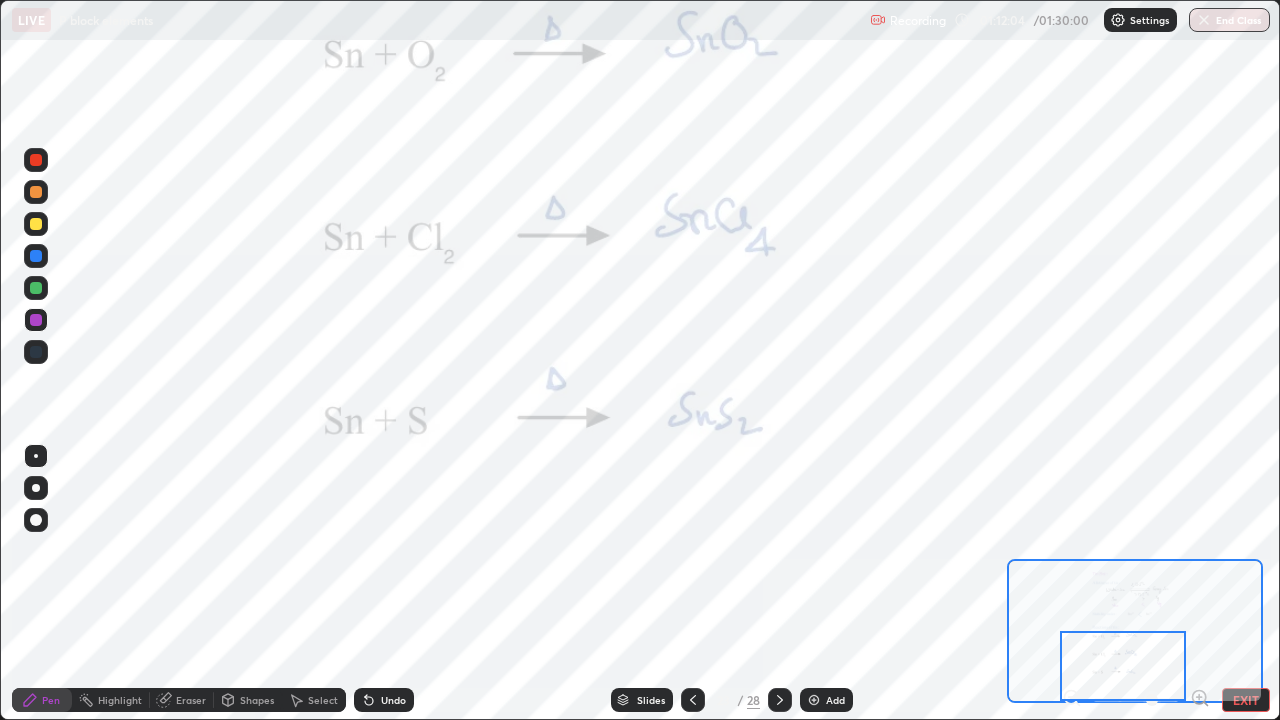 click 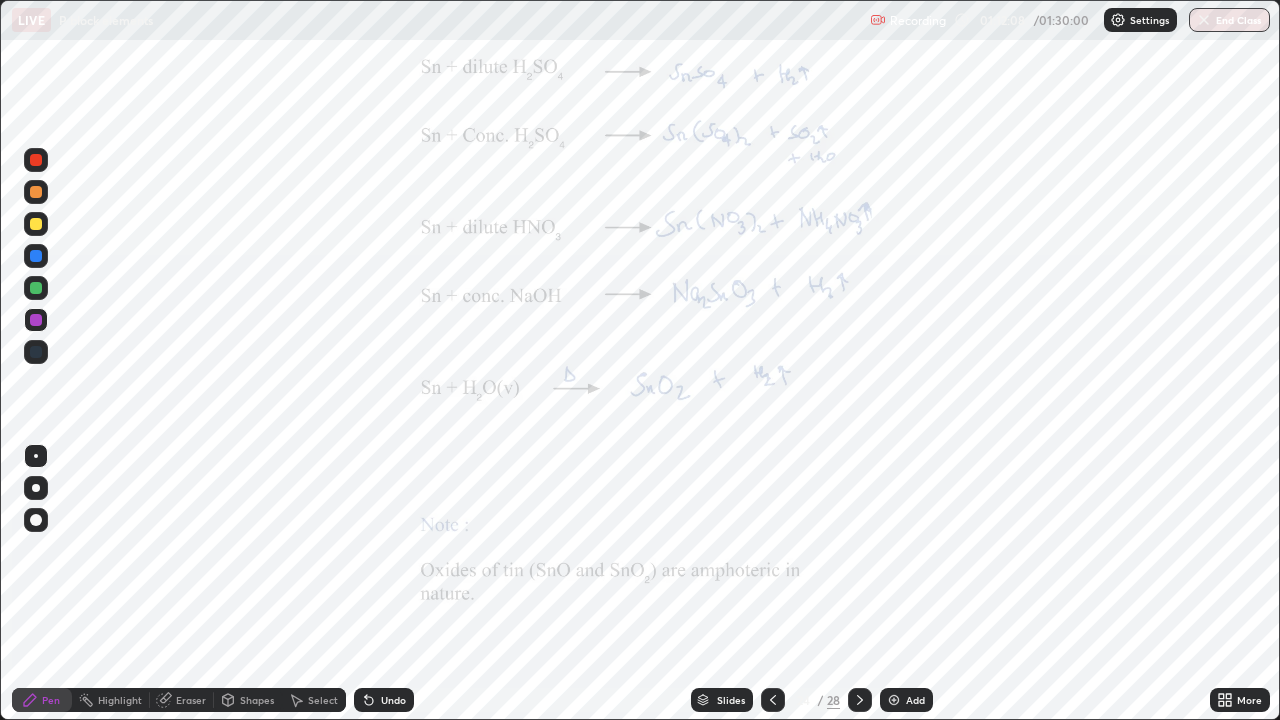 click 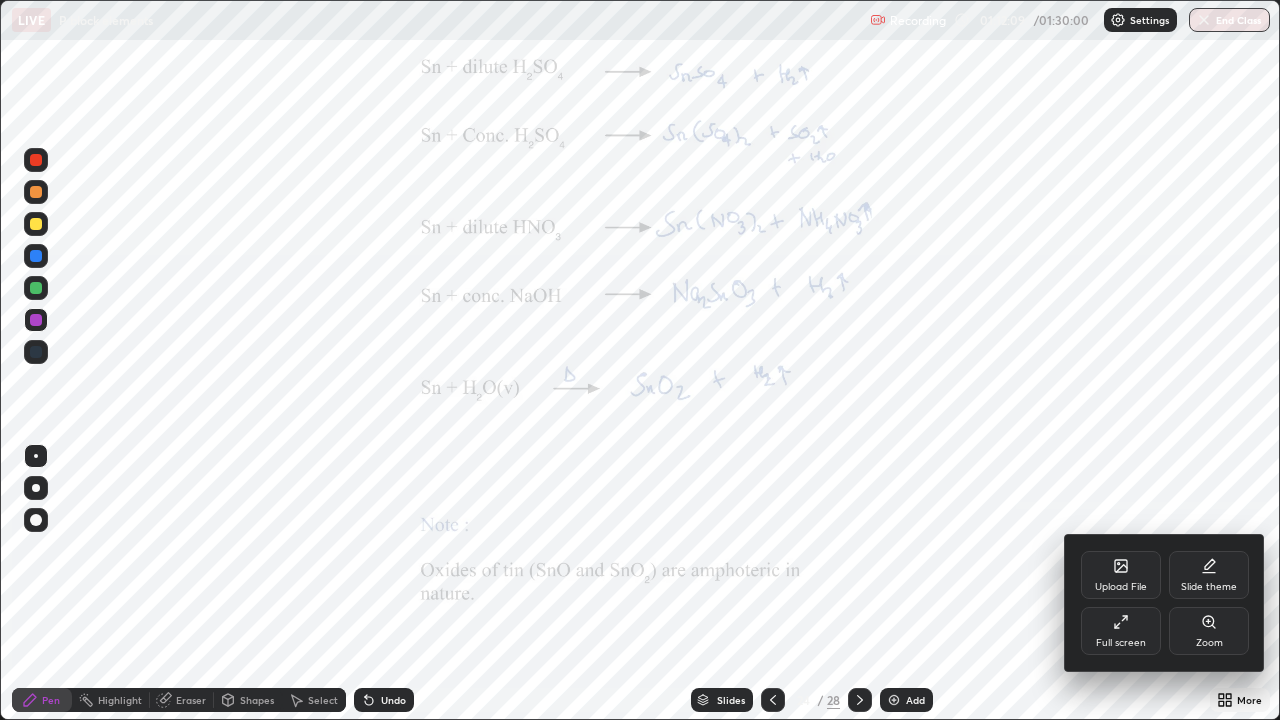 click on "Zoom" at bounding box center [1209, 643] 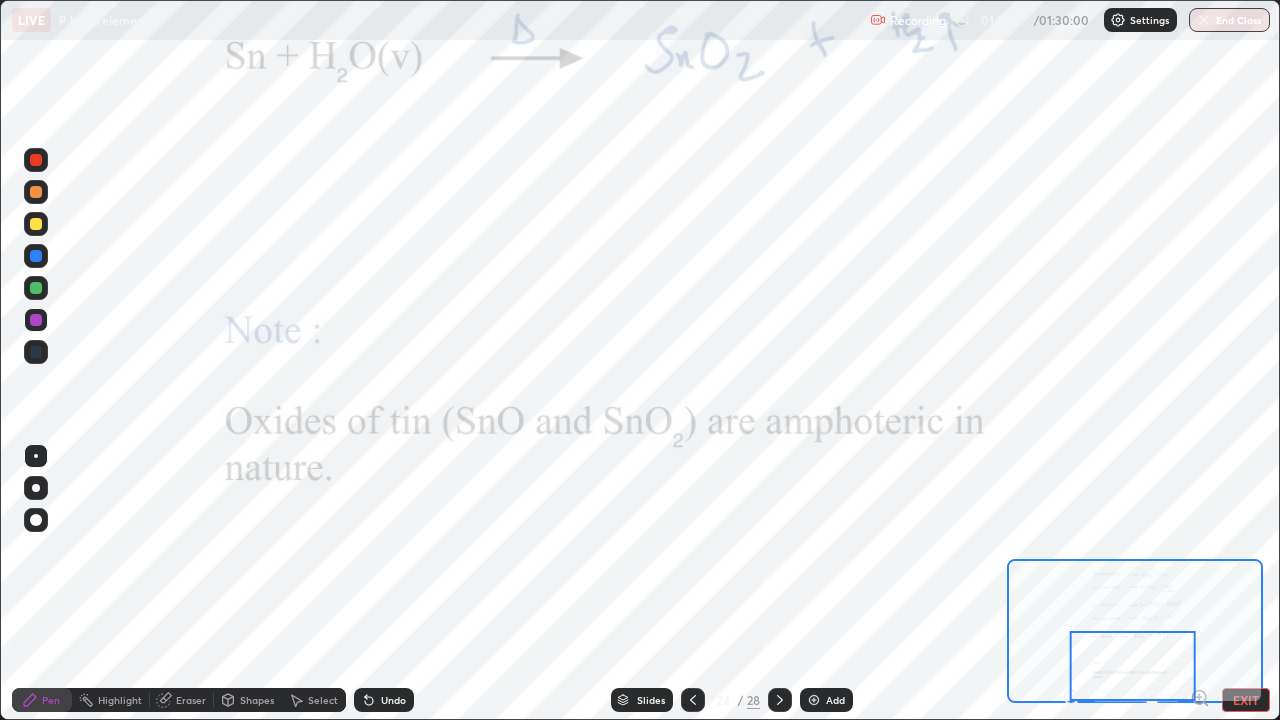 click 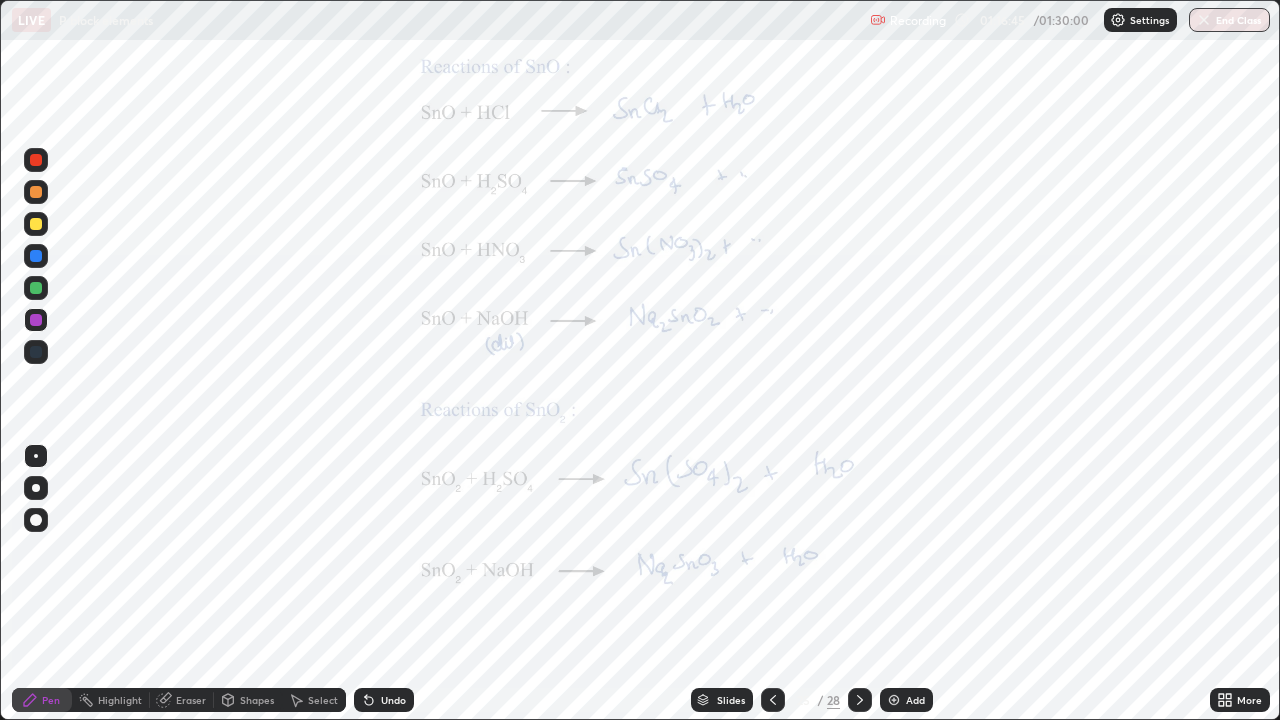 click 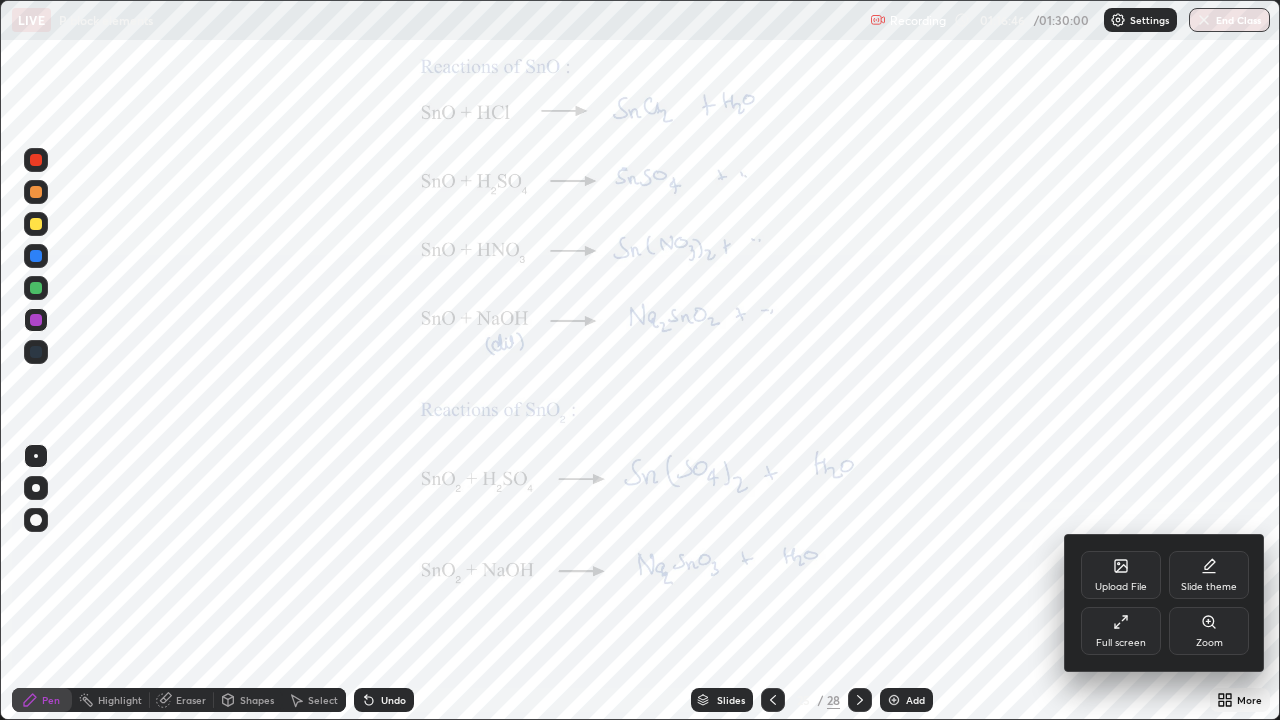 click on "Zoom" at bounding box center (1209, 631) 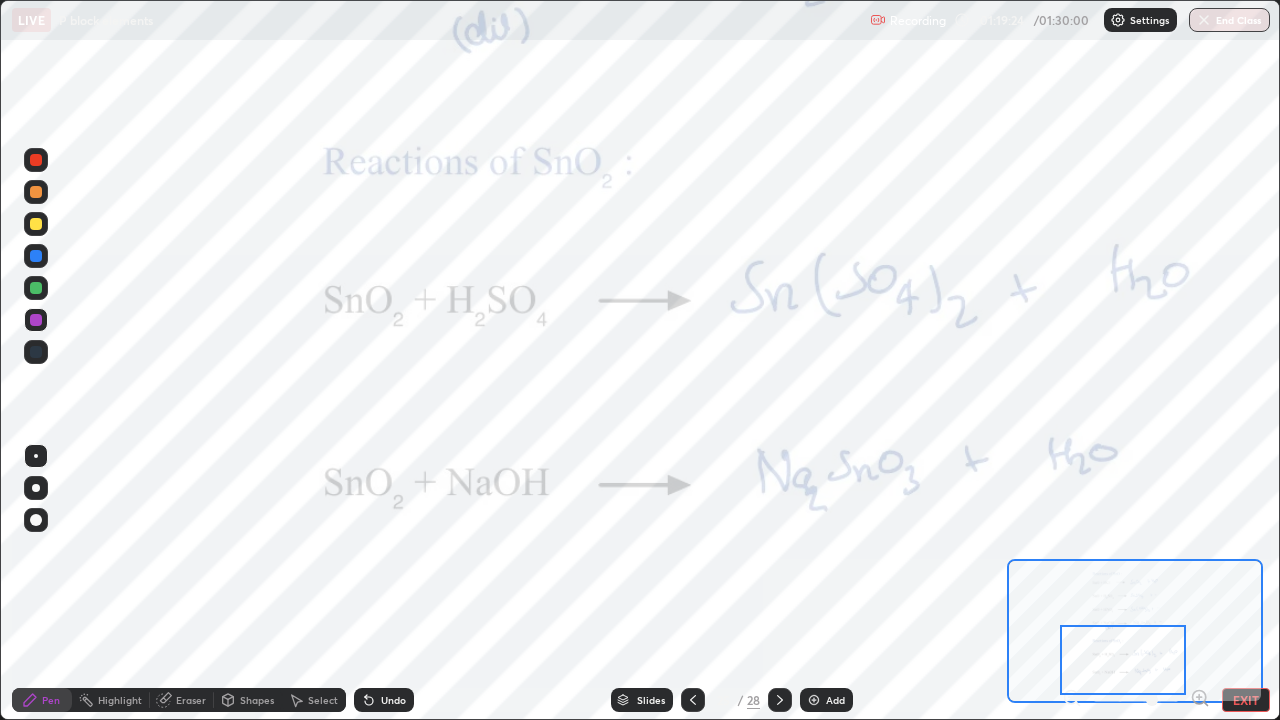 click 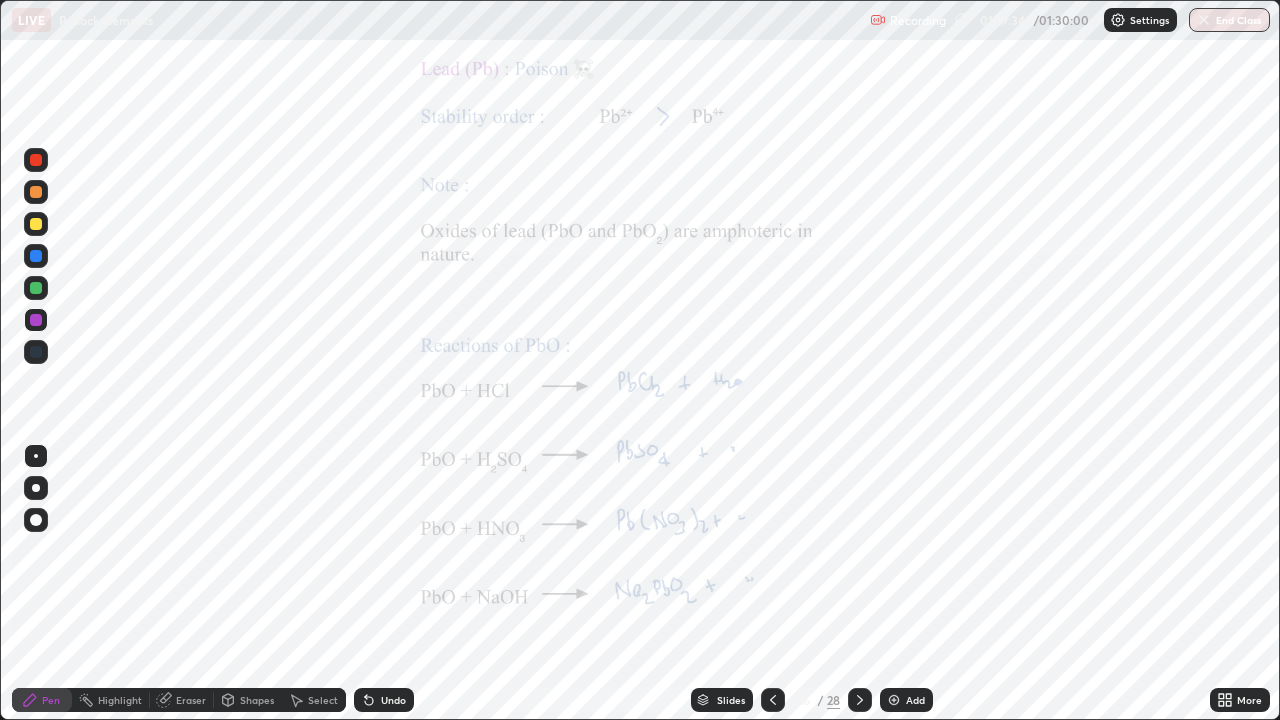 click 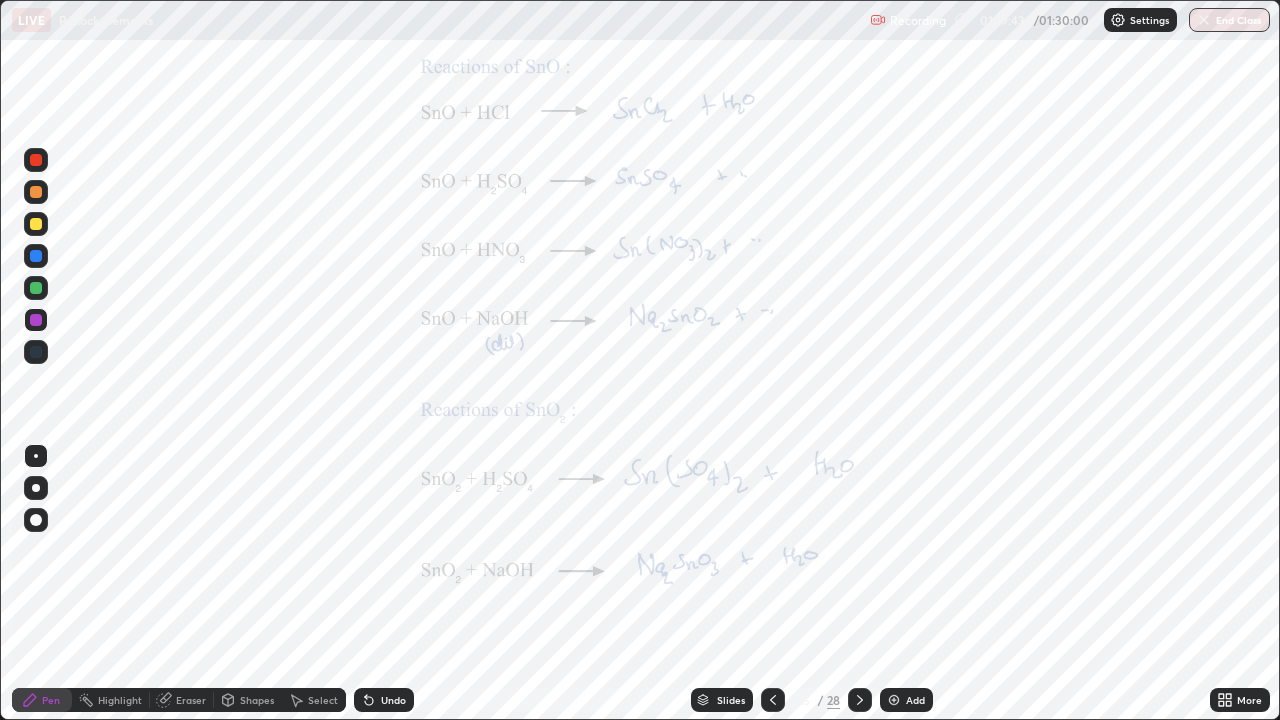 click 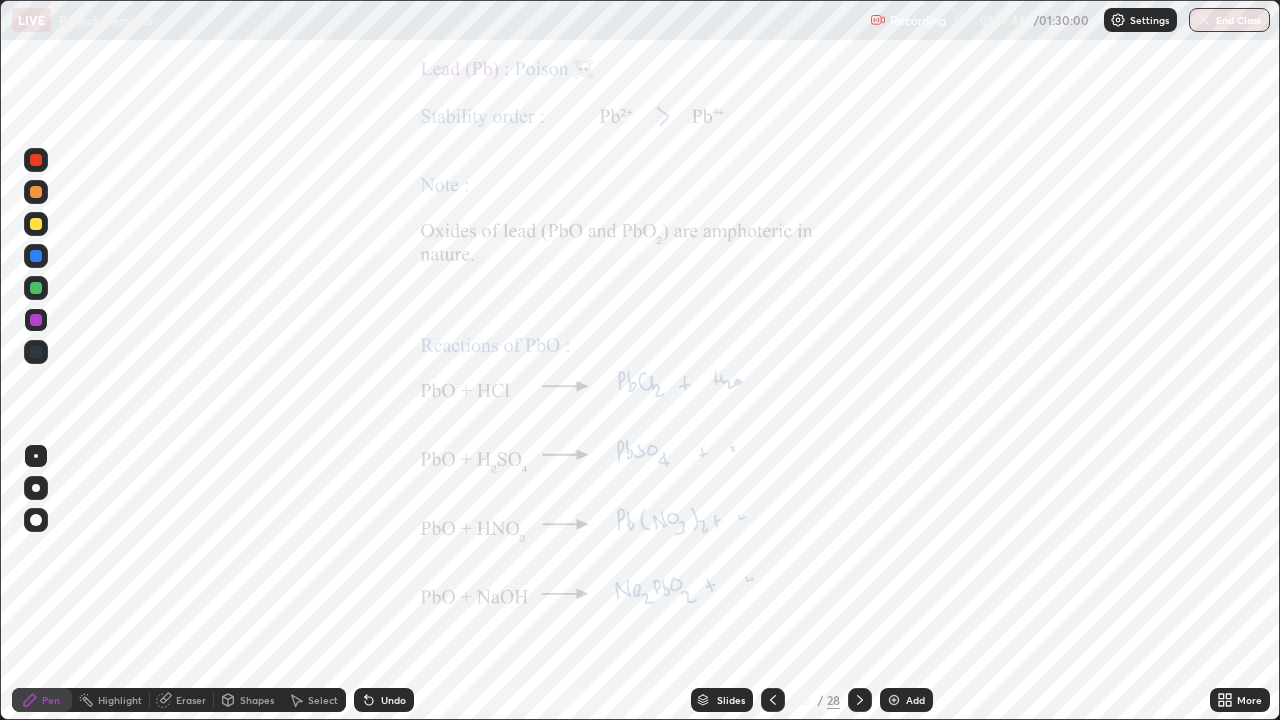 click at bounding box center (773, 700) 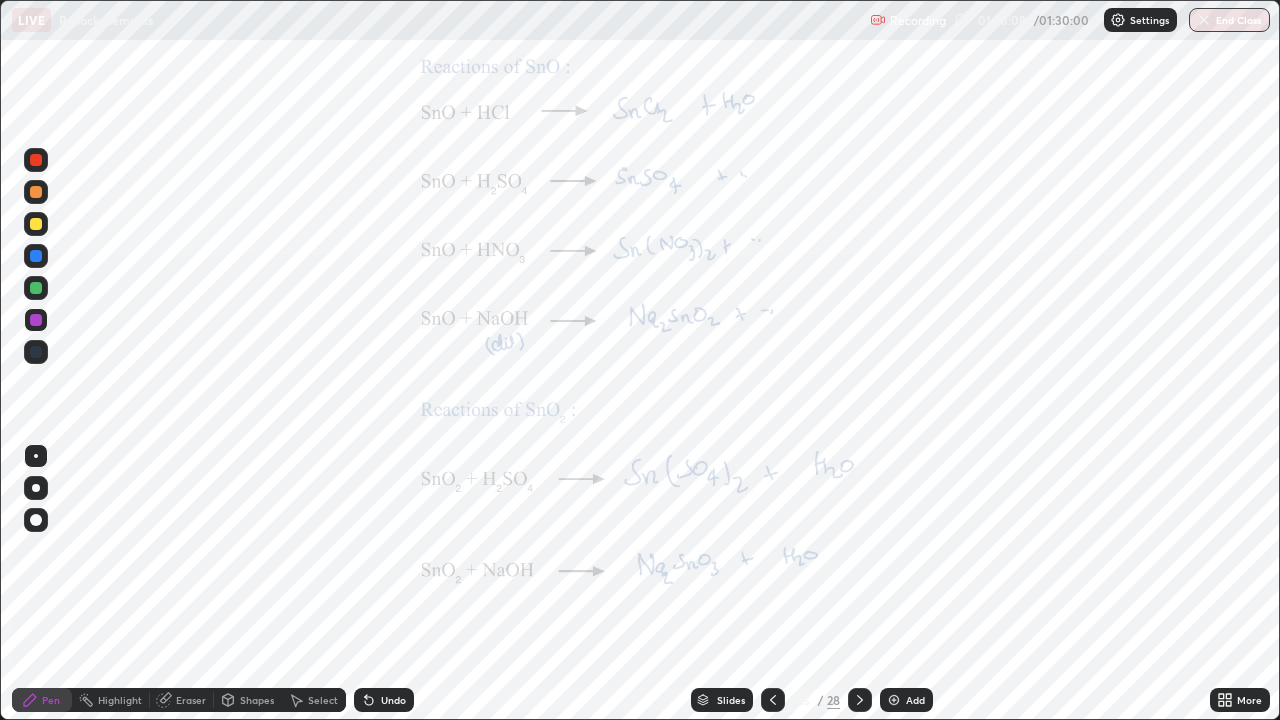 click 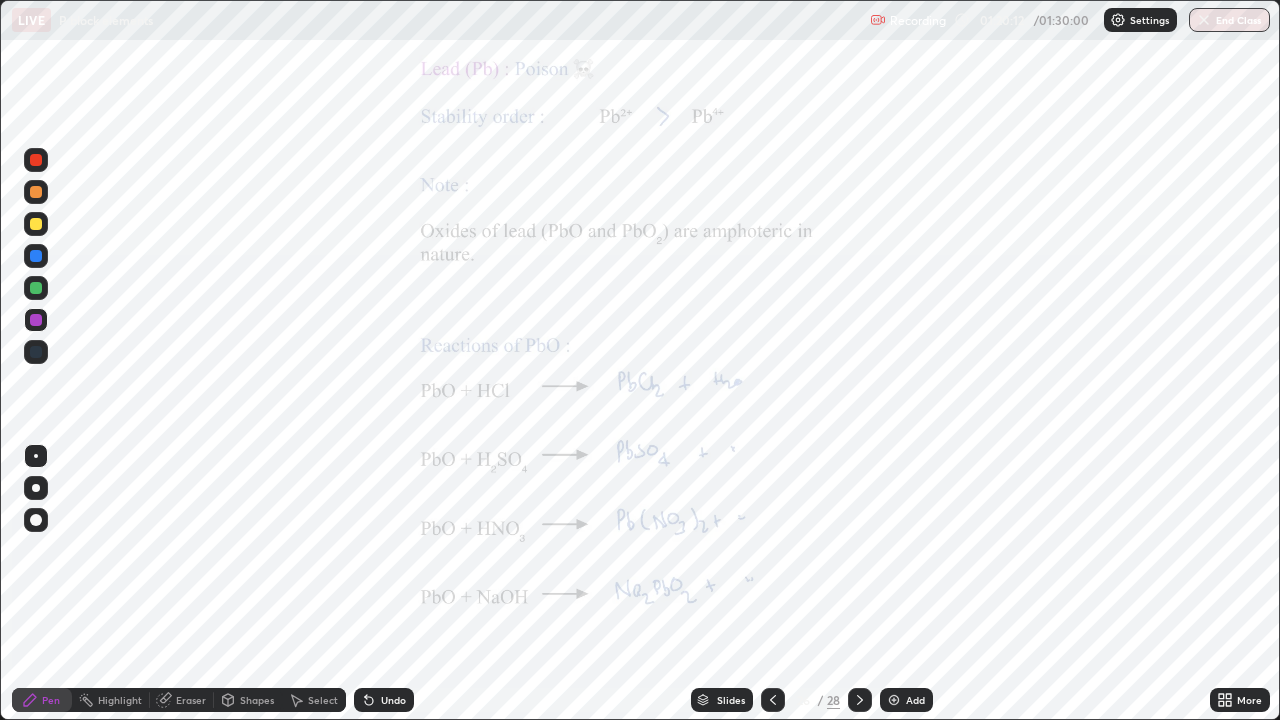 click 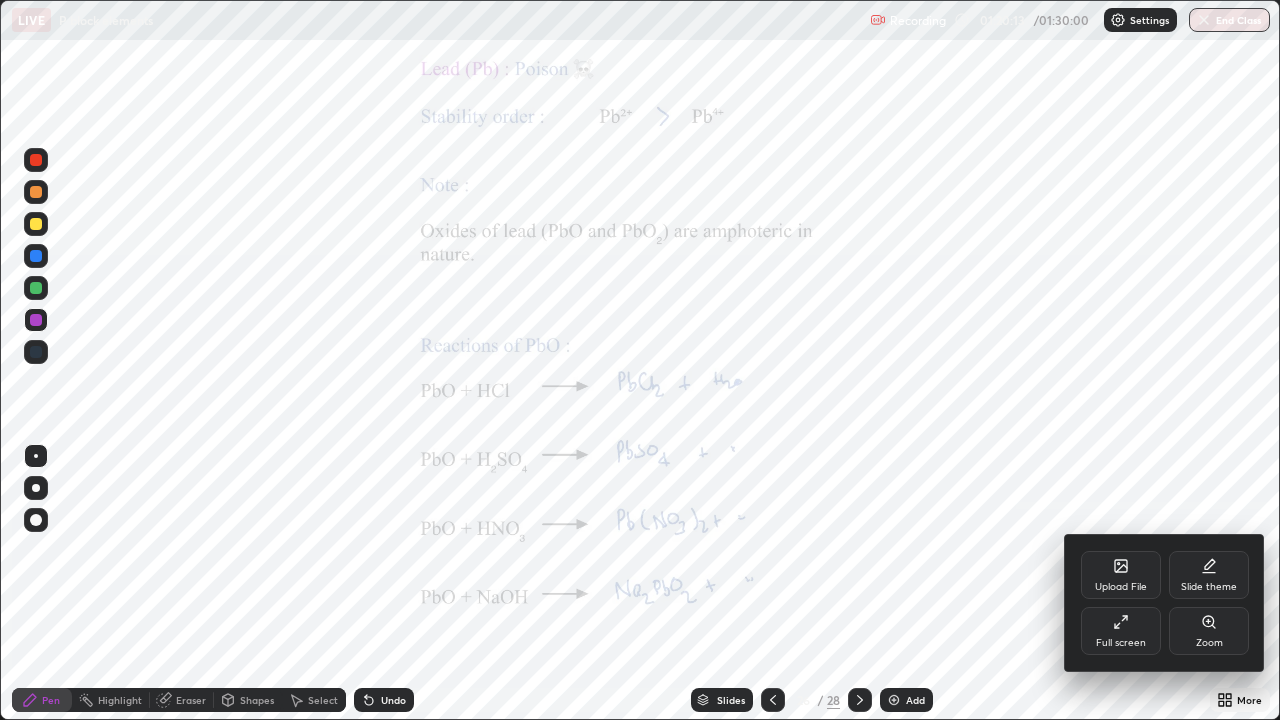 click 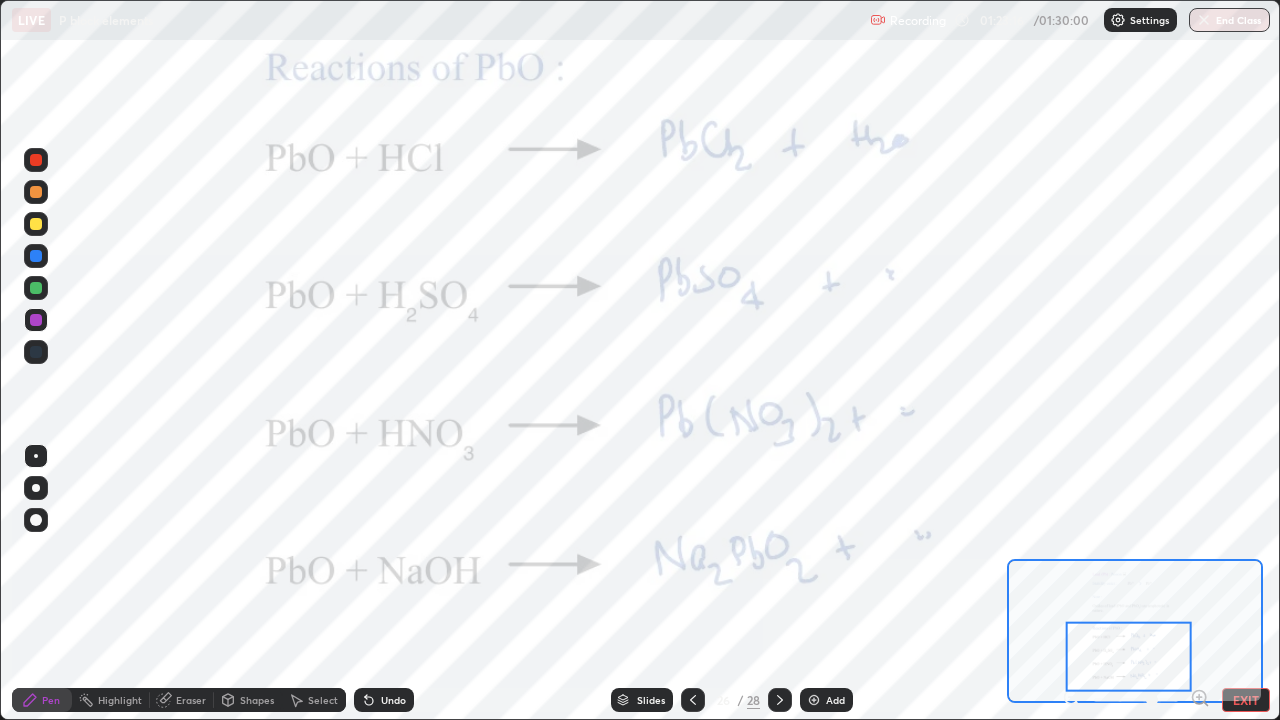 click 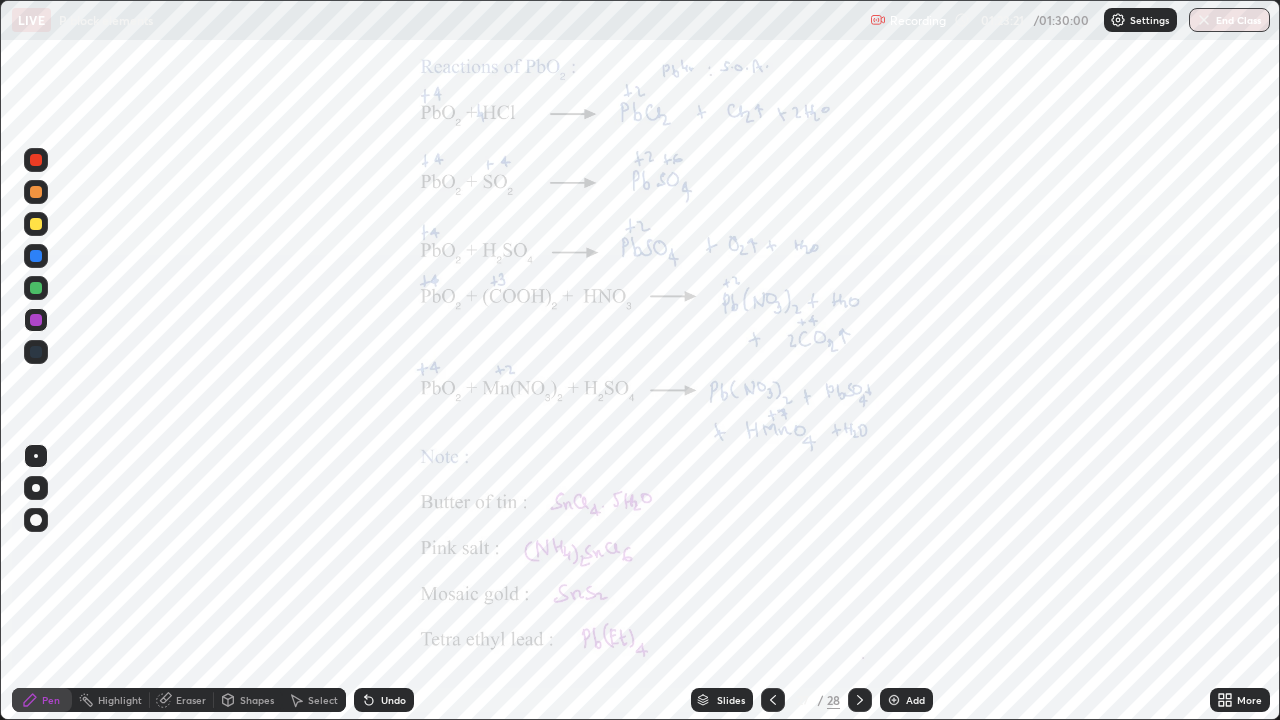 click 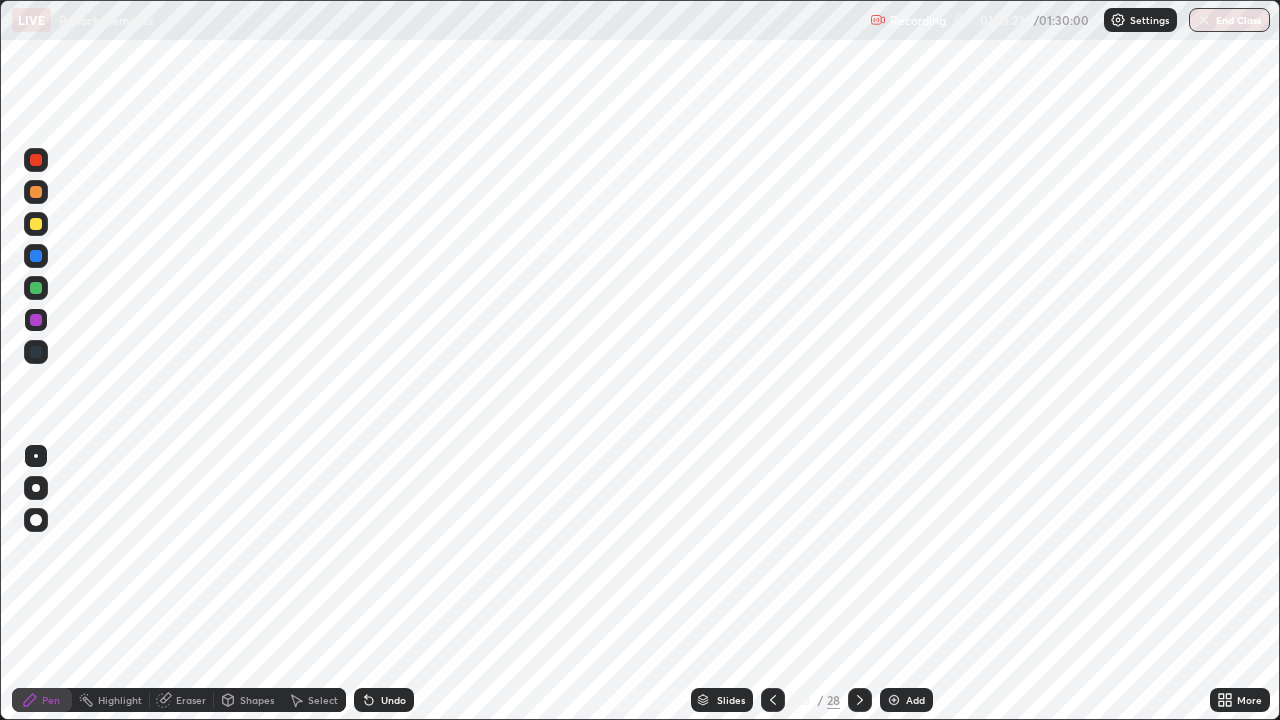click 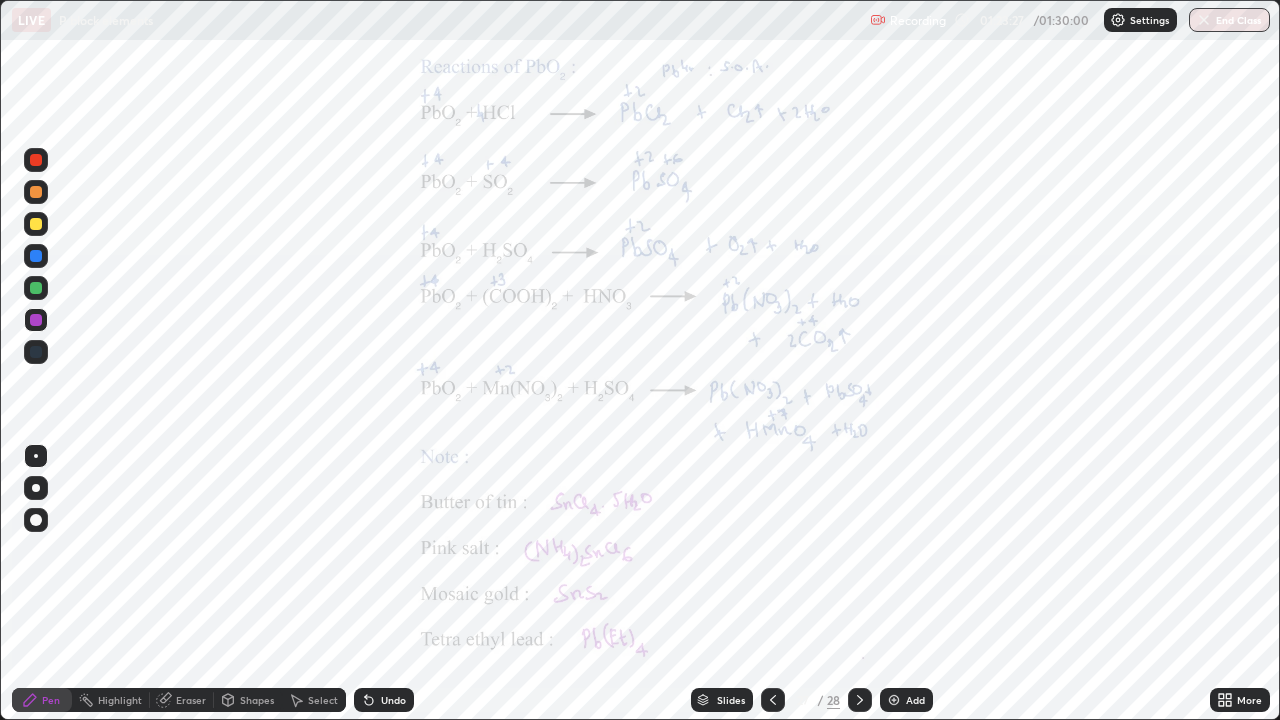click 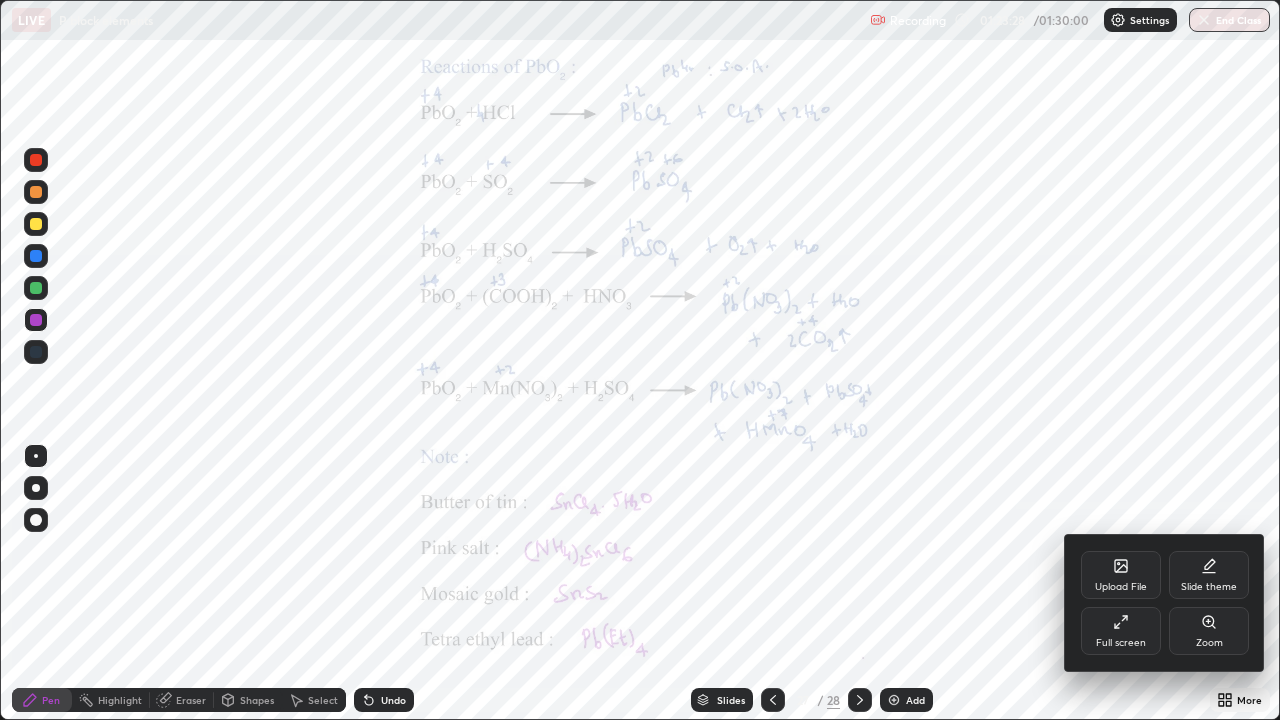 click on "Zoom" at bounding box center (1209, 631) 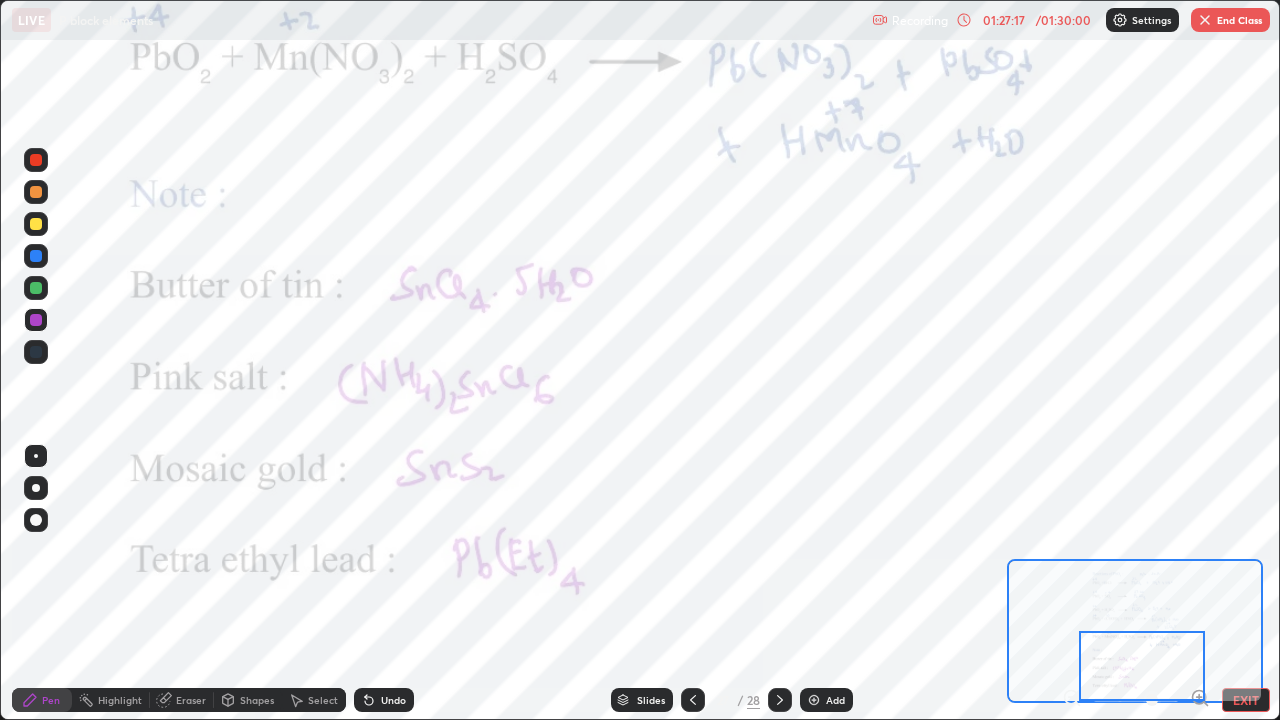 click on "End Class" at bounding box center (1230, 20) 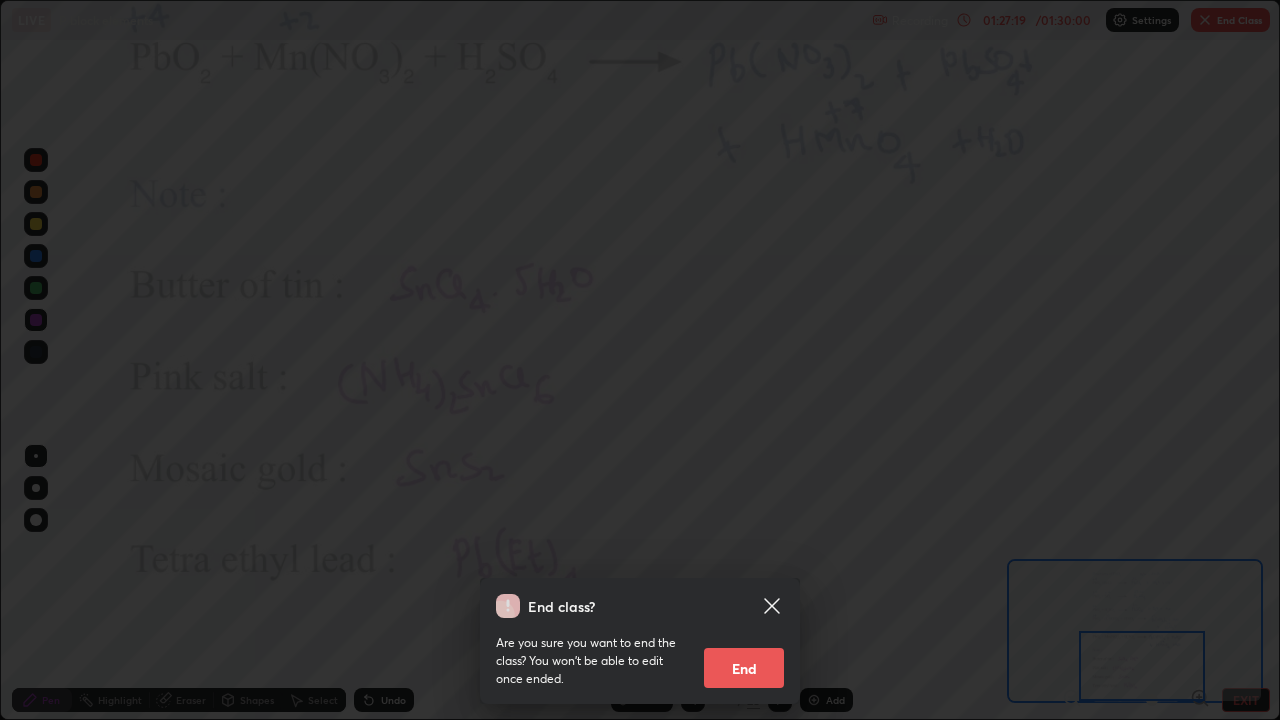 click on "End" at bounding box center [744, 668] 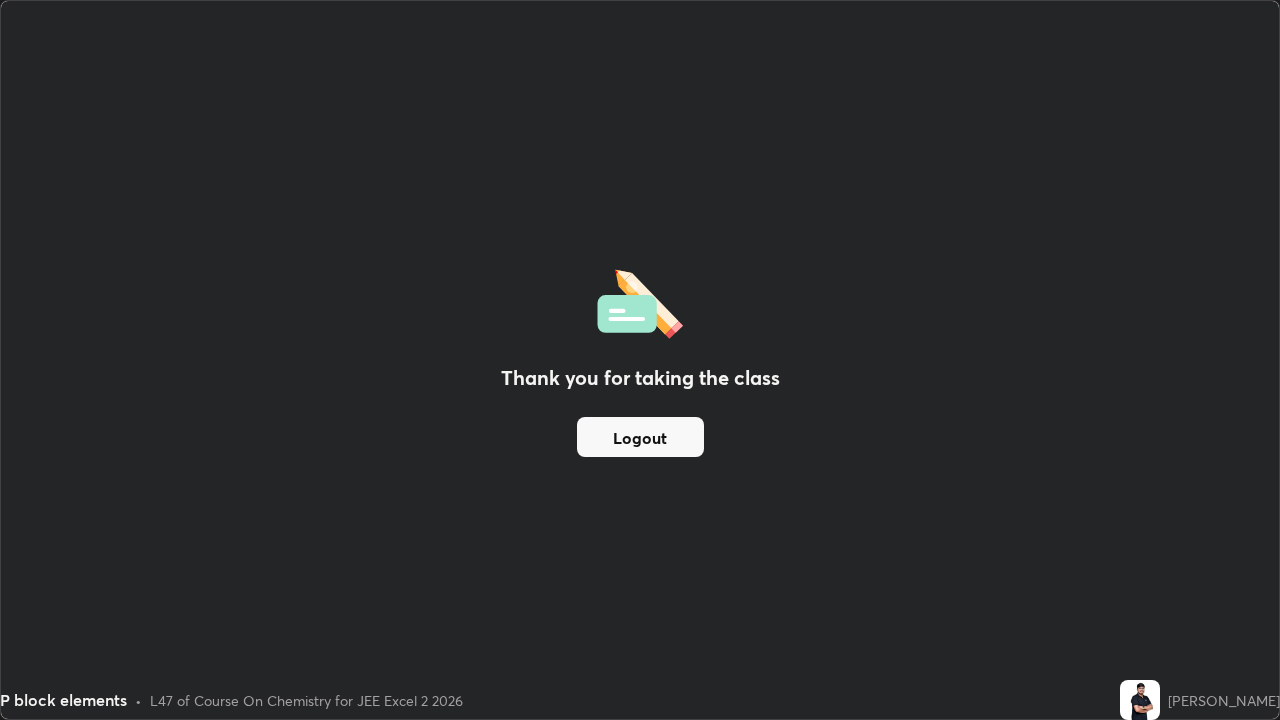 click on "Logout" at bounding box center (640, 437) 